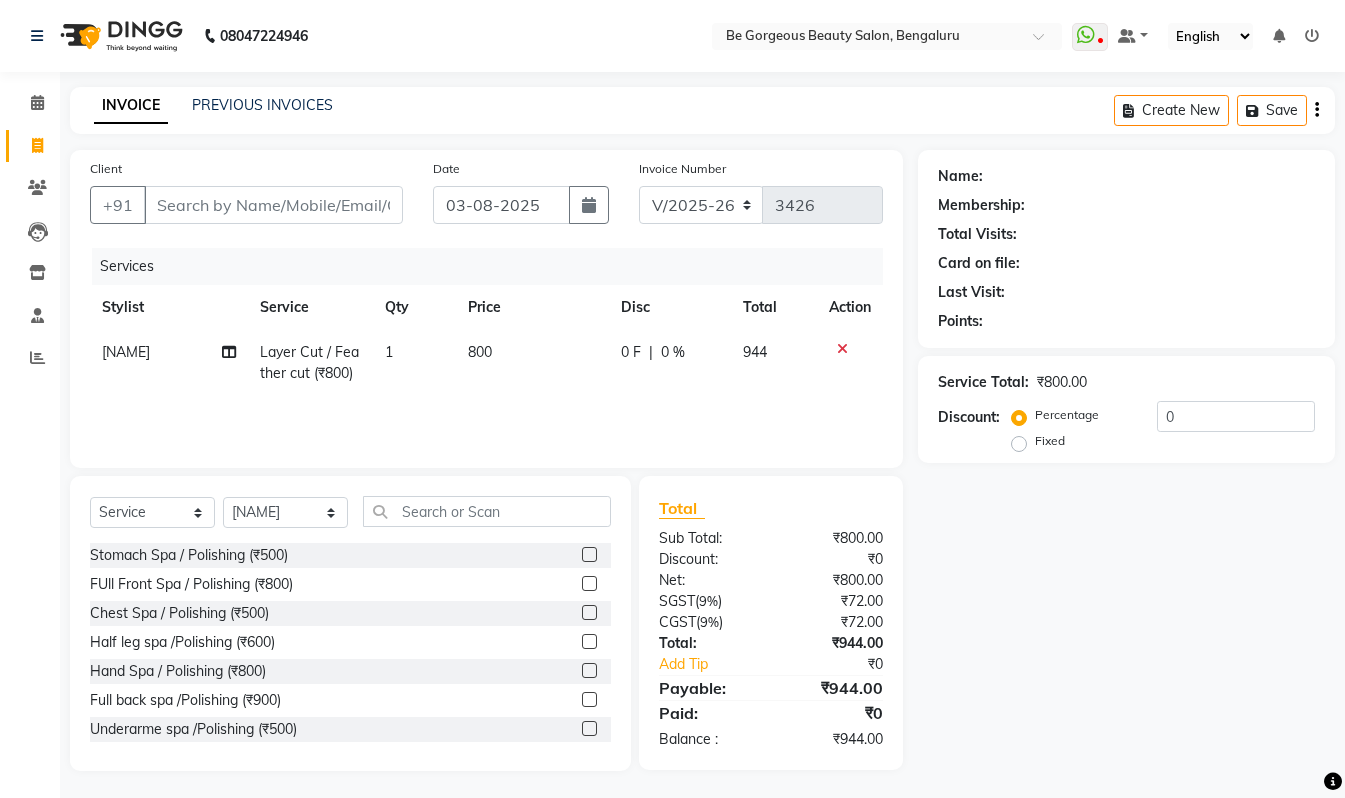select on "5405" 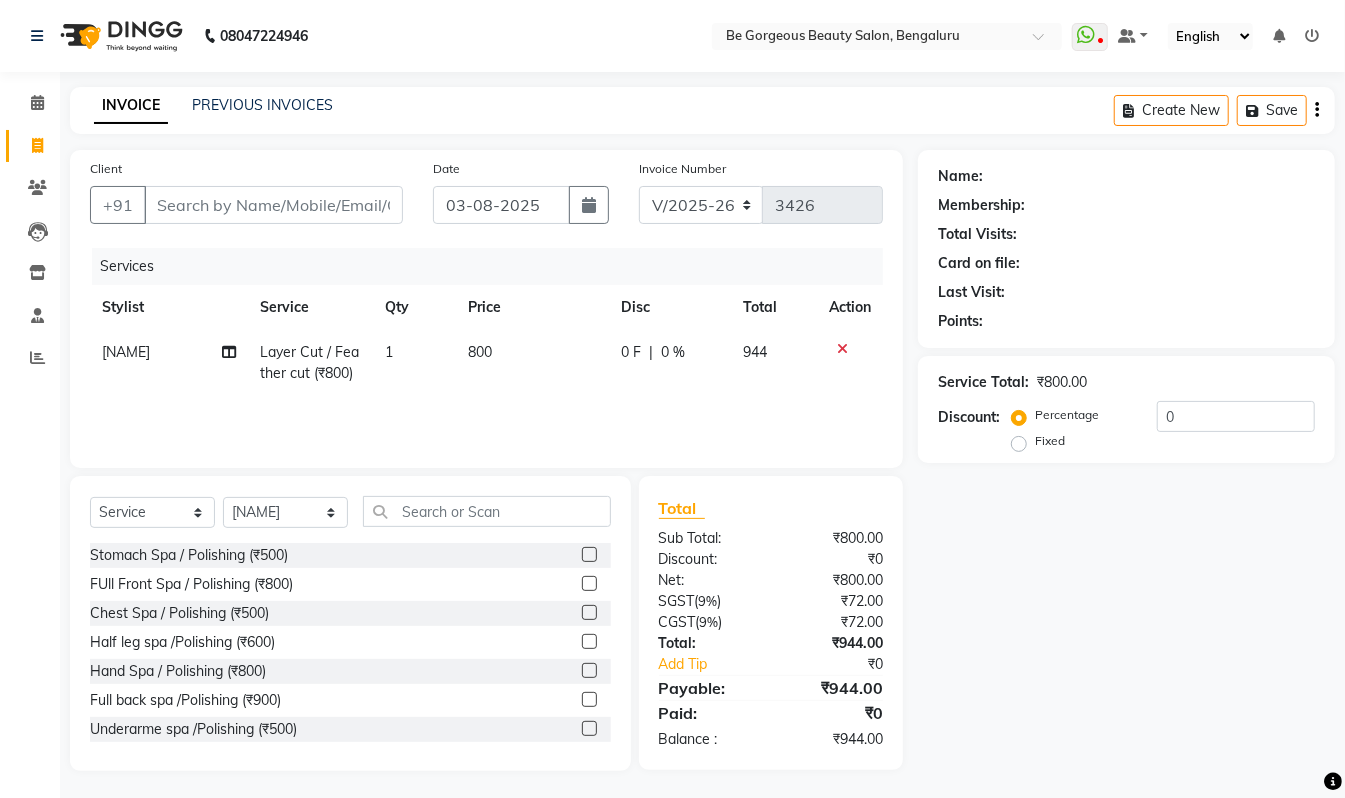 scroll, scrollTop: 0, scrollLeft: 0, axis: both 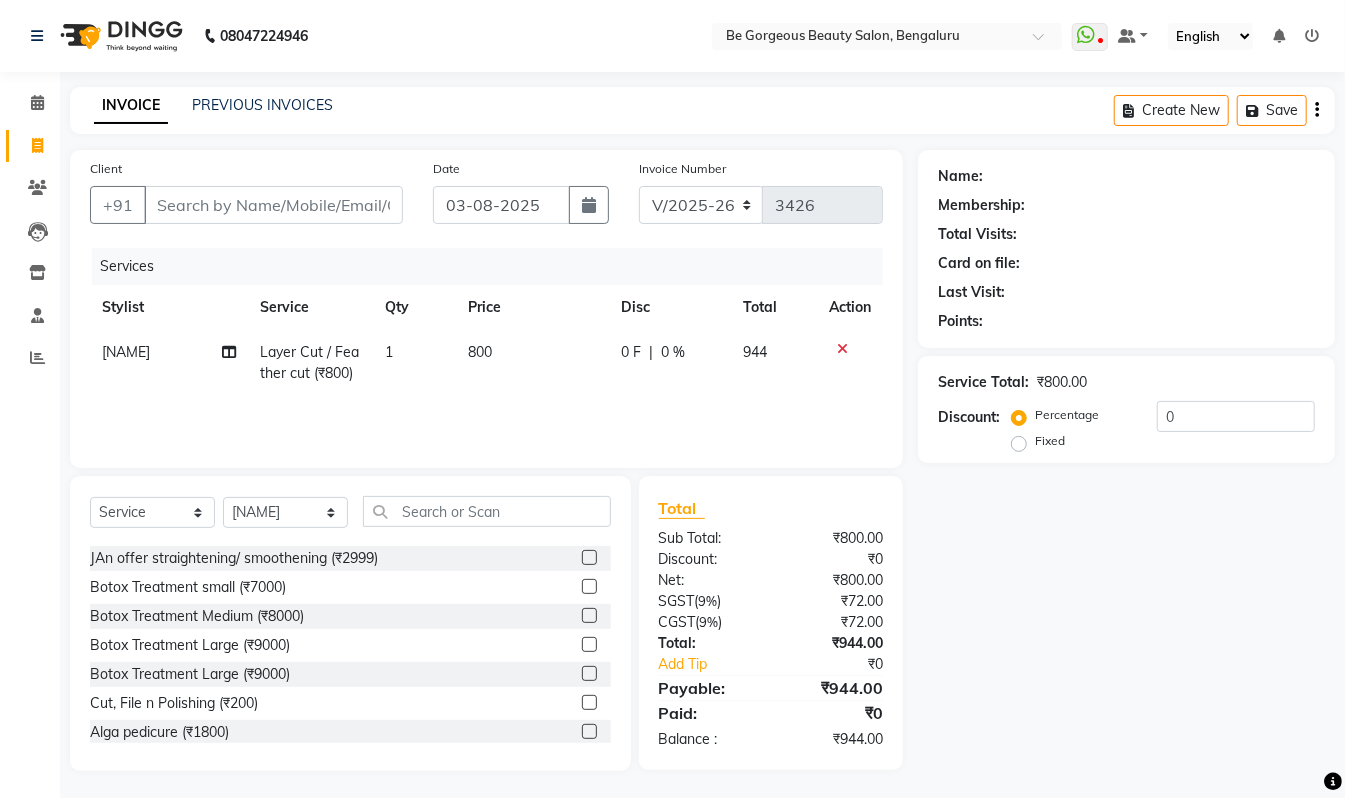 click on "[NAME]" 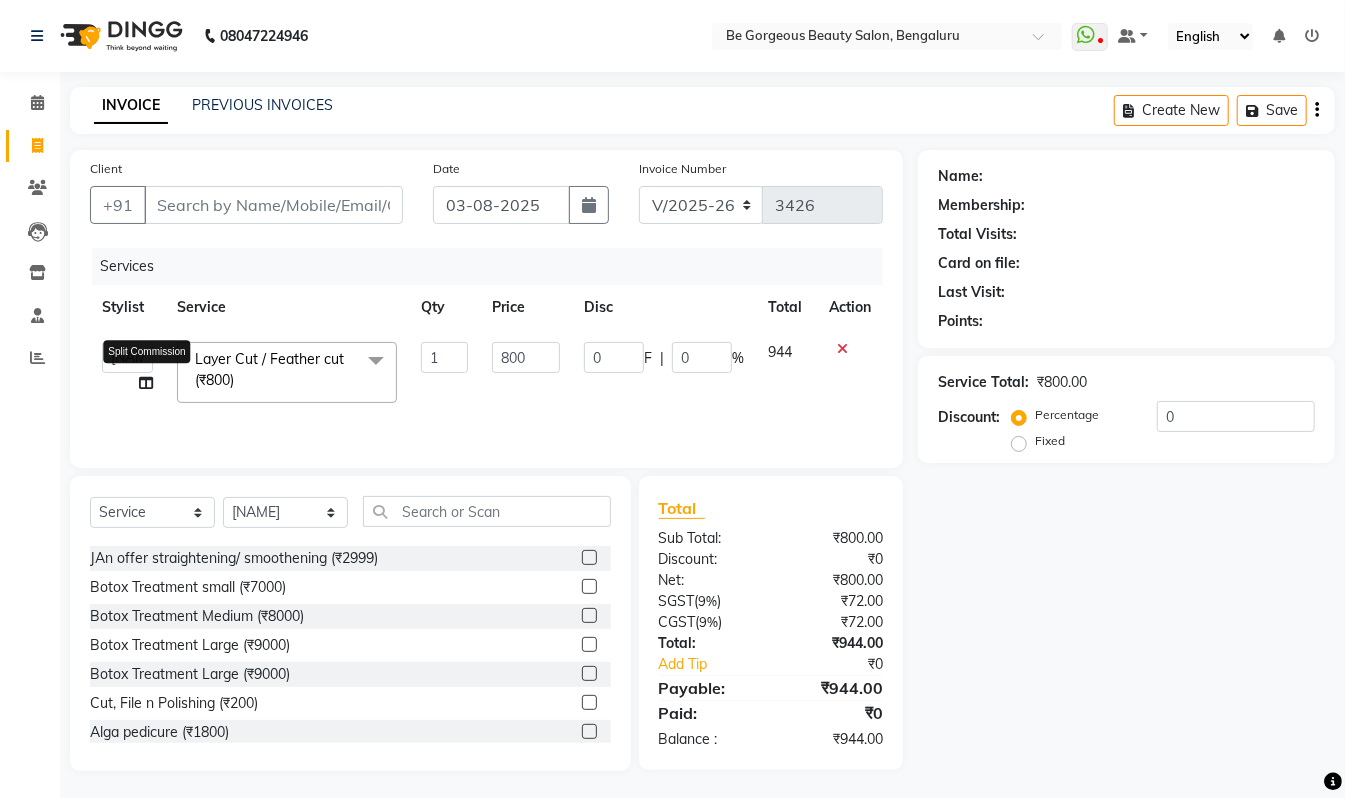 click 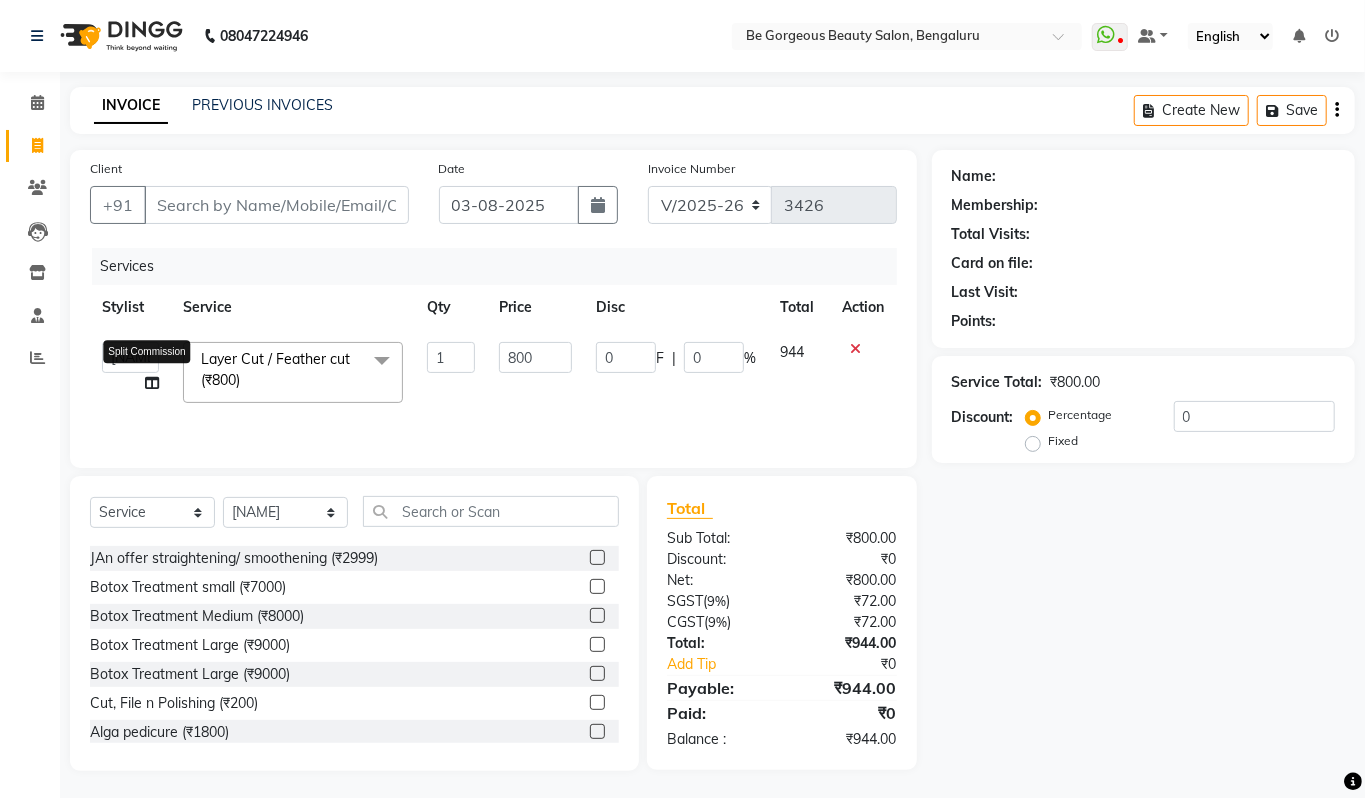 select on "36207" 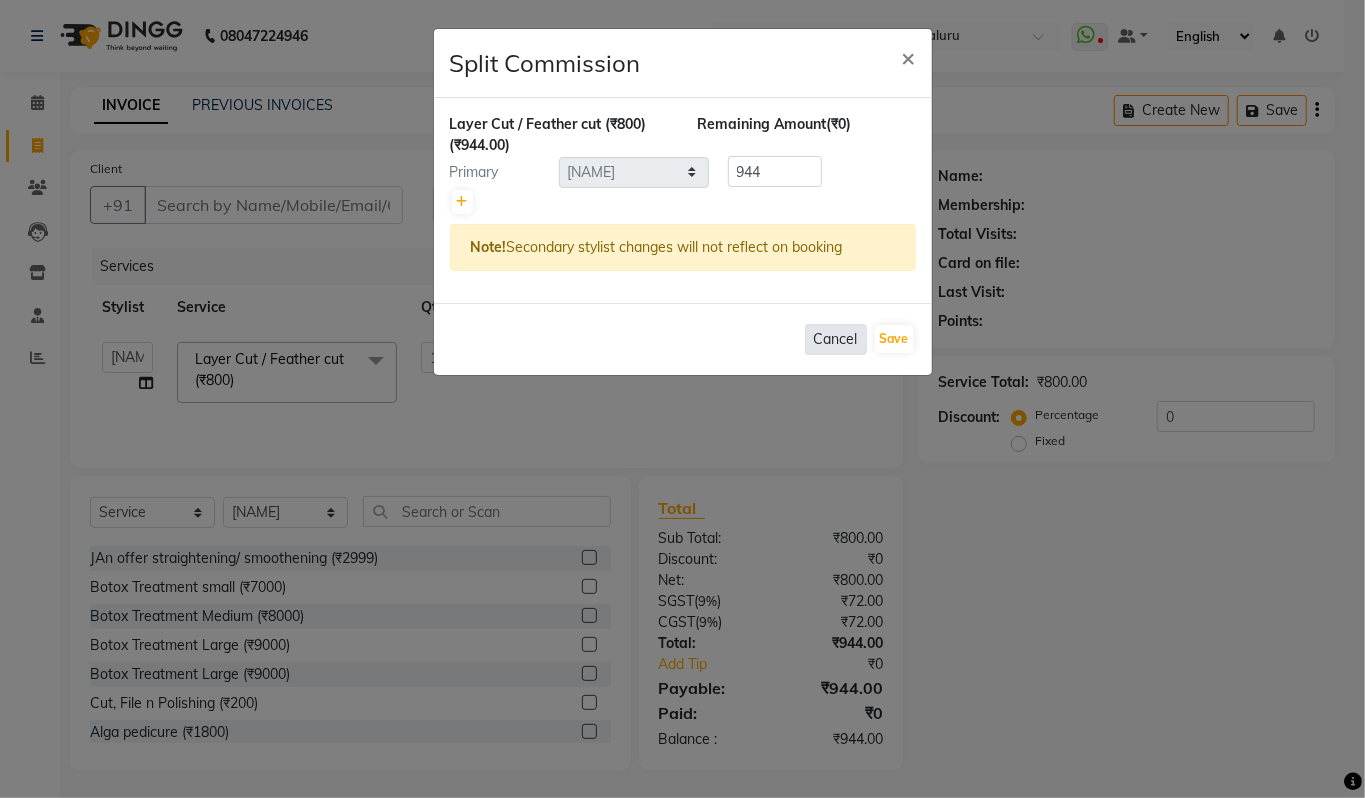 click on "Cancel" 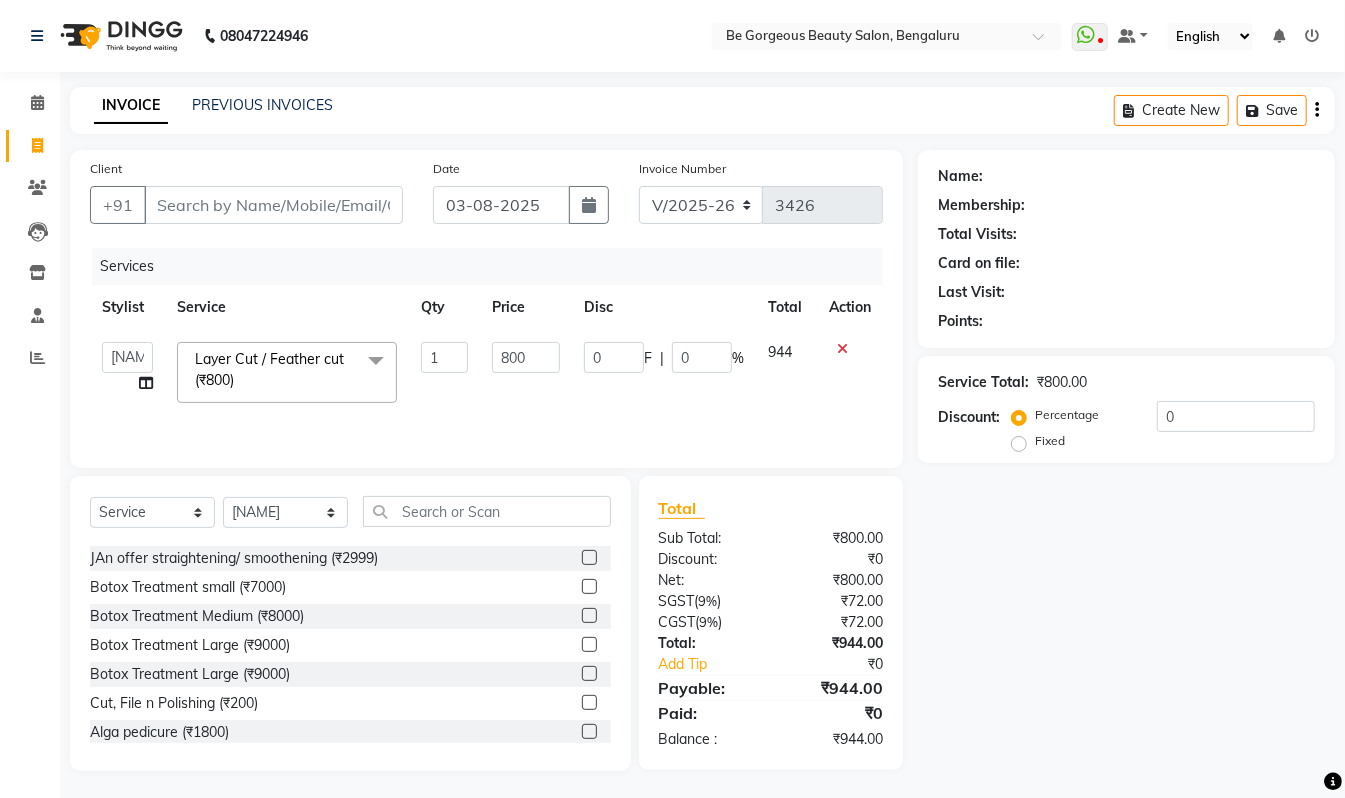 click on "[NAME] [NAME] [NAME] [NAME] Manager [NAME] [NAME] [NAME] [NAME] [NAME] [NAME]" 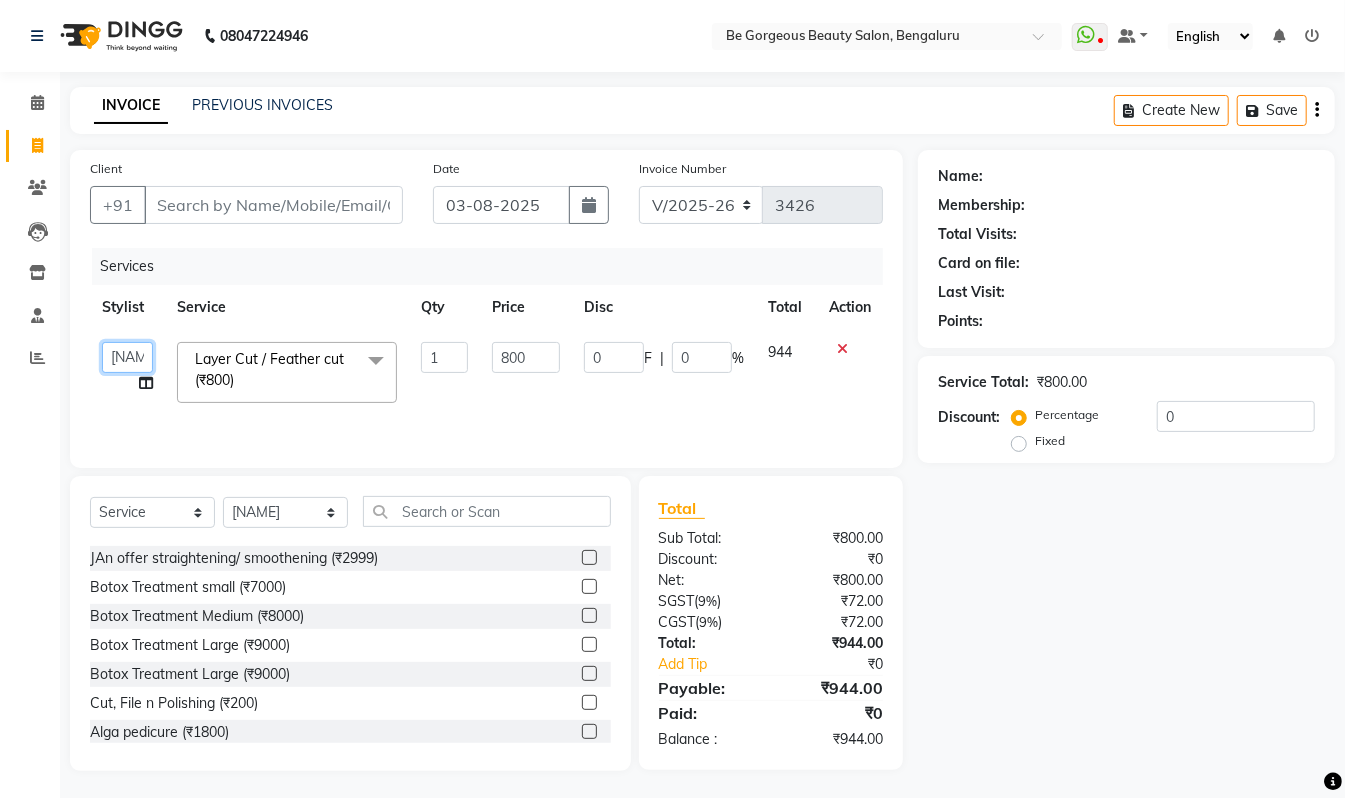 click on "[NAME] [NAME] [NAME] [NAME] Manager [NAME] [NAME] [NAME] [NAME] [NAME] [NAME]" 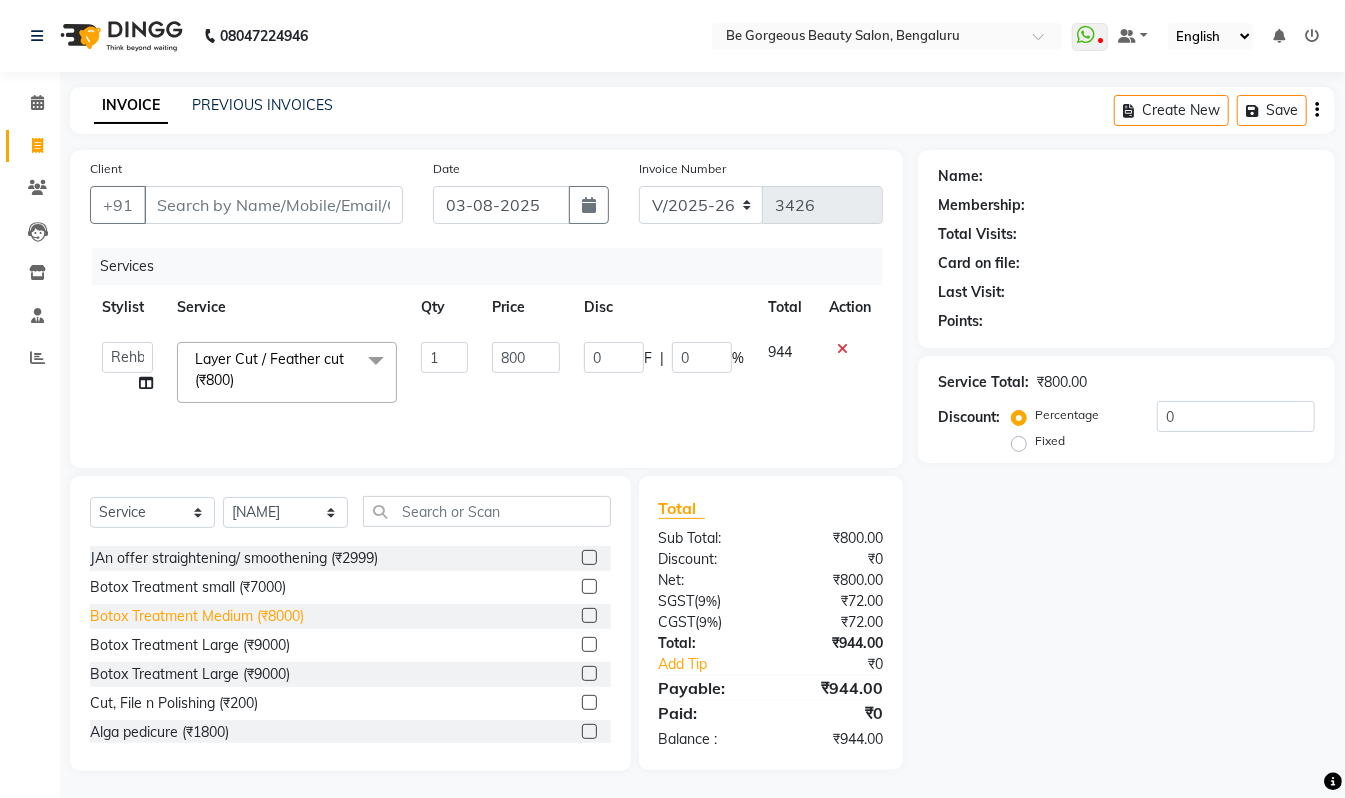 select on "83188" 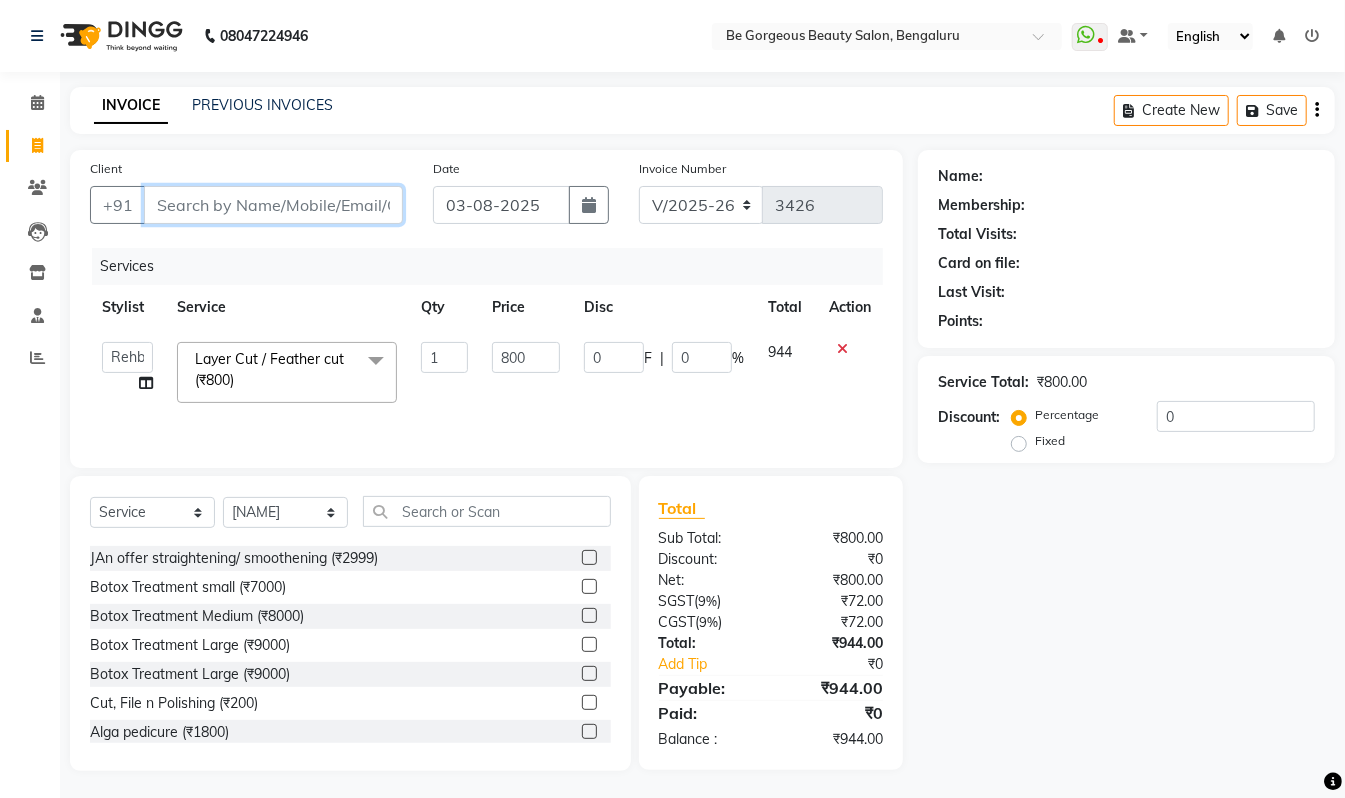 click on "Client" at bounding box center [273, 205] 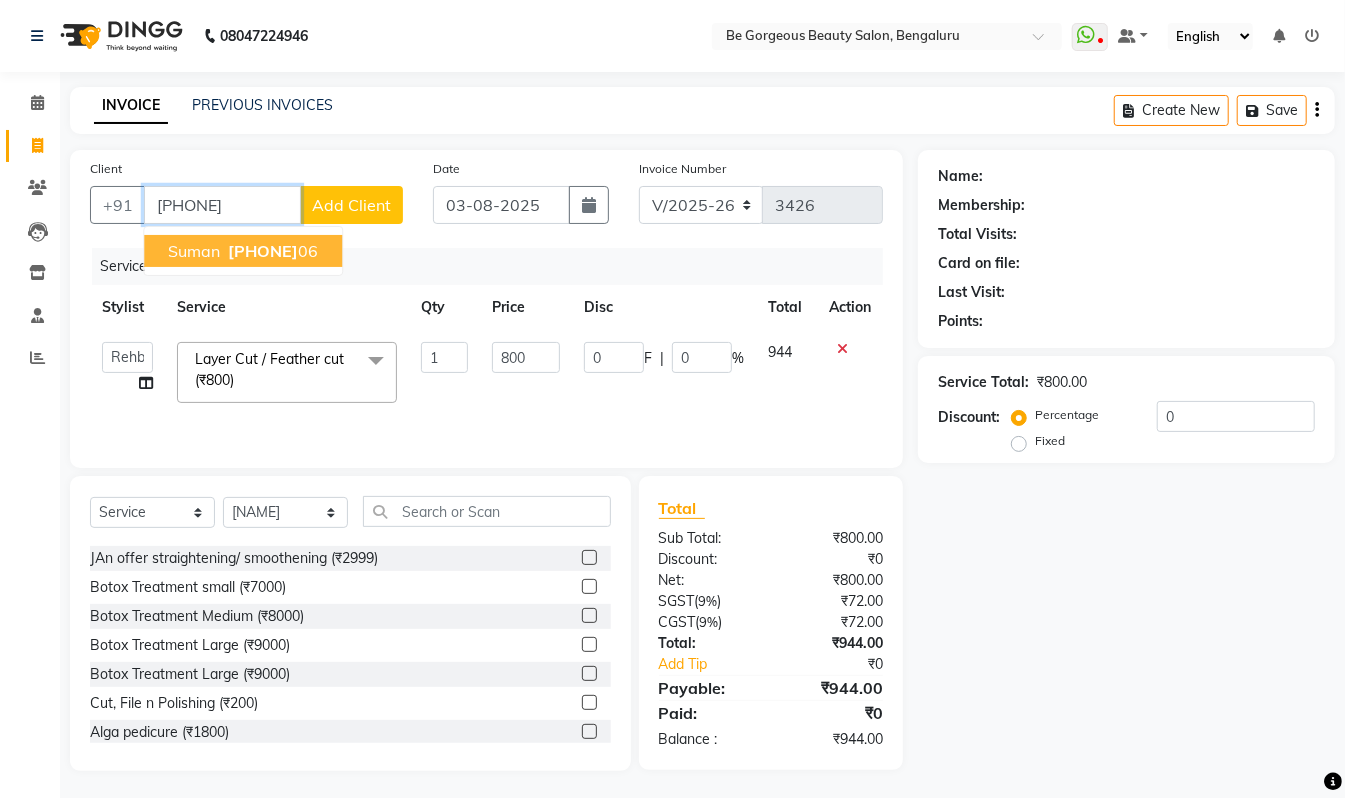 click on "[PHONE]" at bounding box center [263, 251] 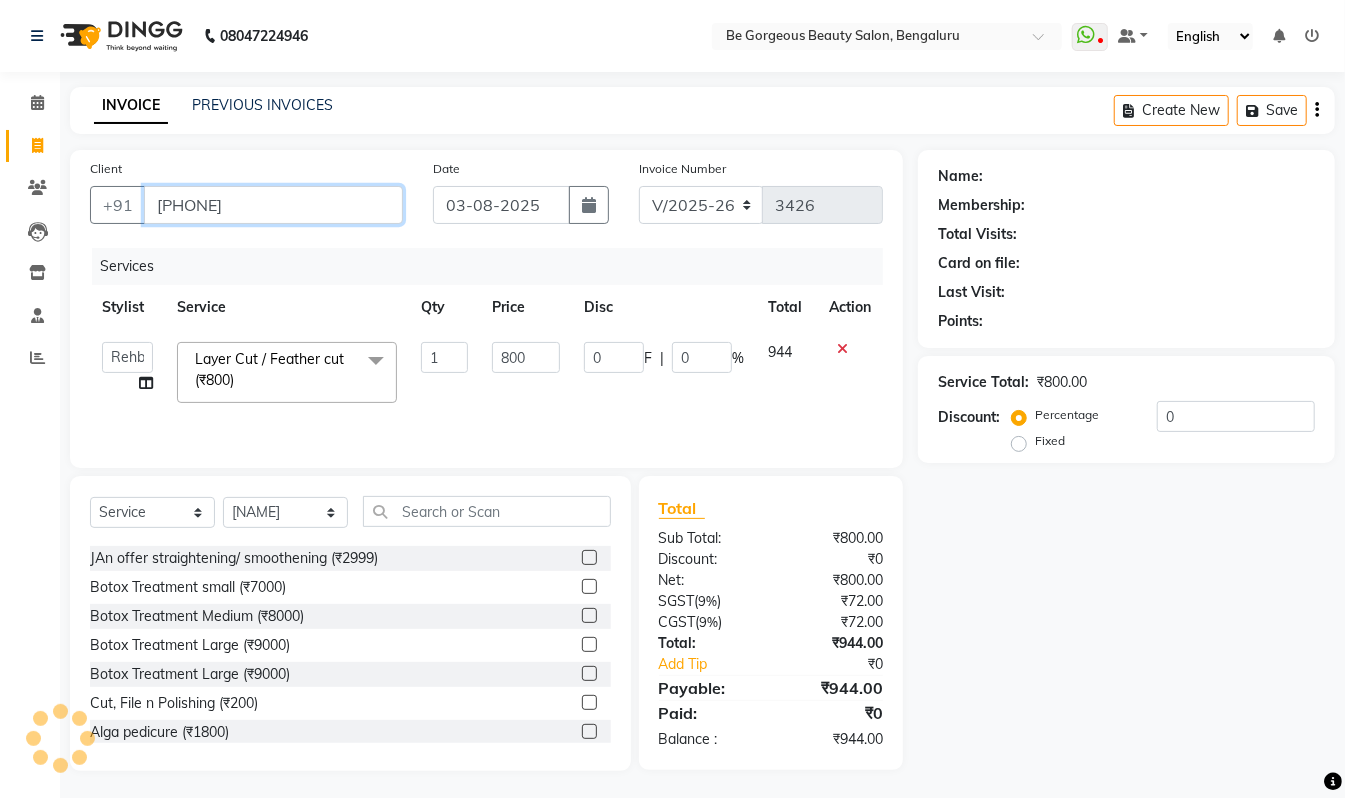 type on "[PHONE]" 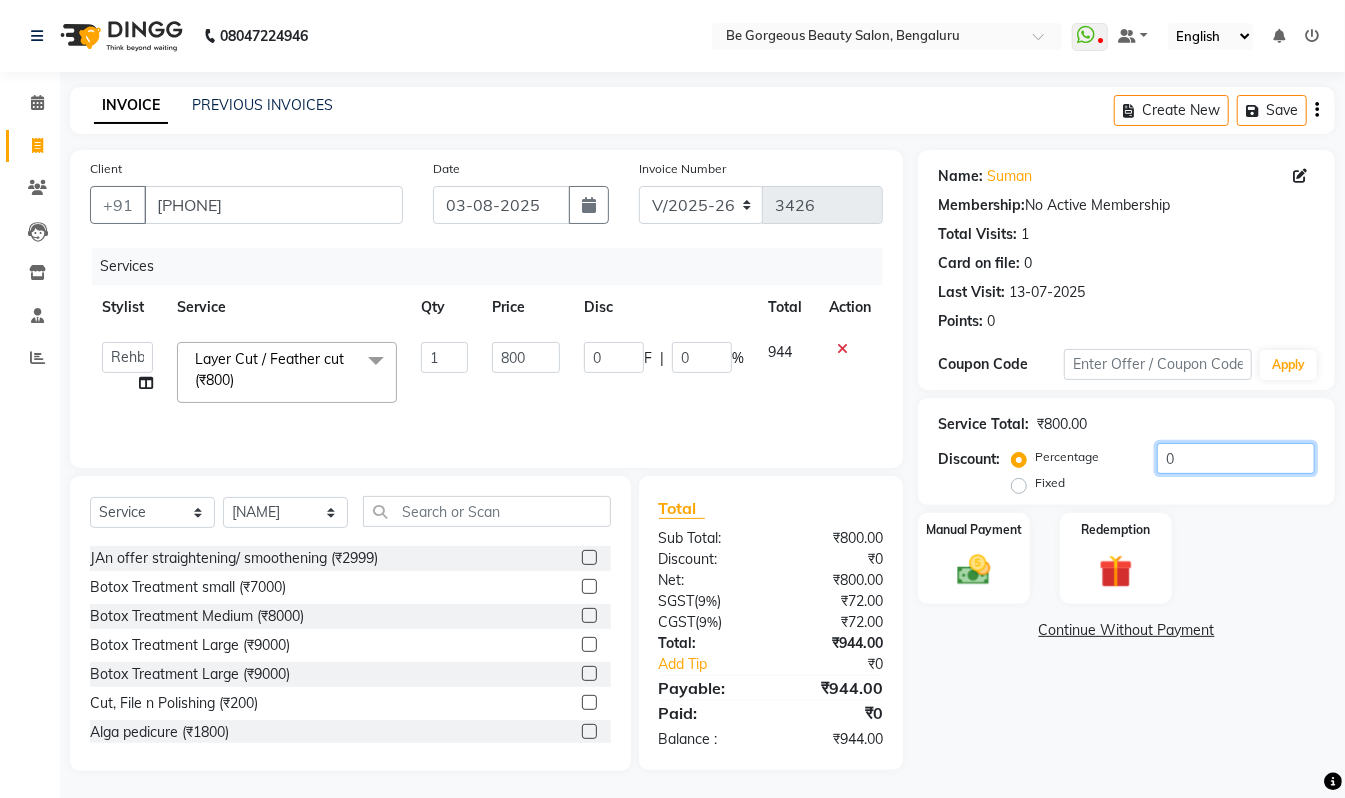 click on "0" 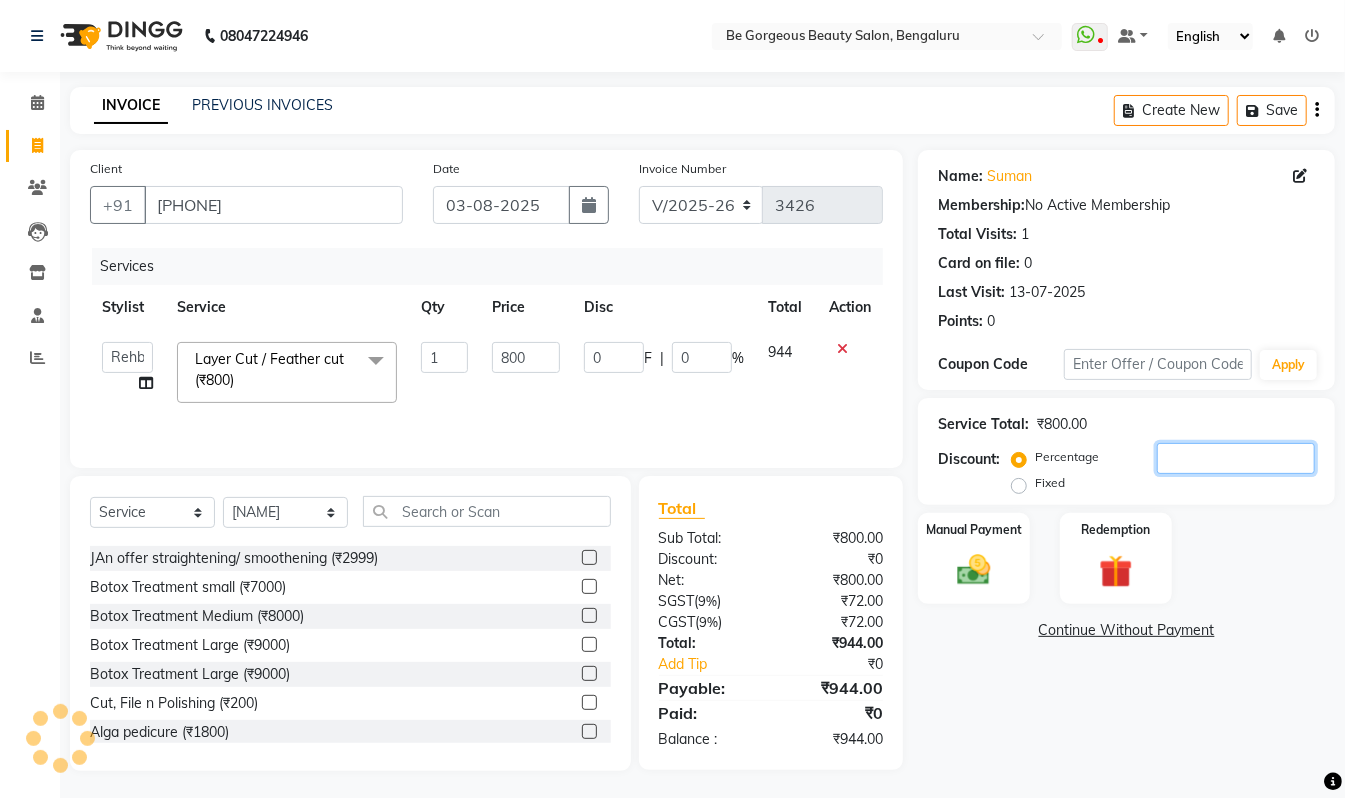 type on "1" 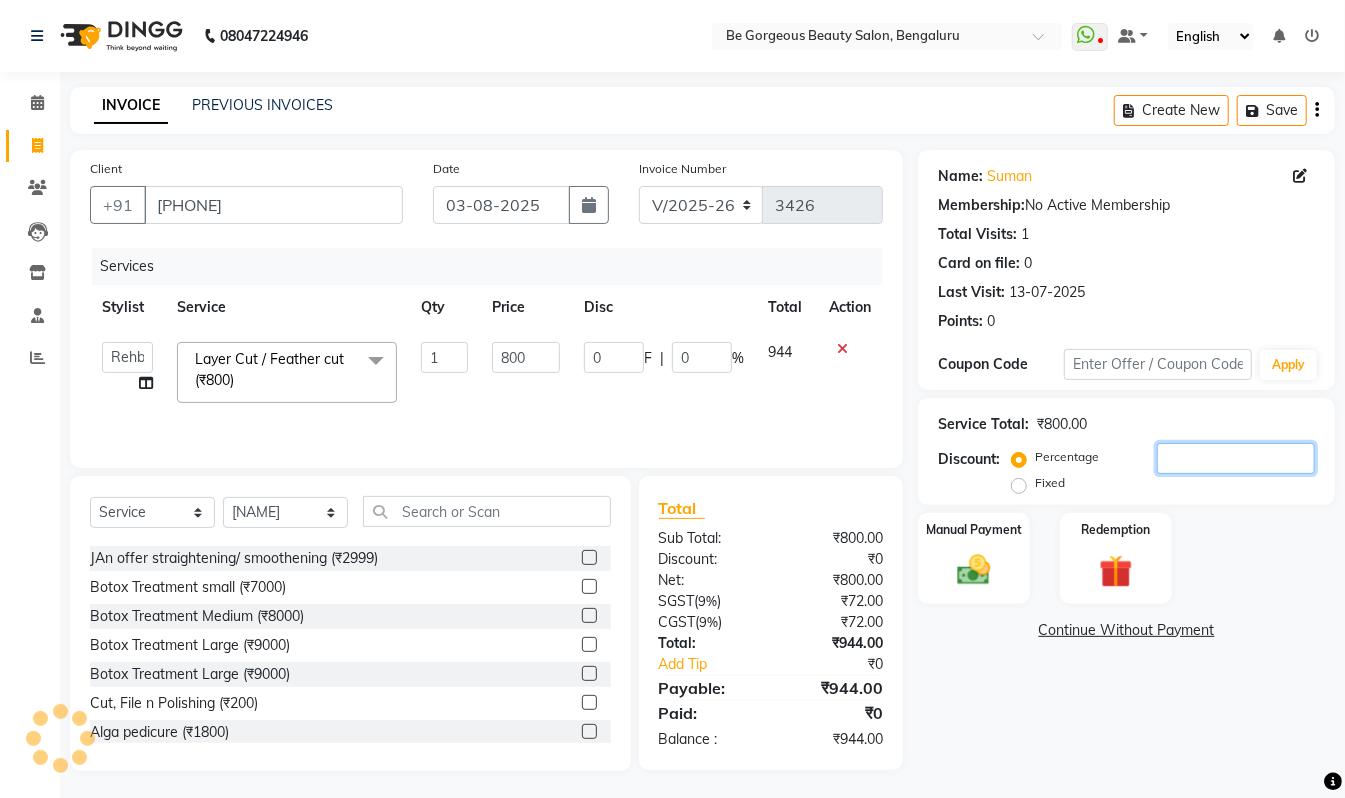 type on "8" 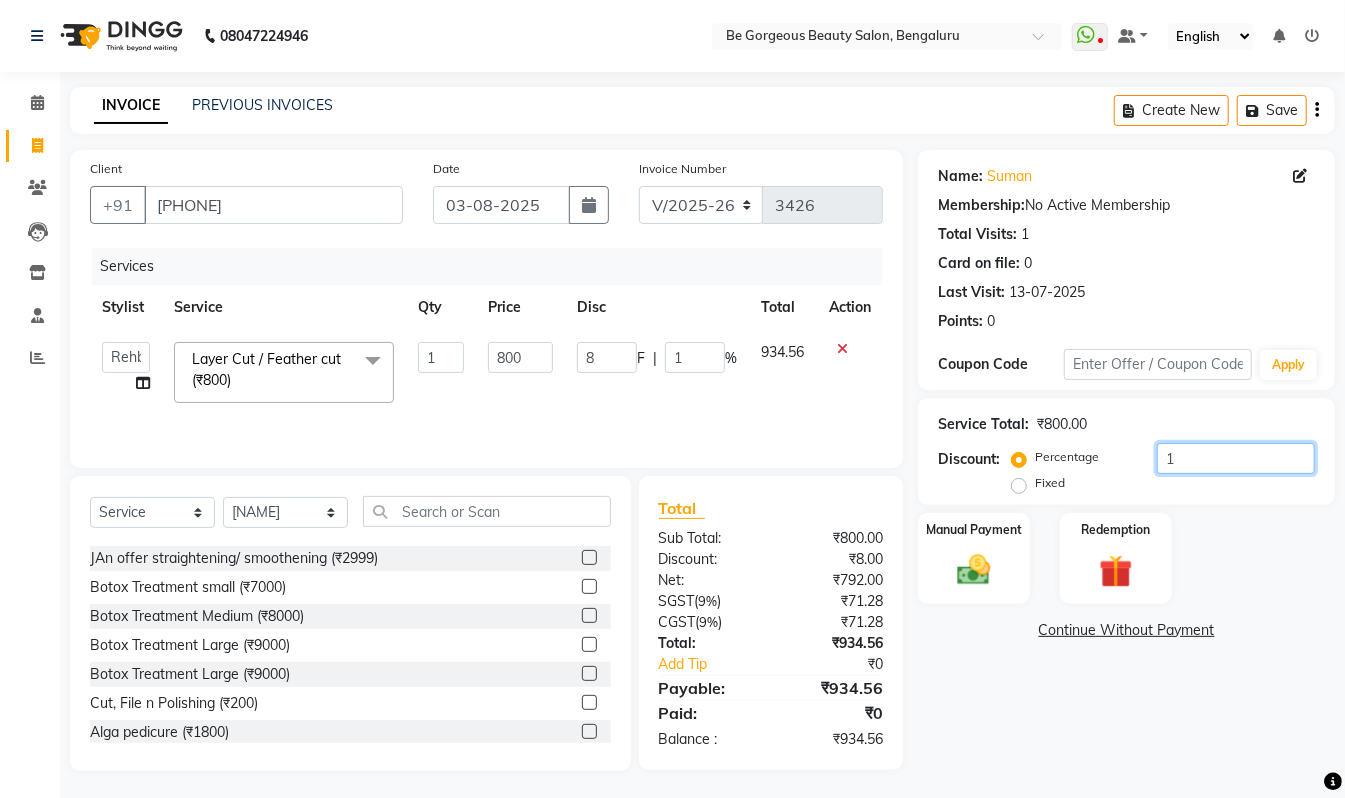 type on "10" 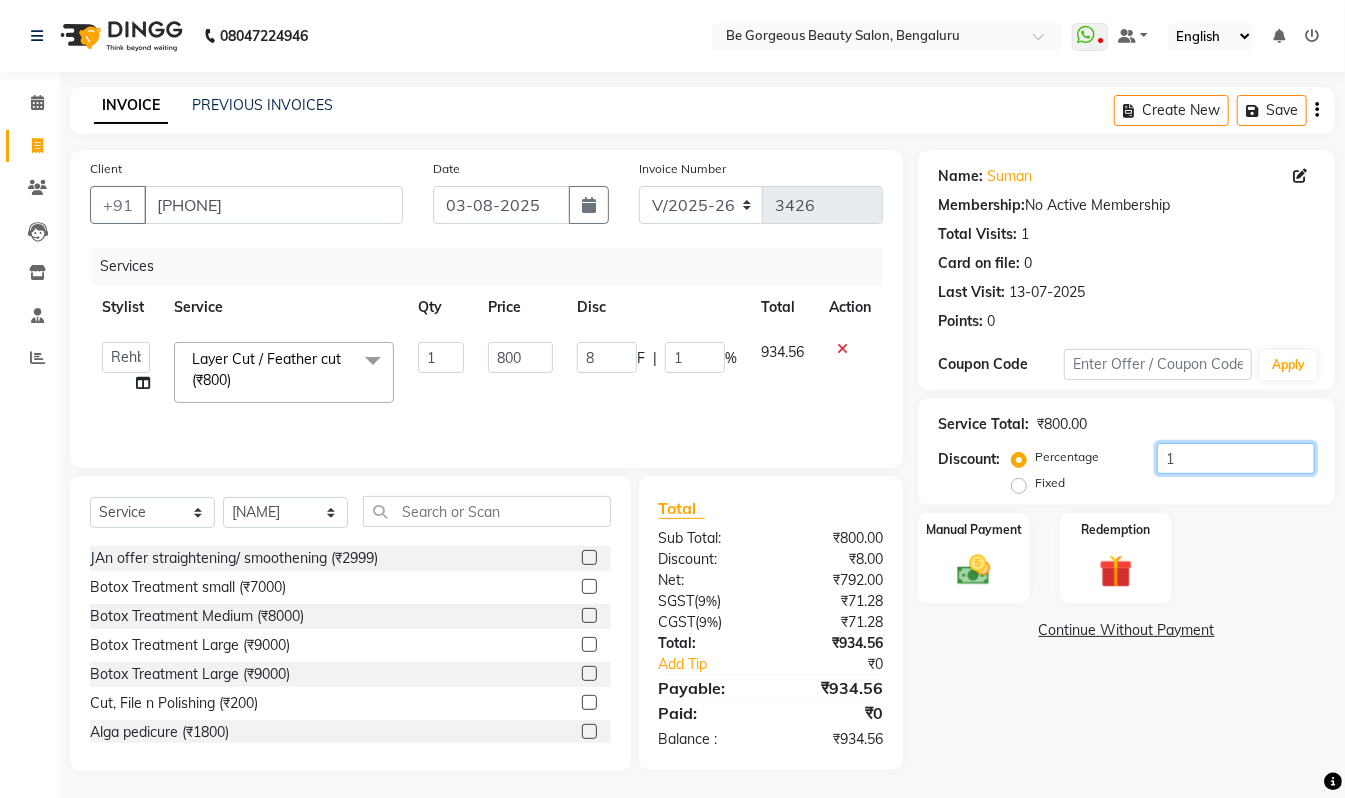 type on "80" 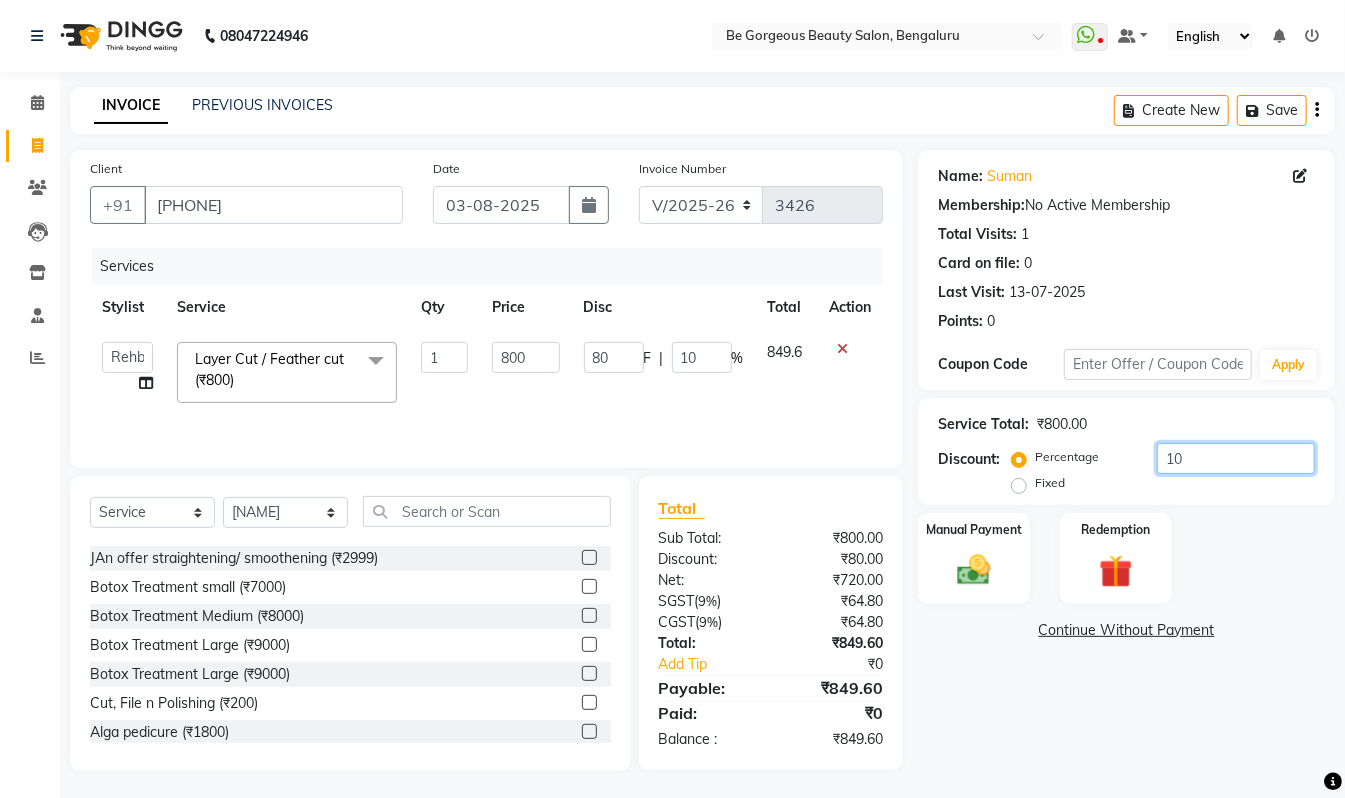 scroll, scrollTop: 5, scrollLeft: 0, axis: vertical 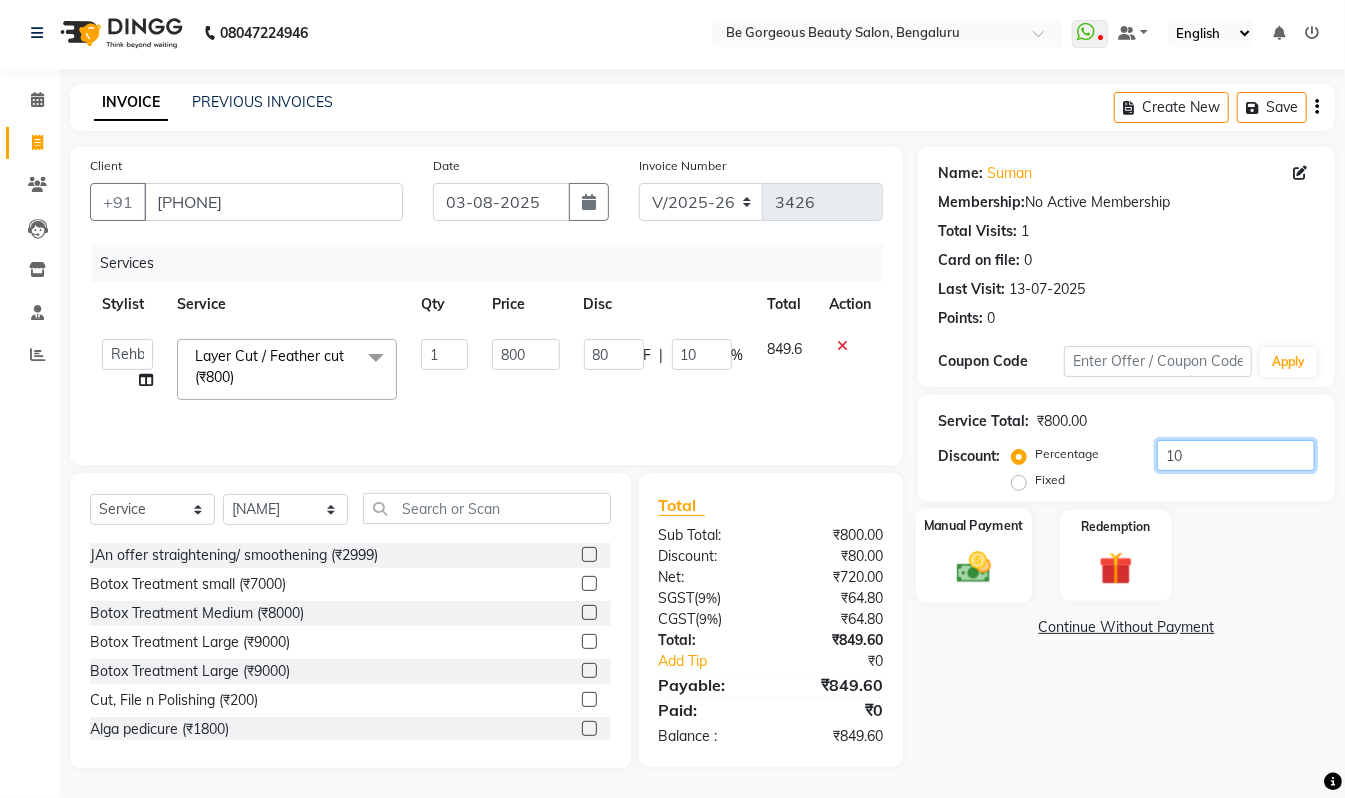 type on "10" 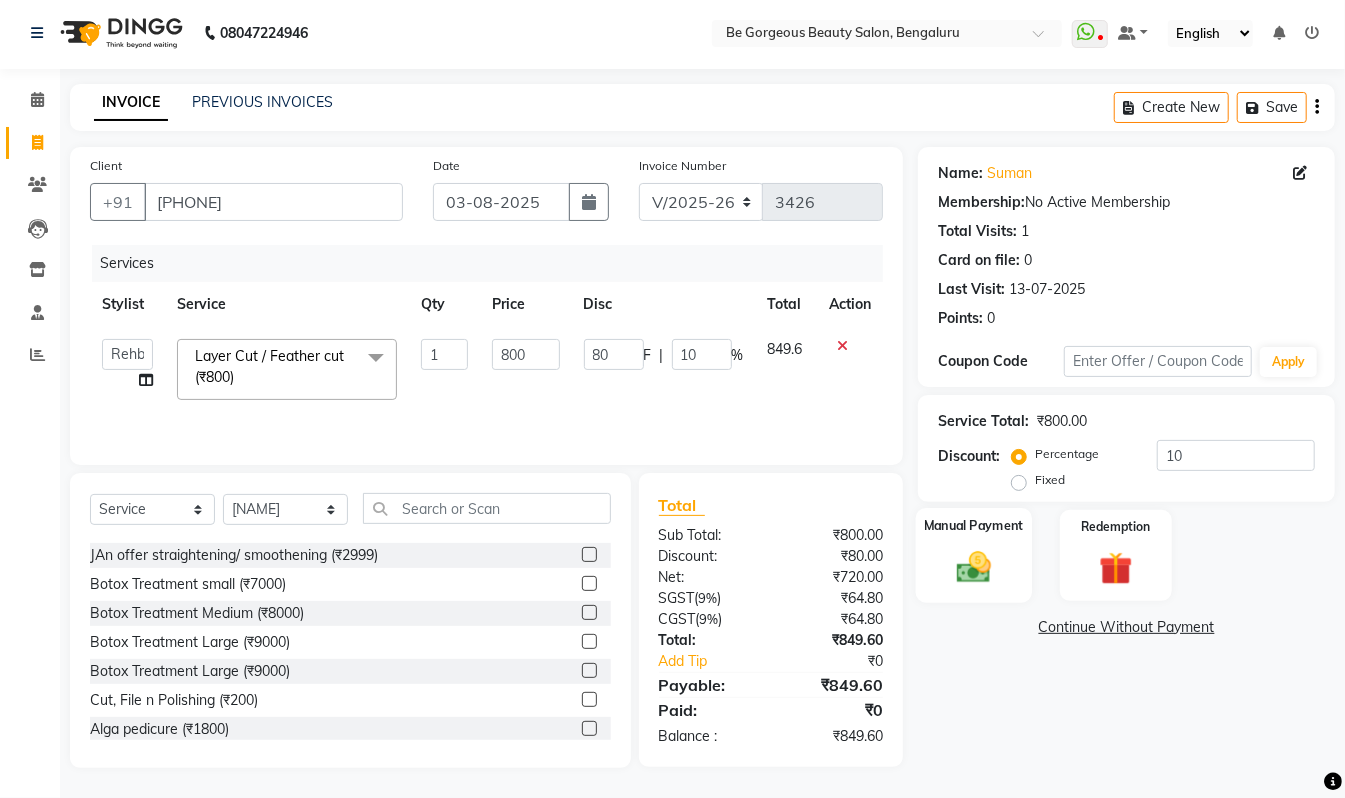click on "Manual Payment" 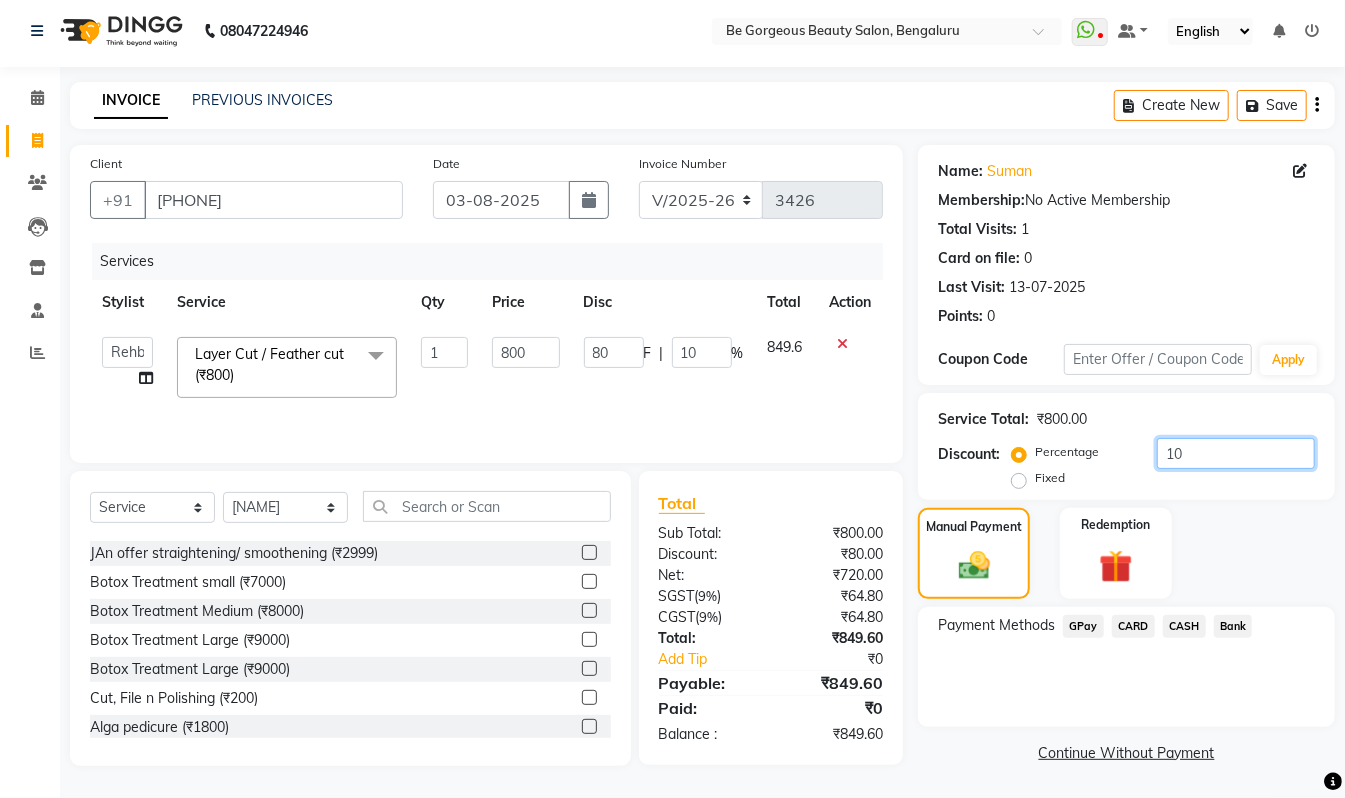 click on "10" 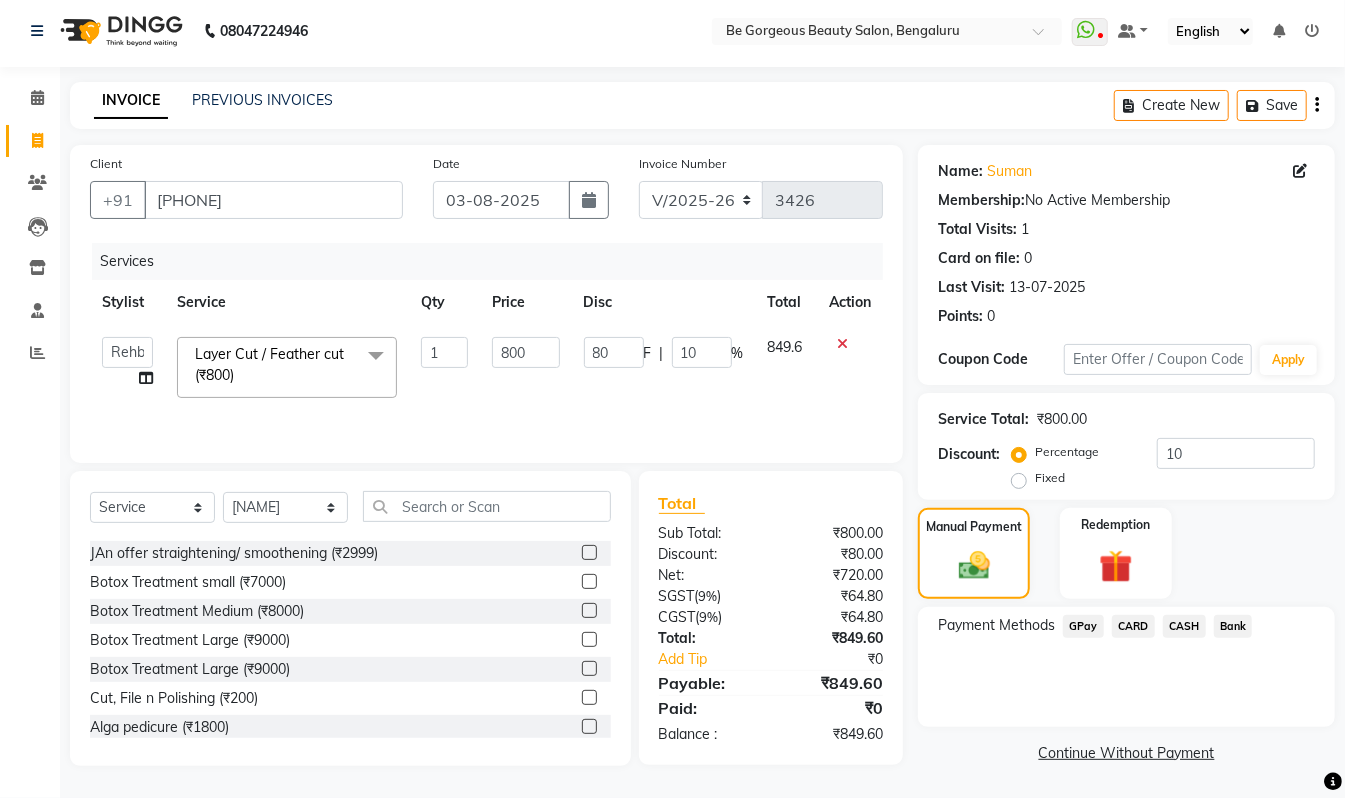 click on "GPay" 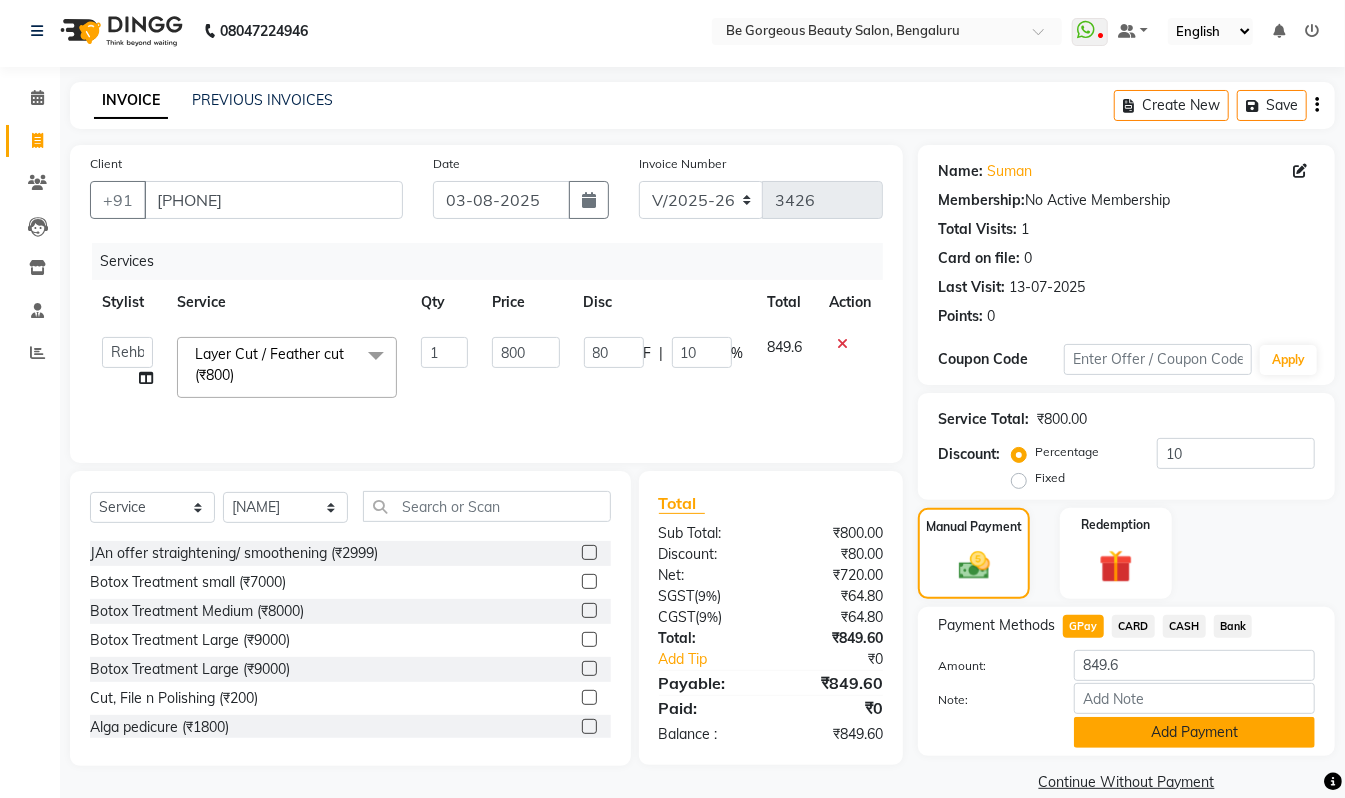 click on "Add Payment" 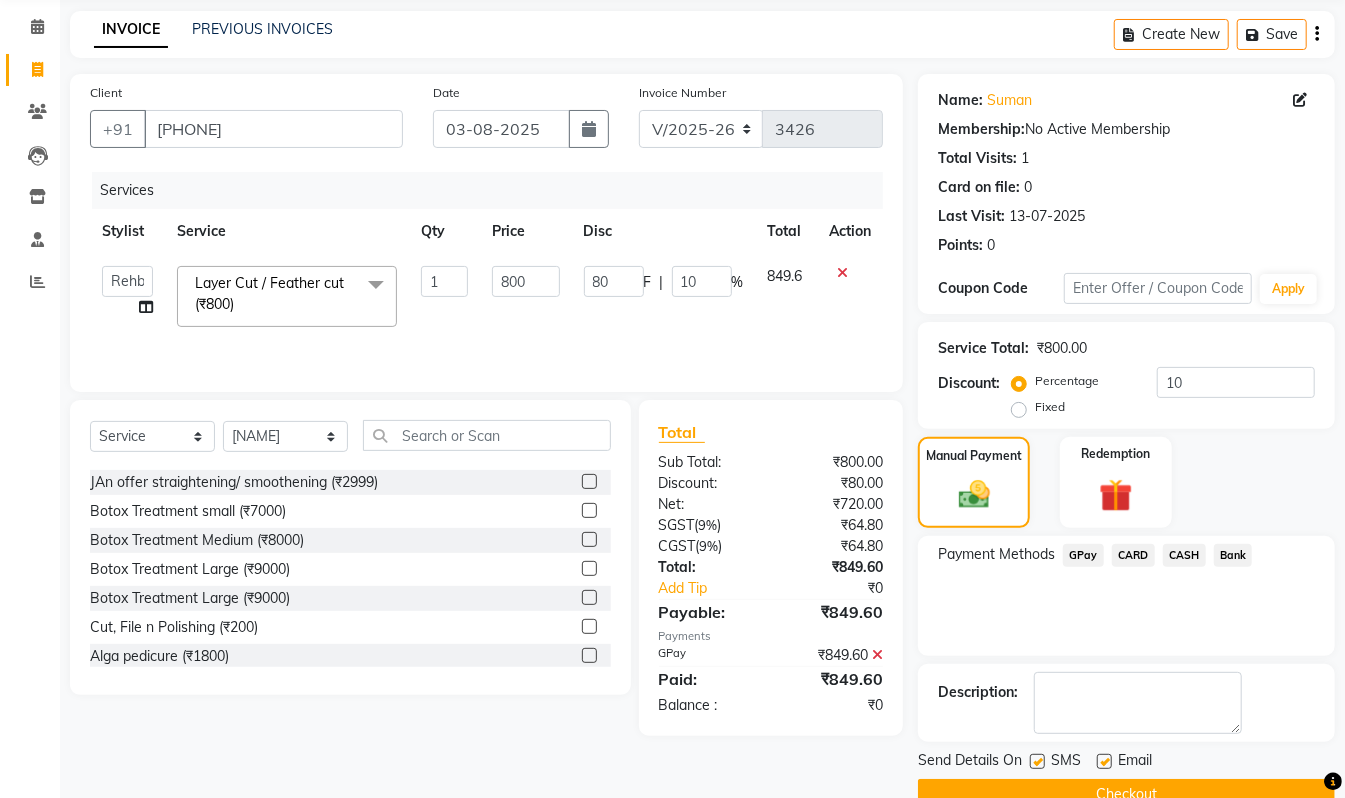 scroll, scrollTop: 118, scrollLeft: 0, axis: vertical 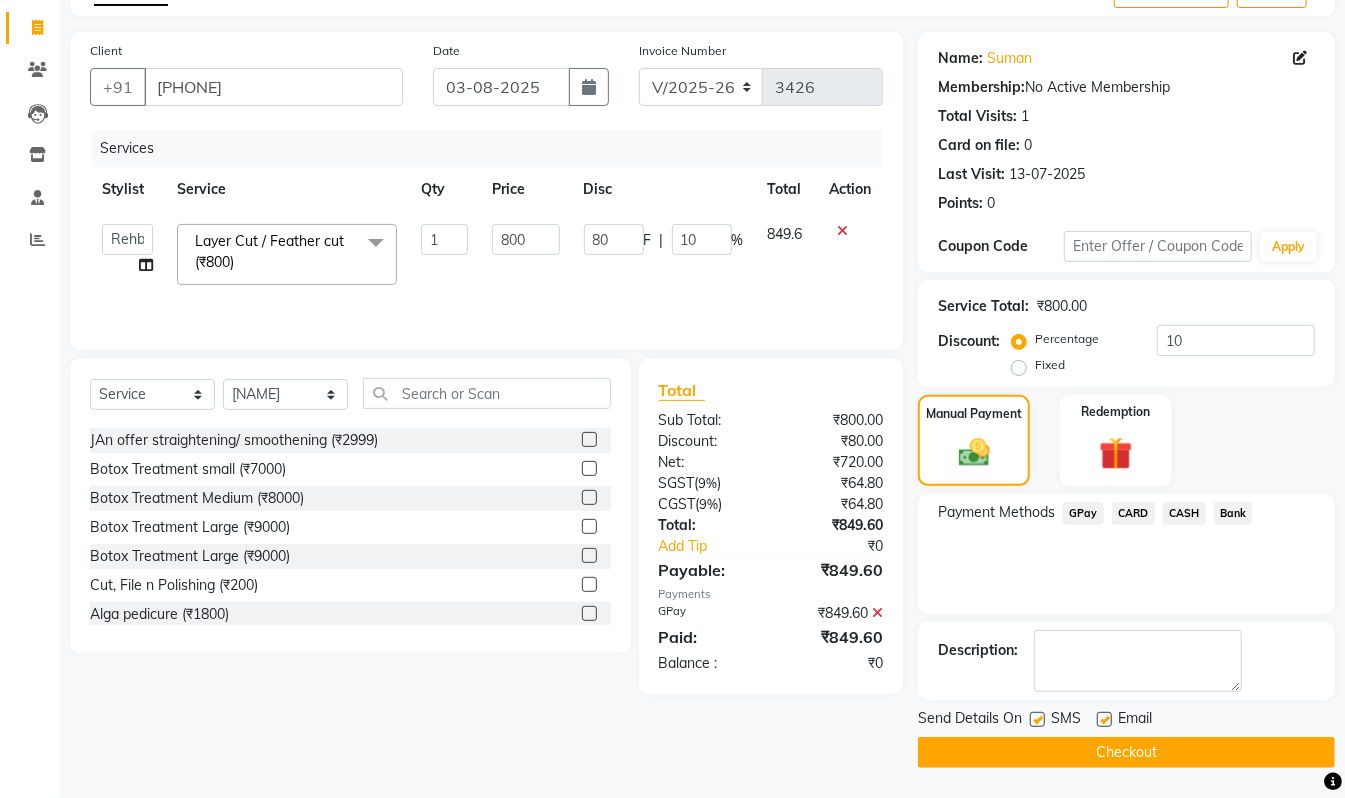 click on "Checkout" 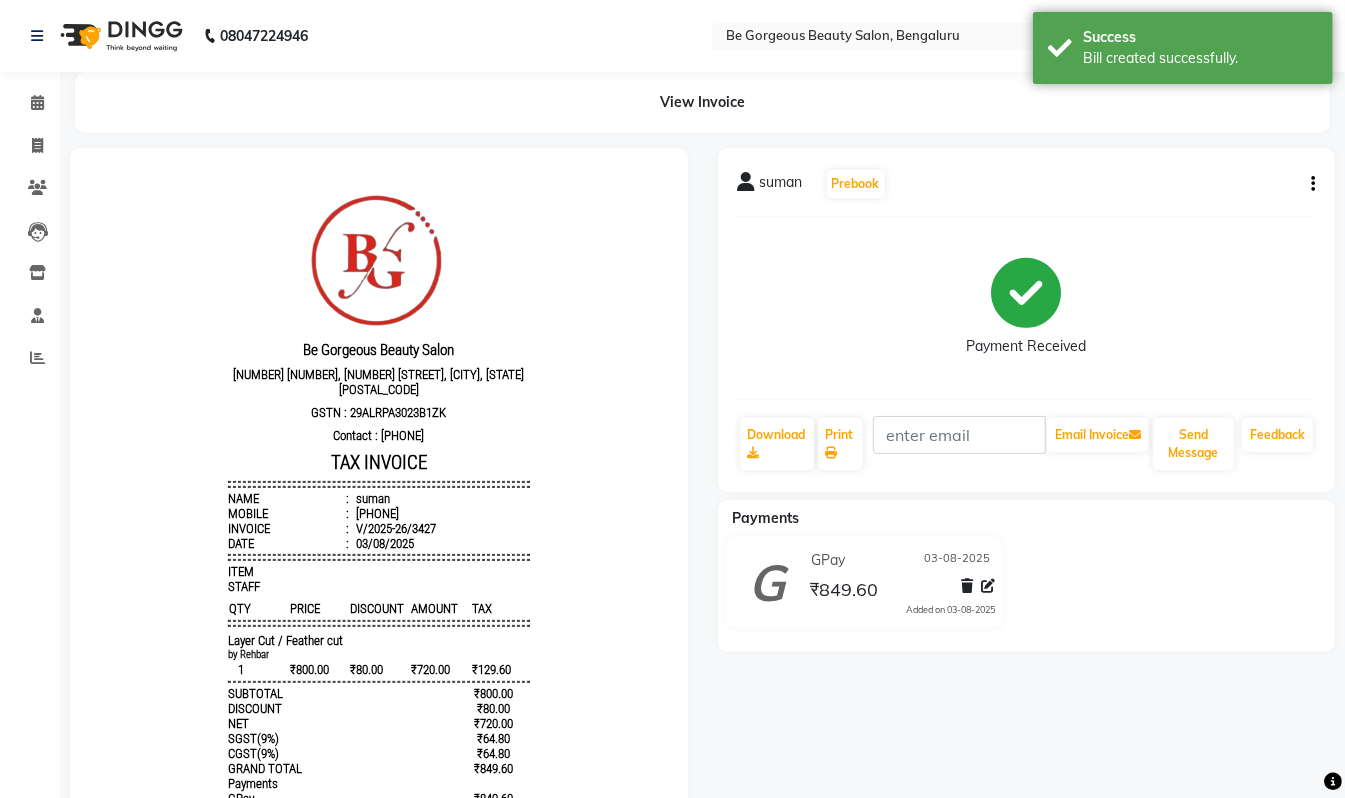 scroll, scrollTop: 0, scrollLeft: 0, axis: both 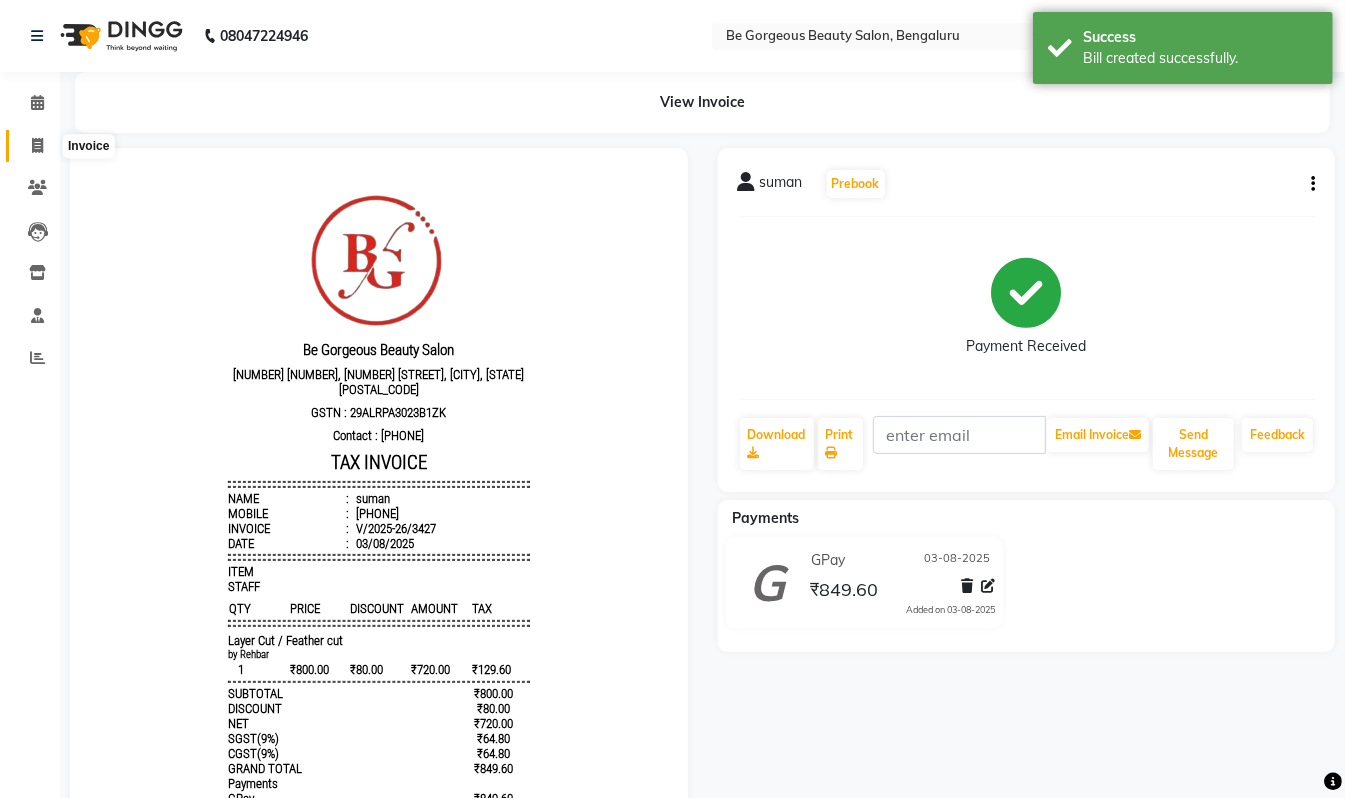 click 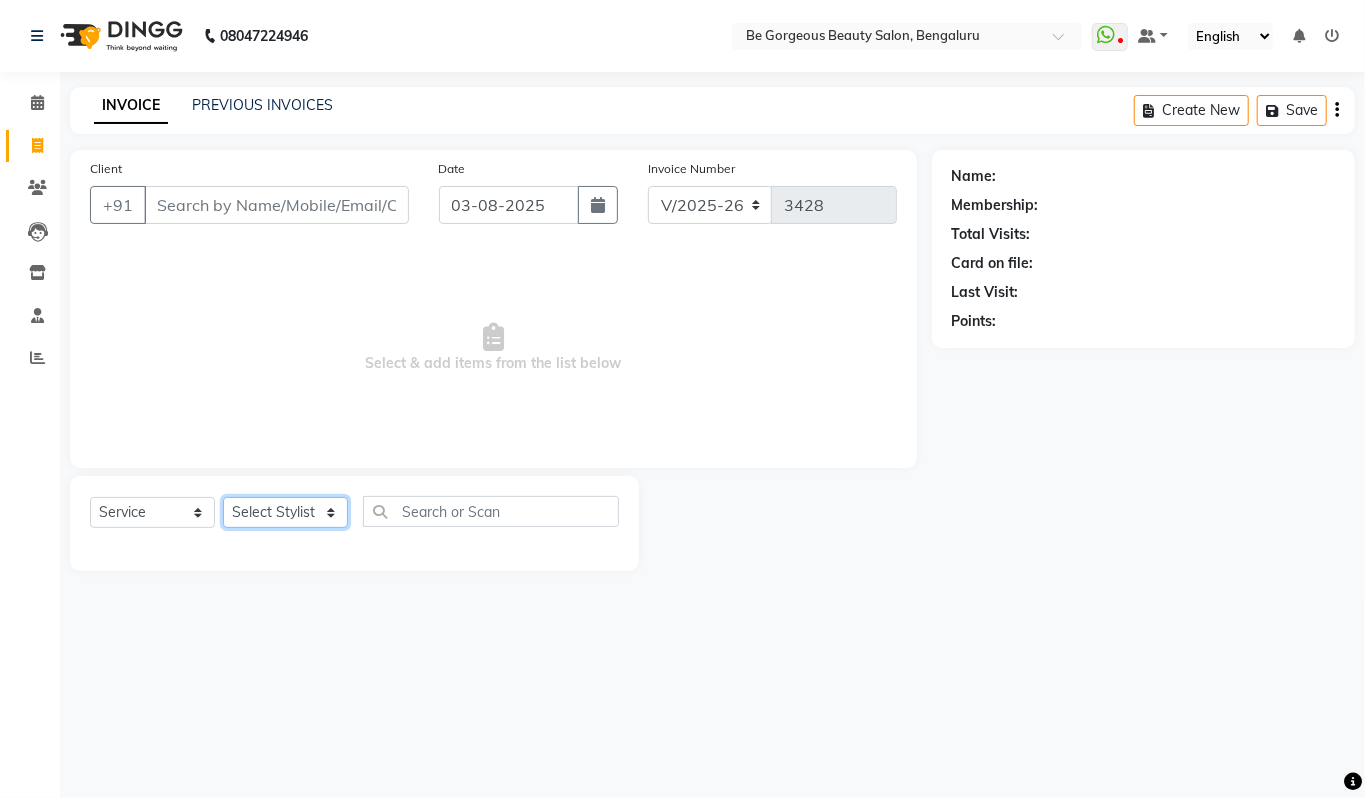 click on "Select Stylist Akram Anas Gayatri lata Manager Munu Pooja Rehbar Romi Talib Wajid" 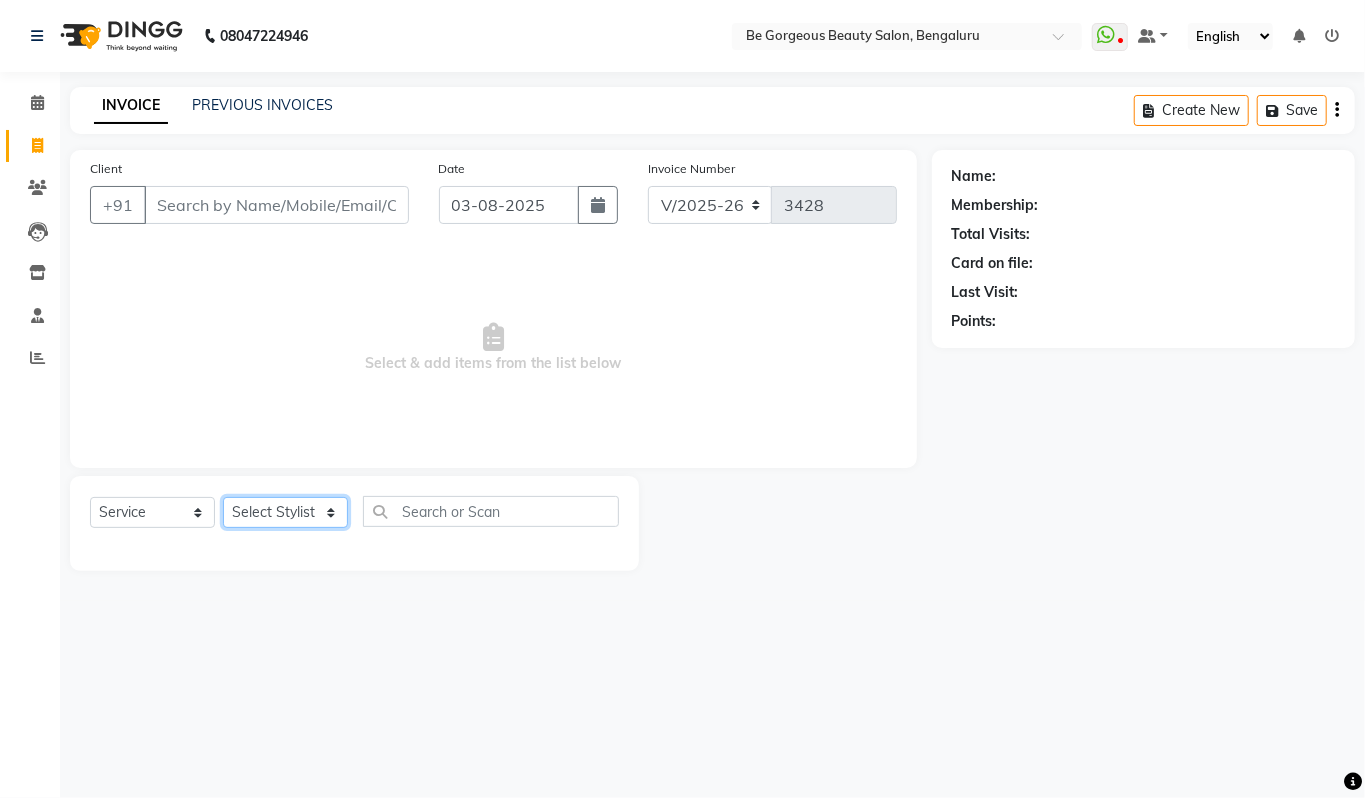 select on "83189" 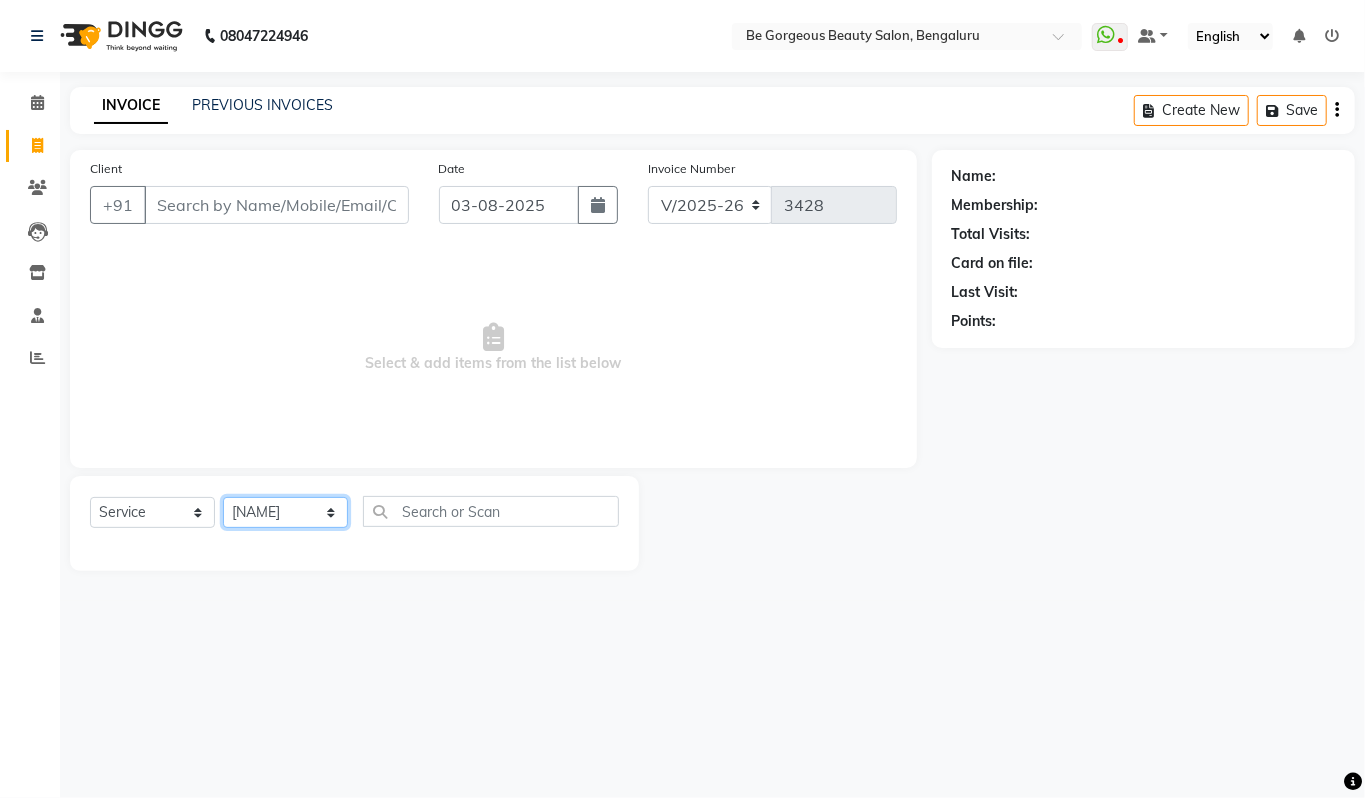 click on "Select Stylist Akram Anas Gayatri lata Manager Munu Pooja Rehbar Romi Talib Wajid" 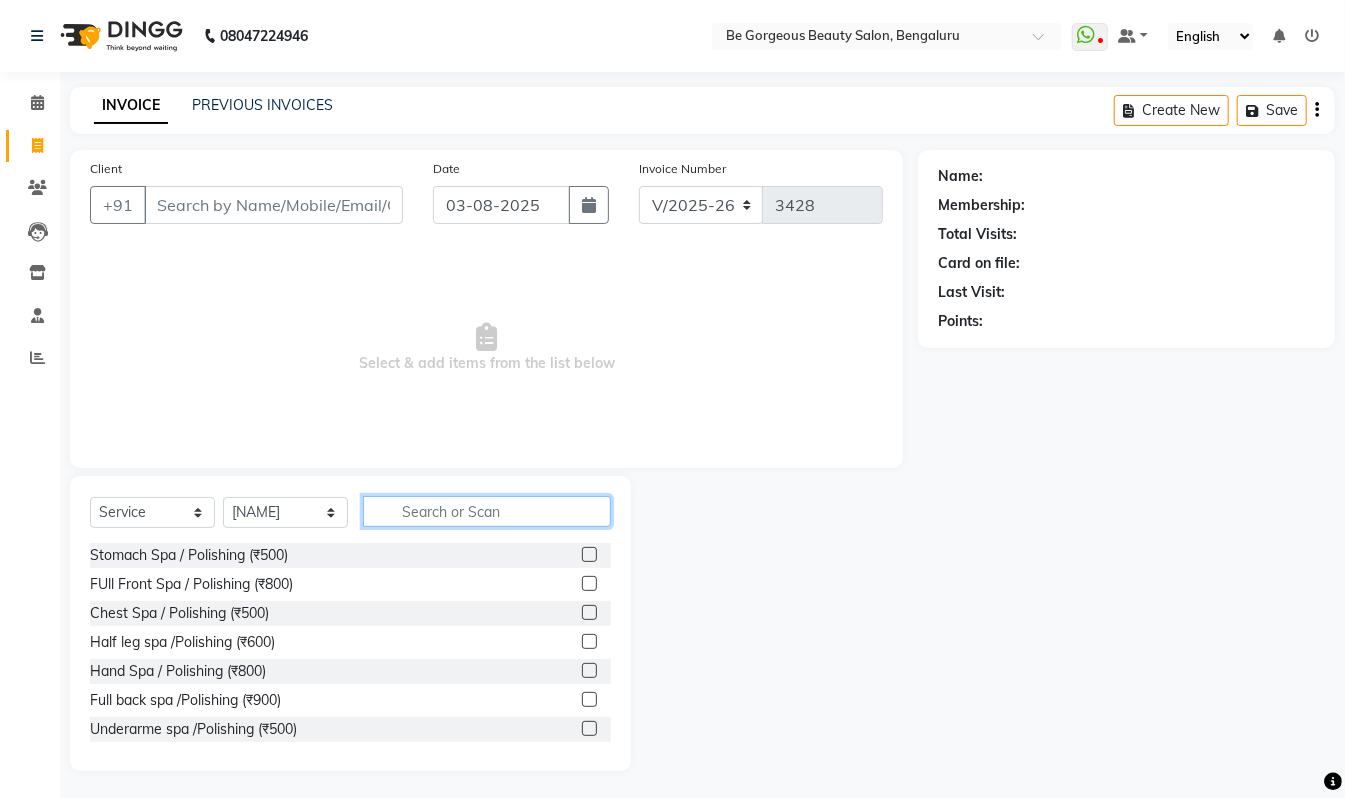click 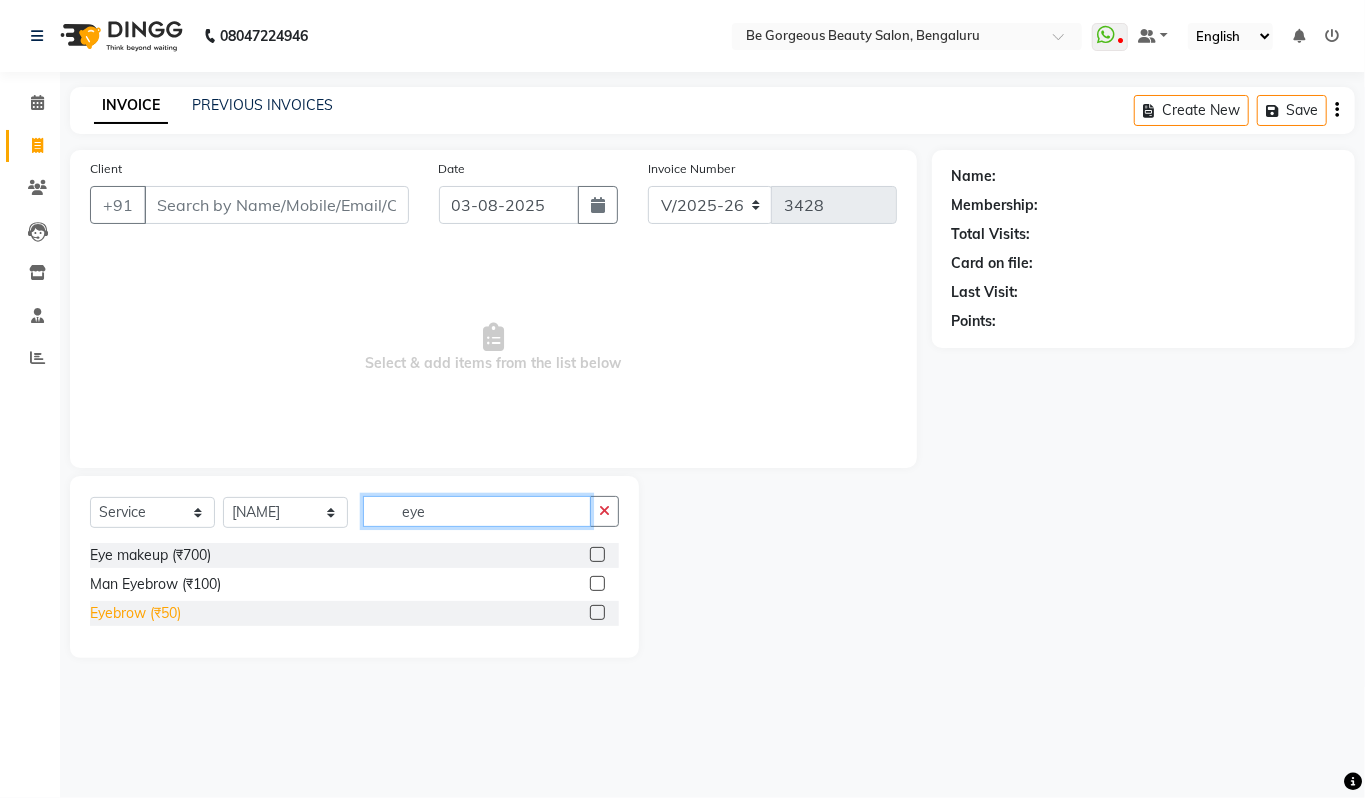 type on "eye" 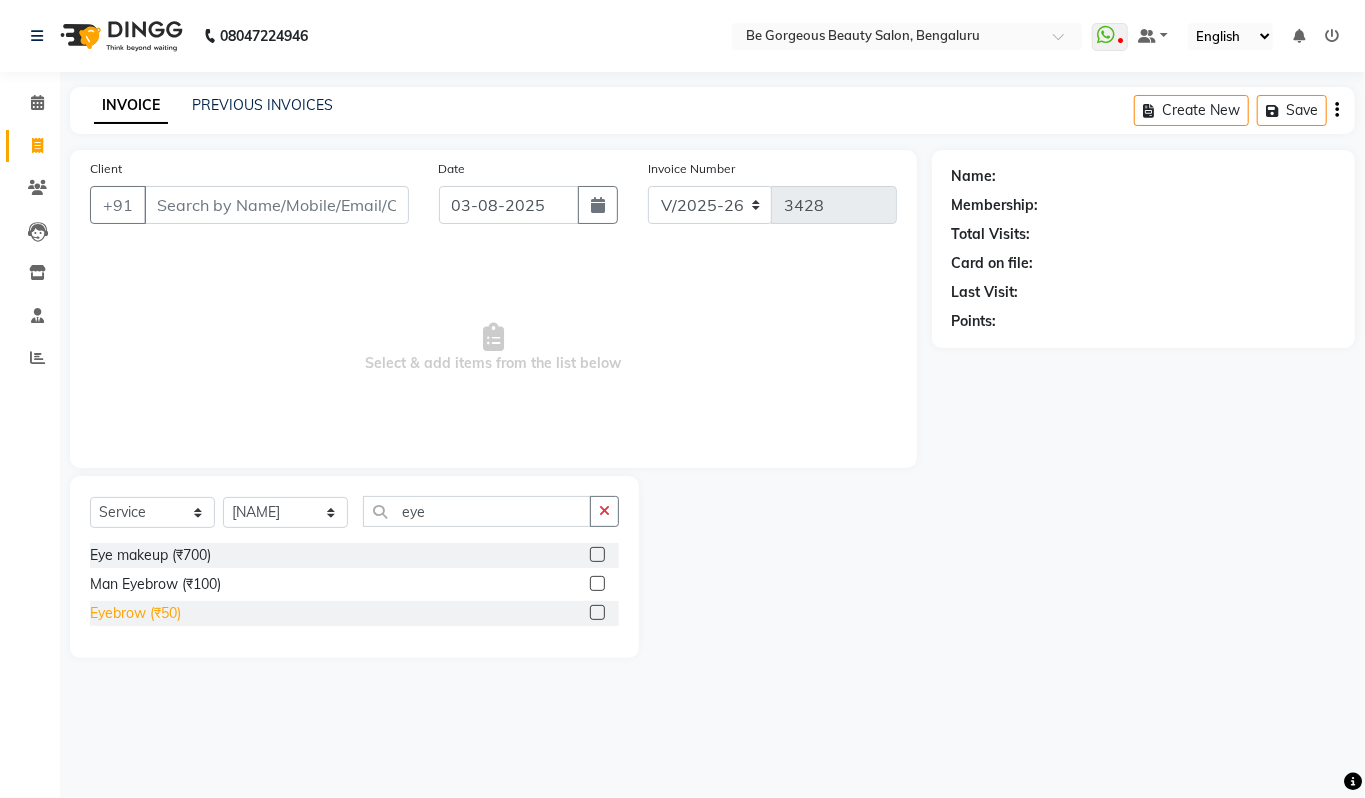 click on "Eyebrow (₹50)" 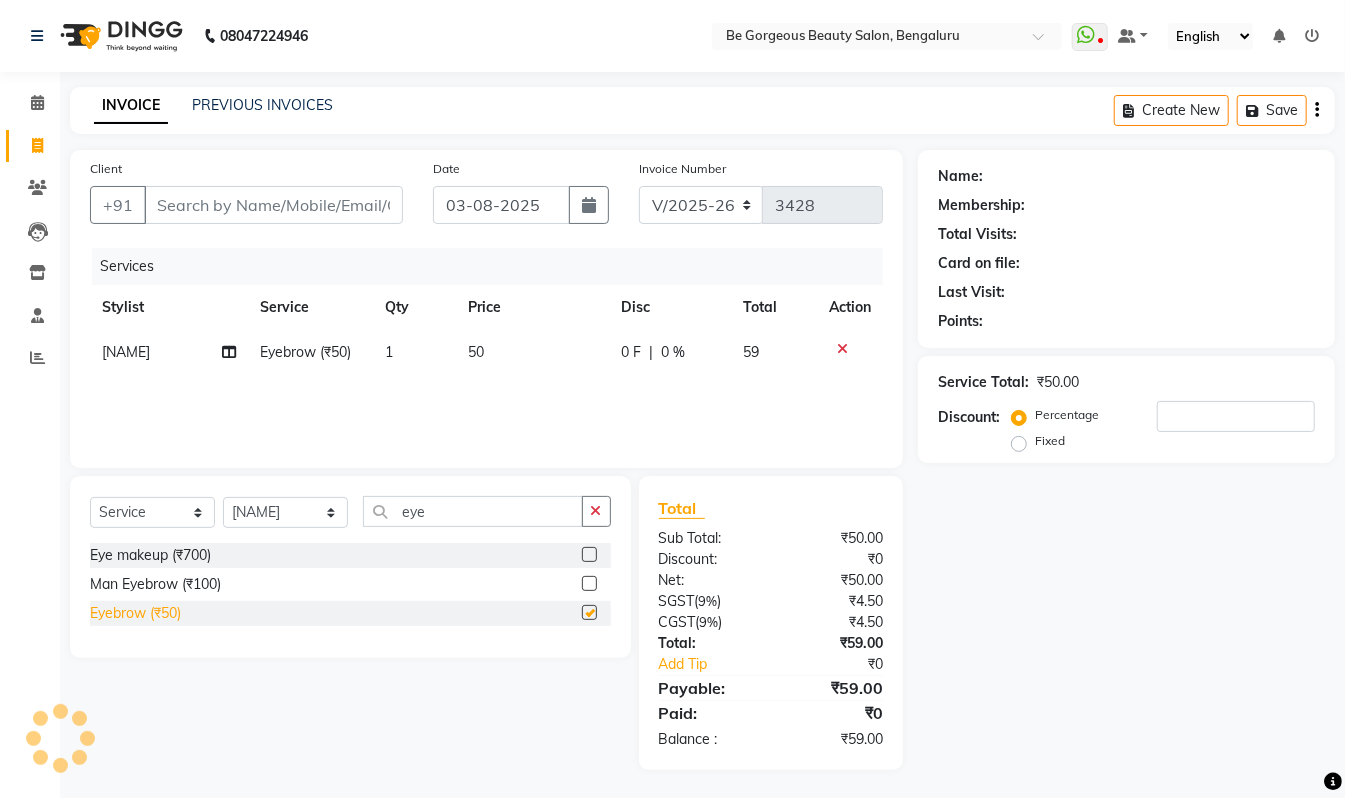 checkbox on "false" 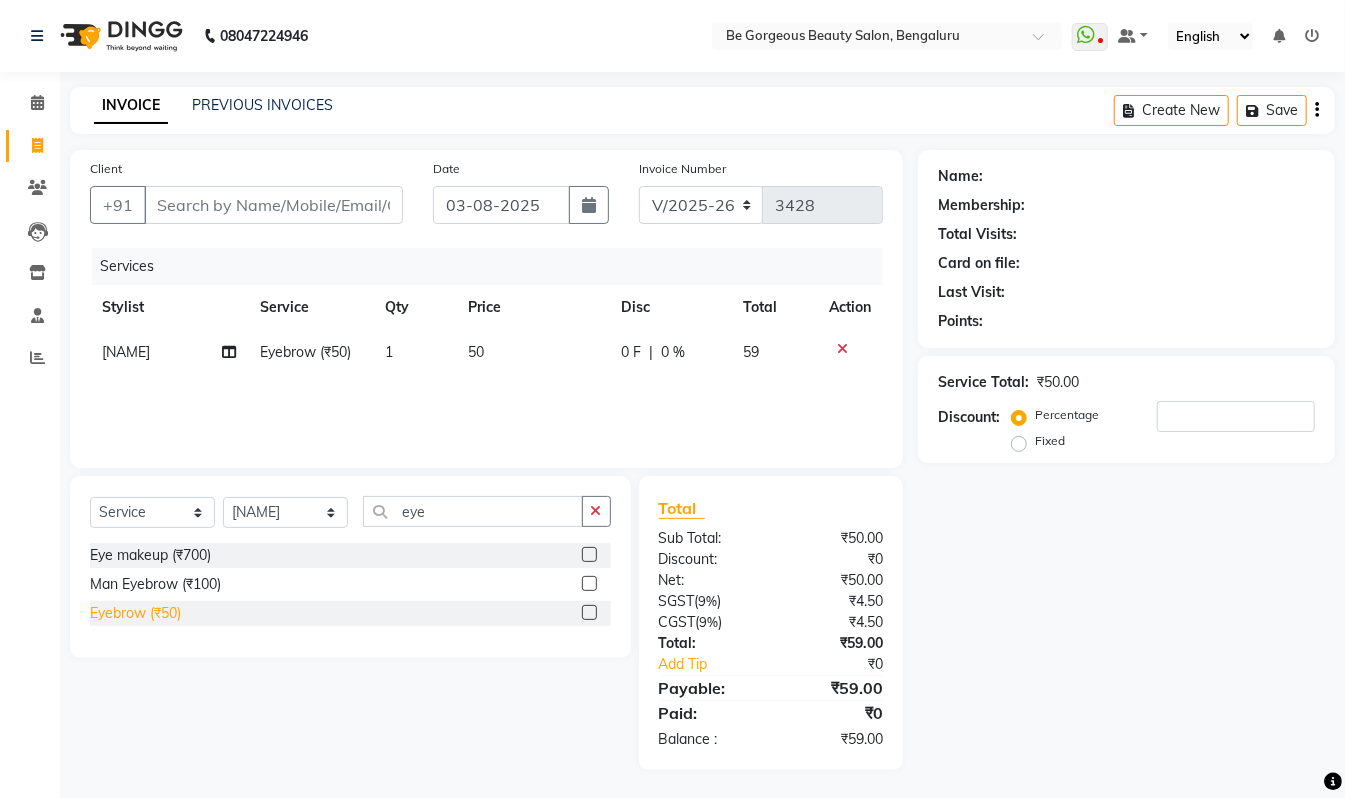 scroll, scrollTop: 2, scrollLeft: 0, axis: vertical 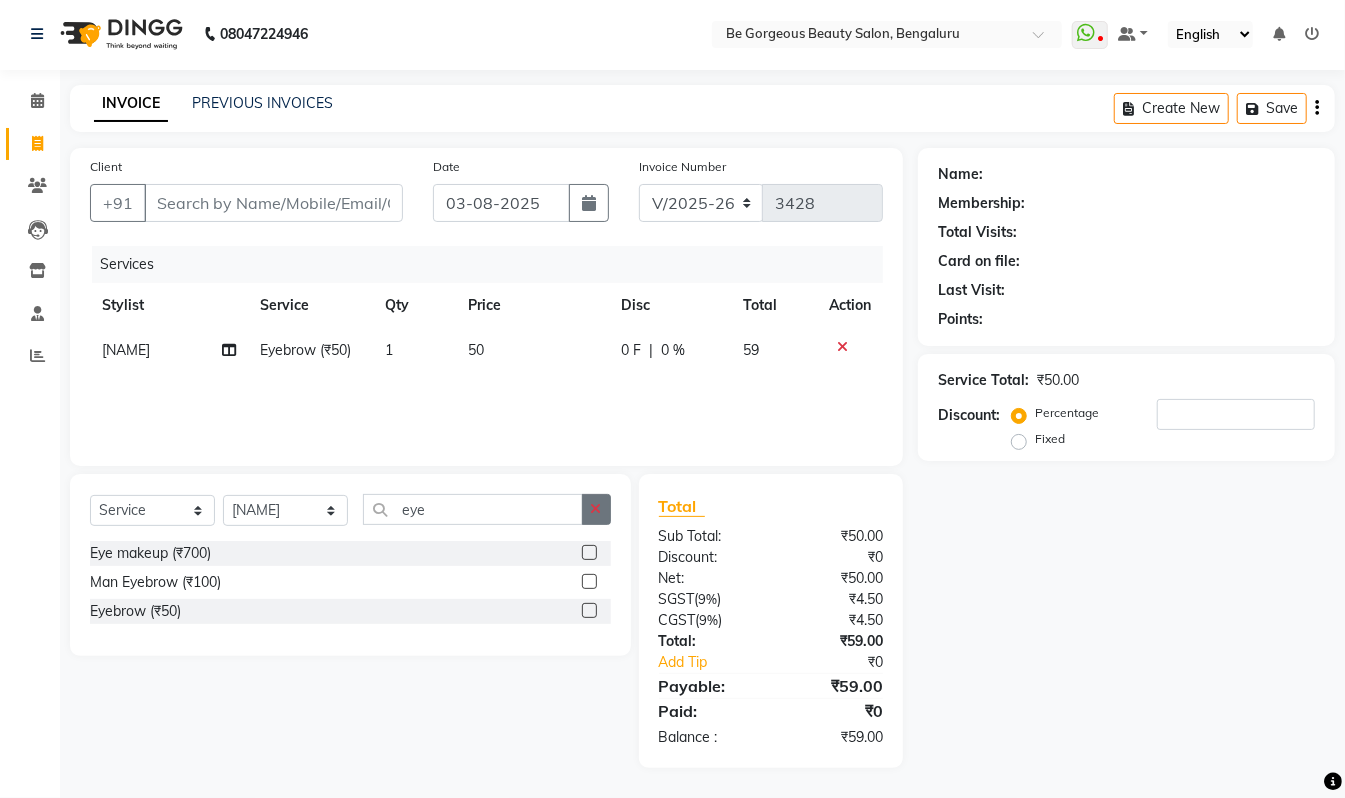 click 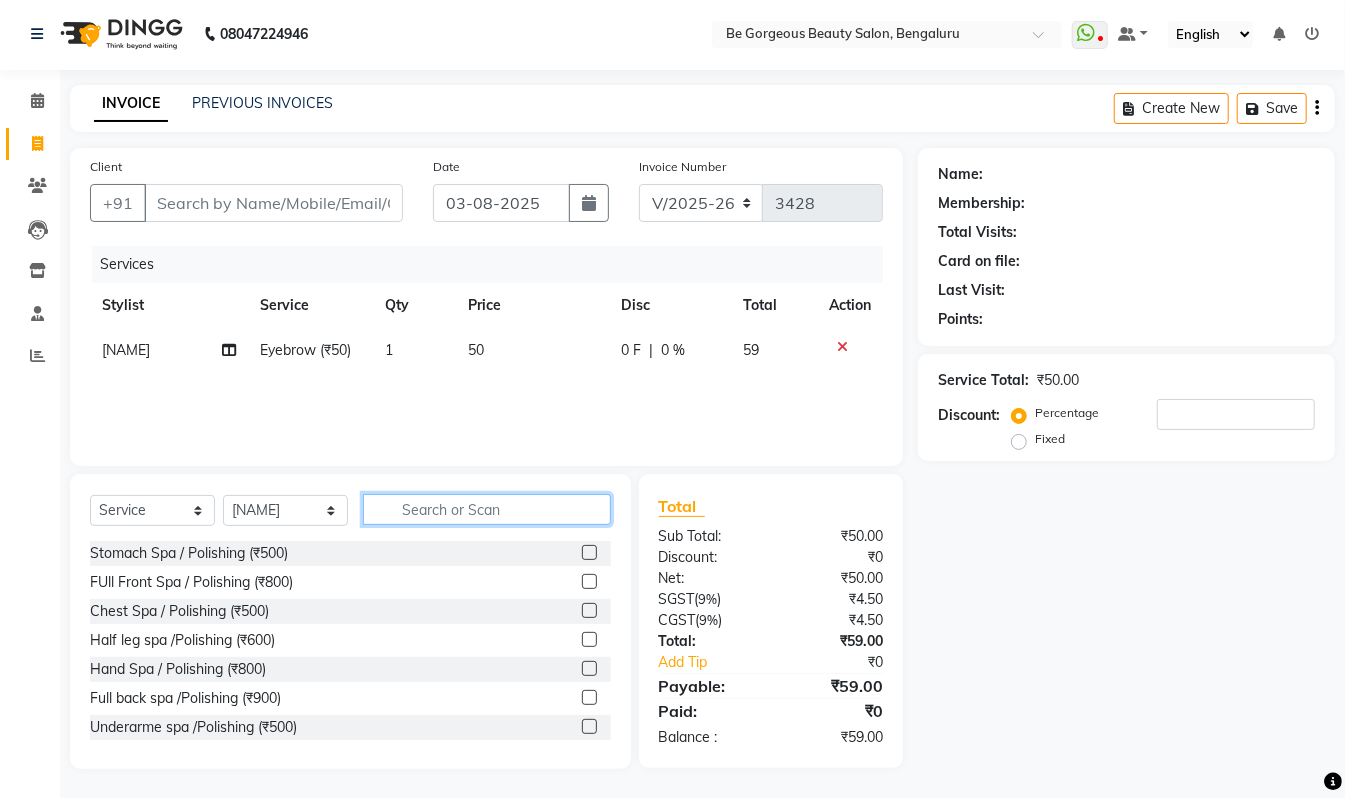 click 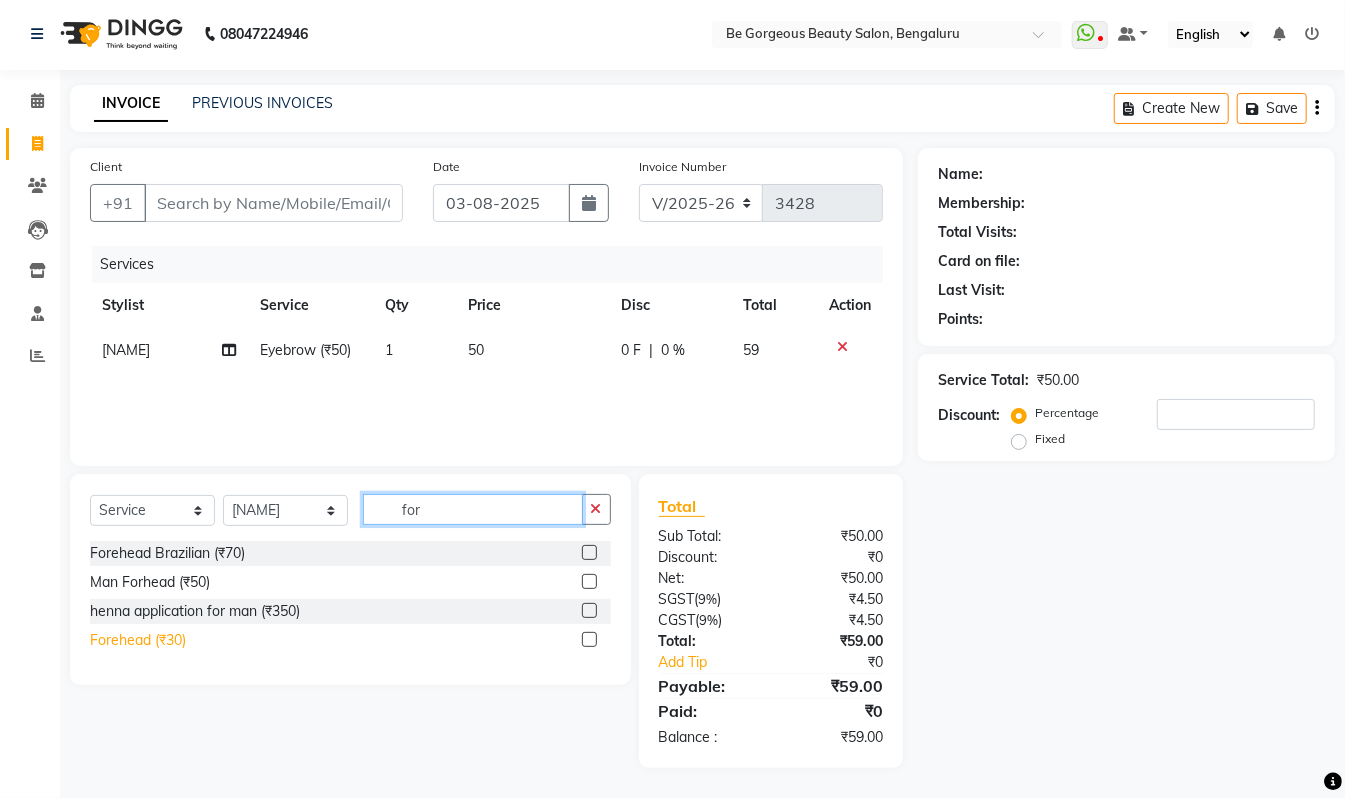 type on "for" 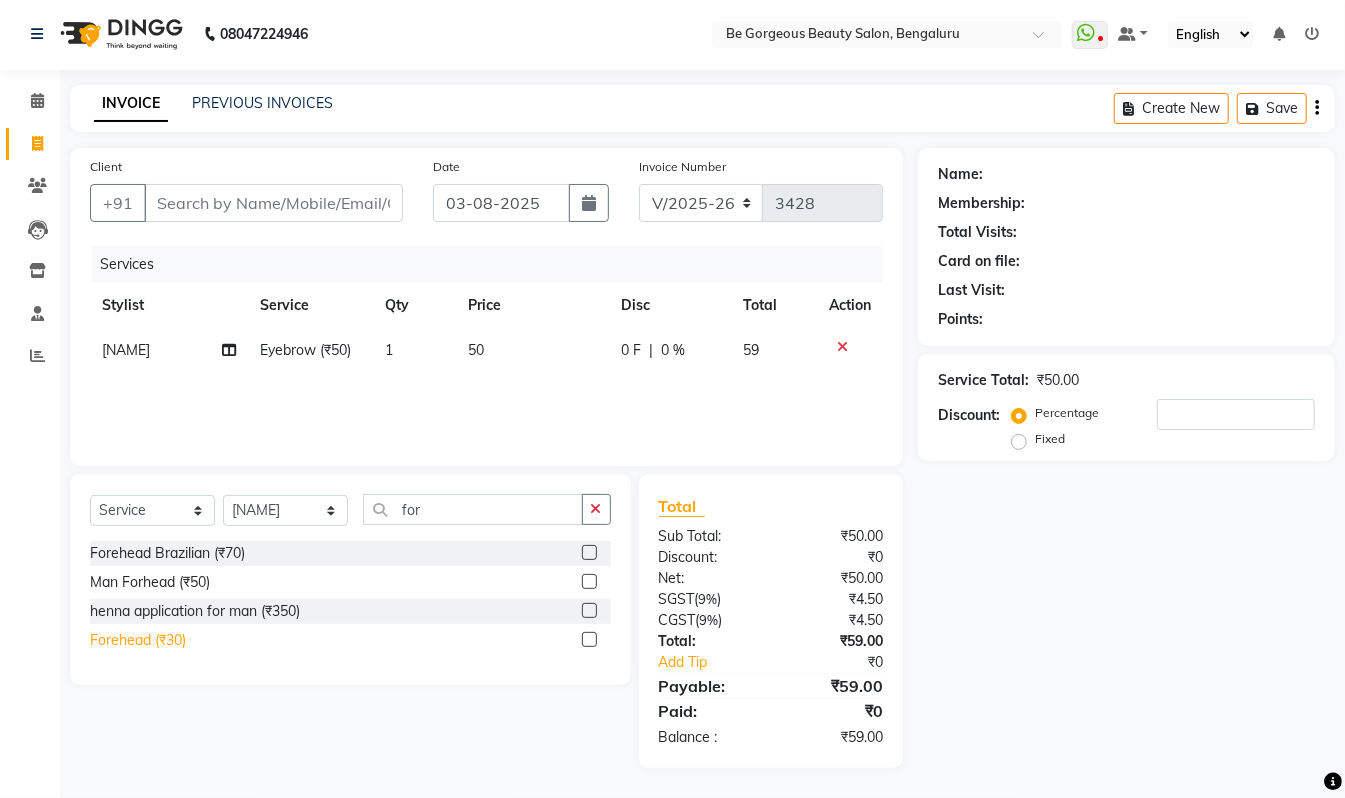 click on "Forehead (₹30)" 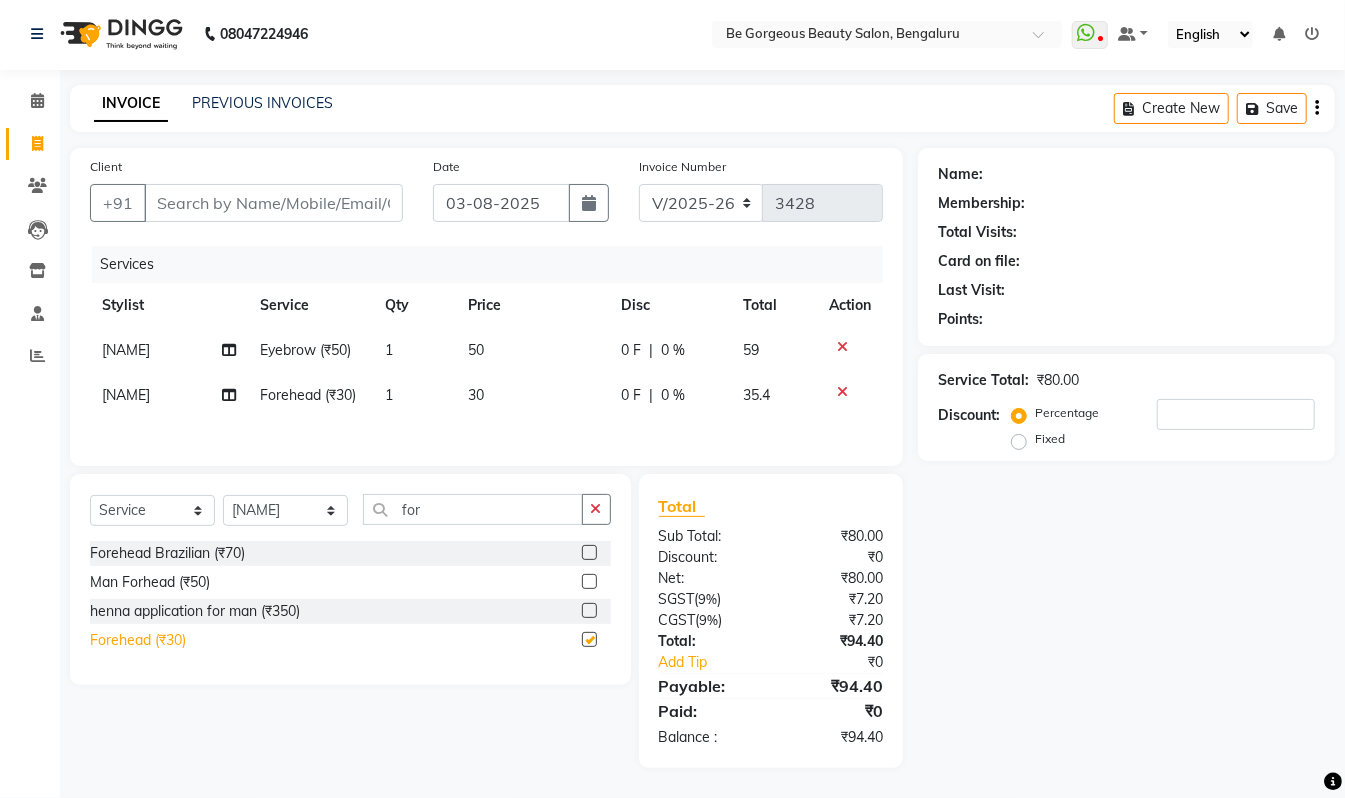 checkbox on "false" 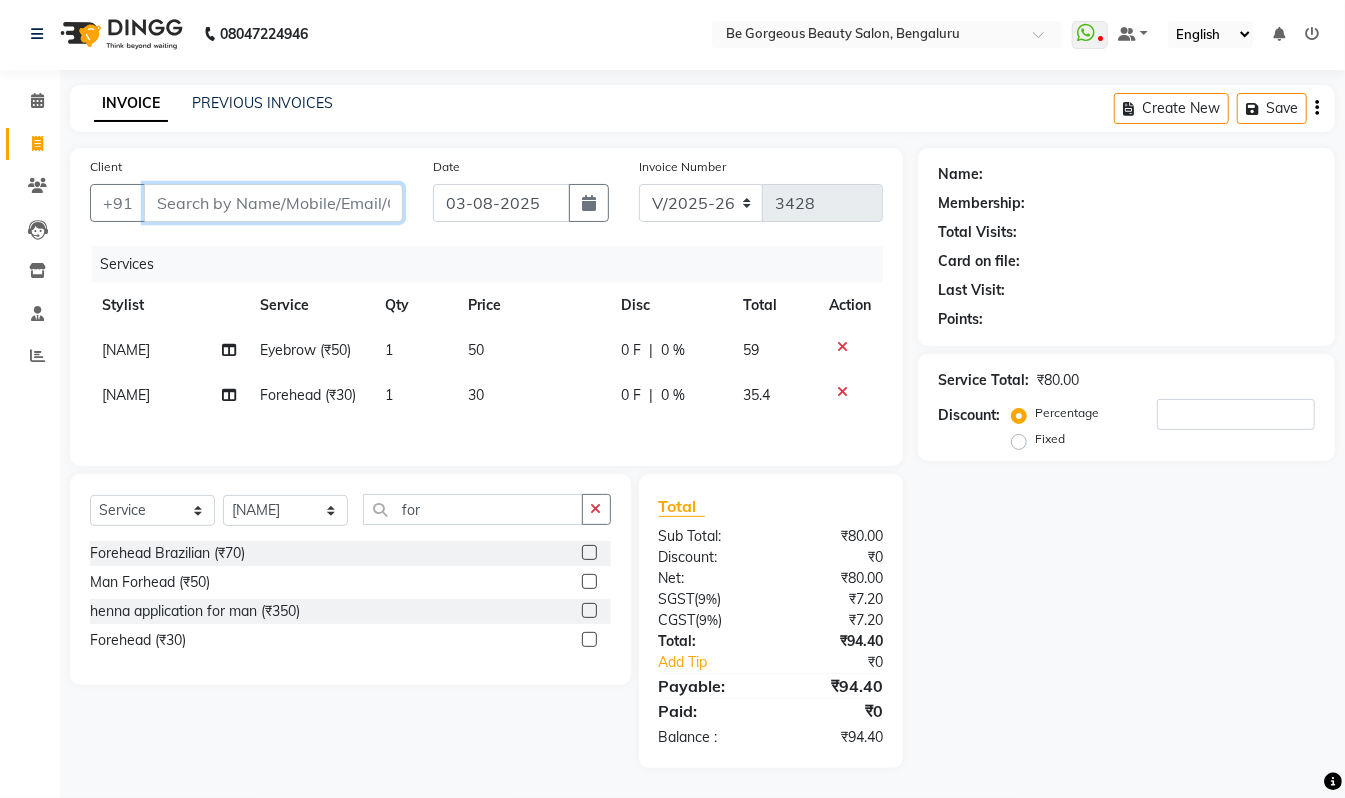 click on "Client" at bounding box center (273, 203) 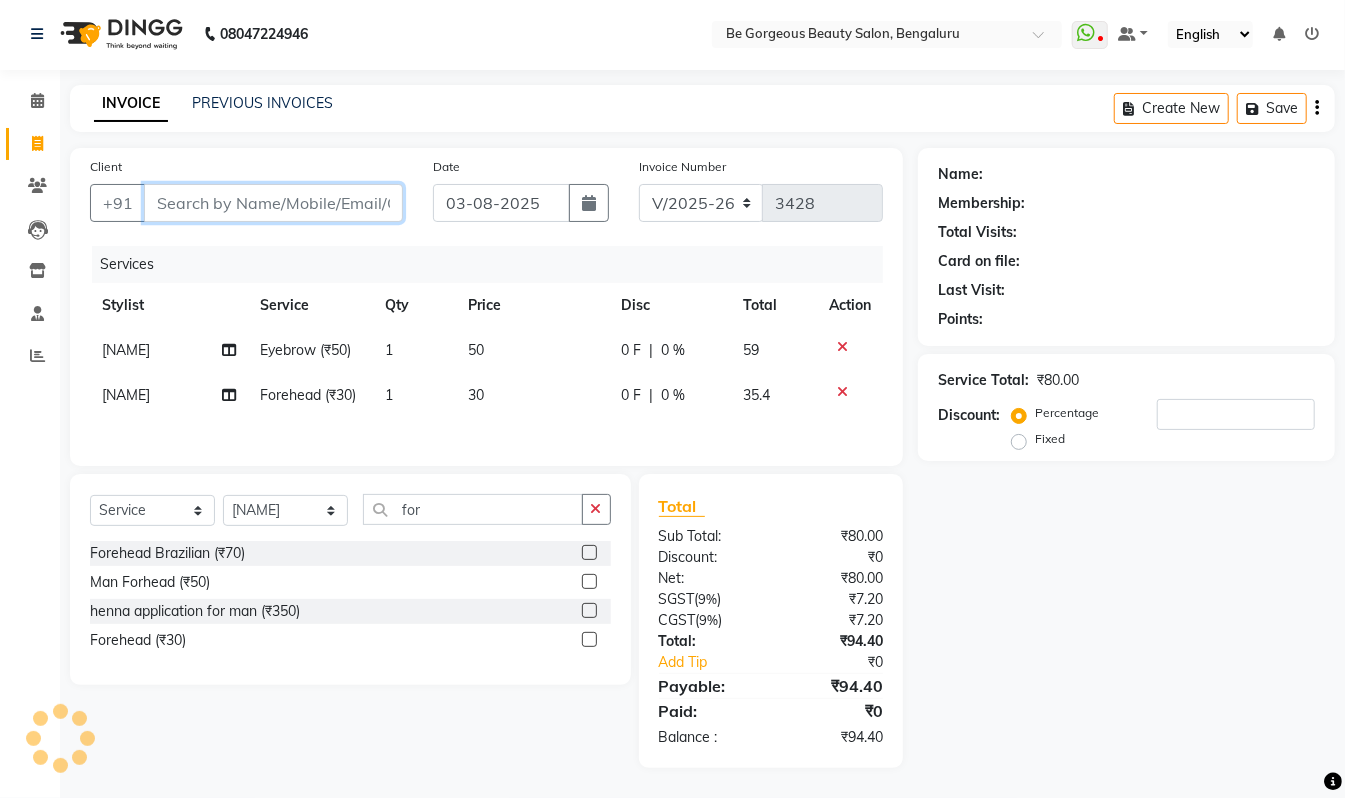 type on "7" 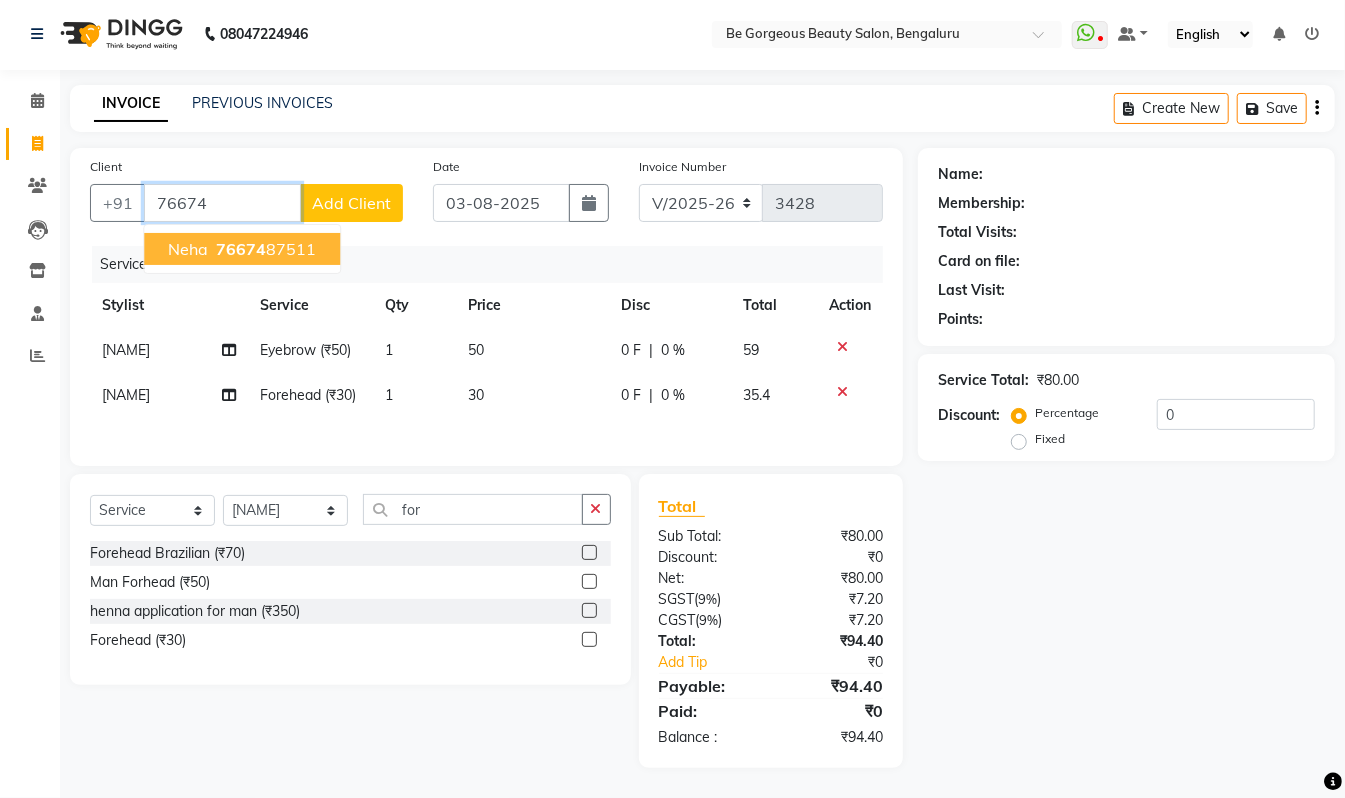 click on "76674" at bounding box center (241, 249) 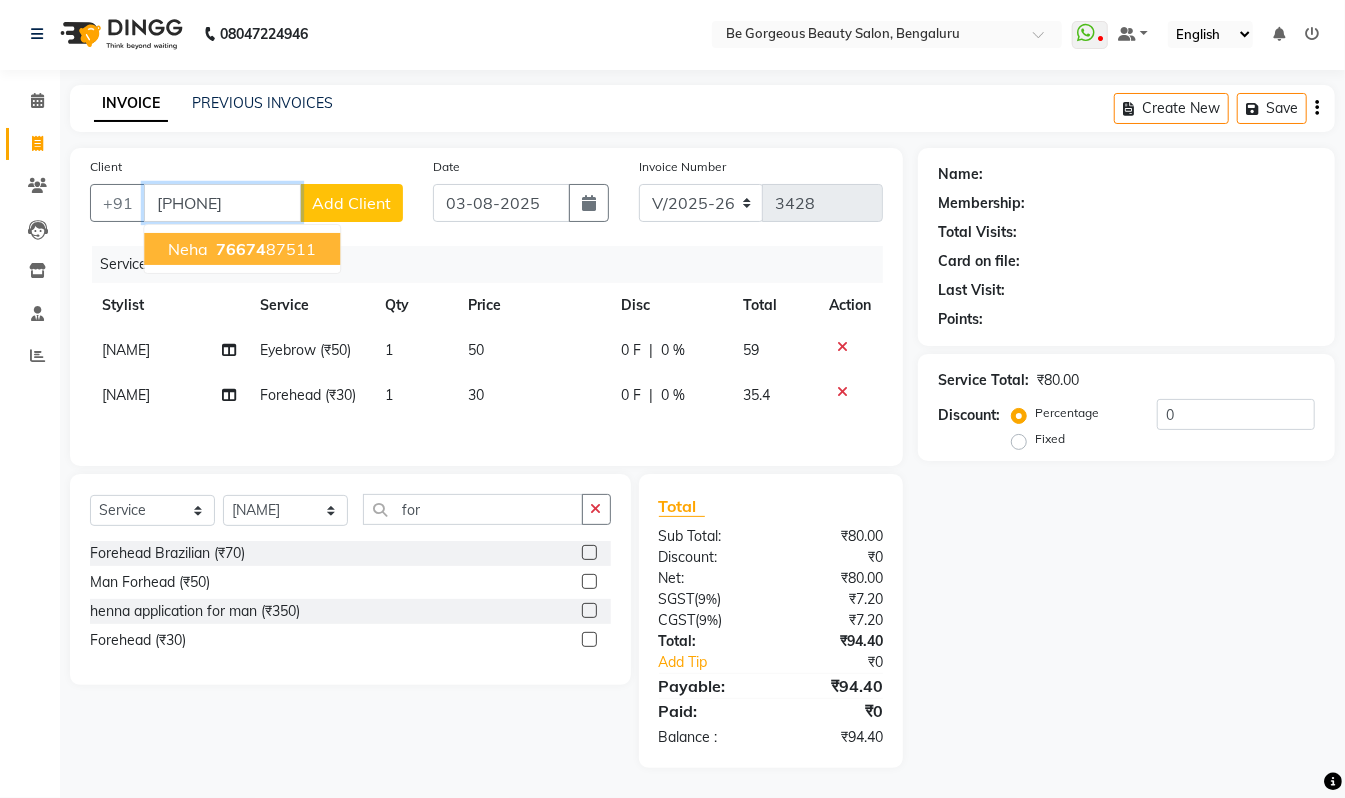 type on "[PHONE]" 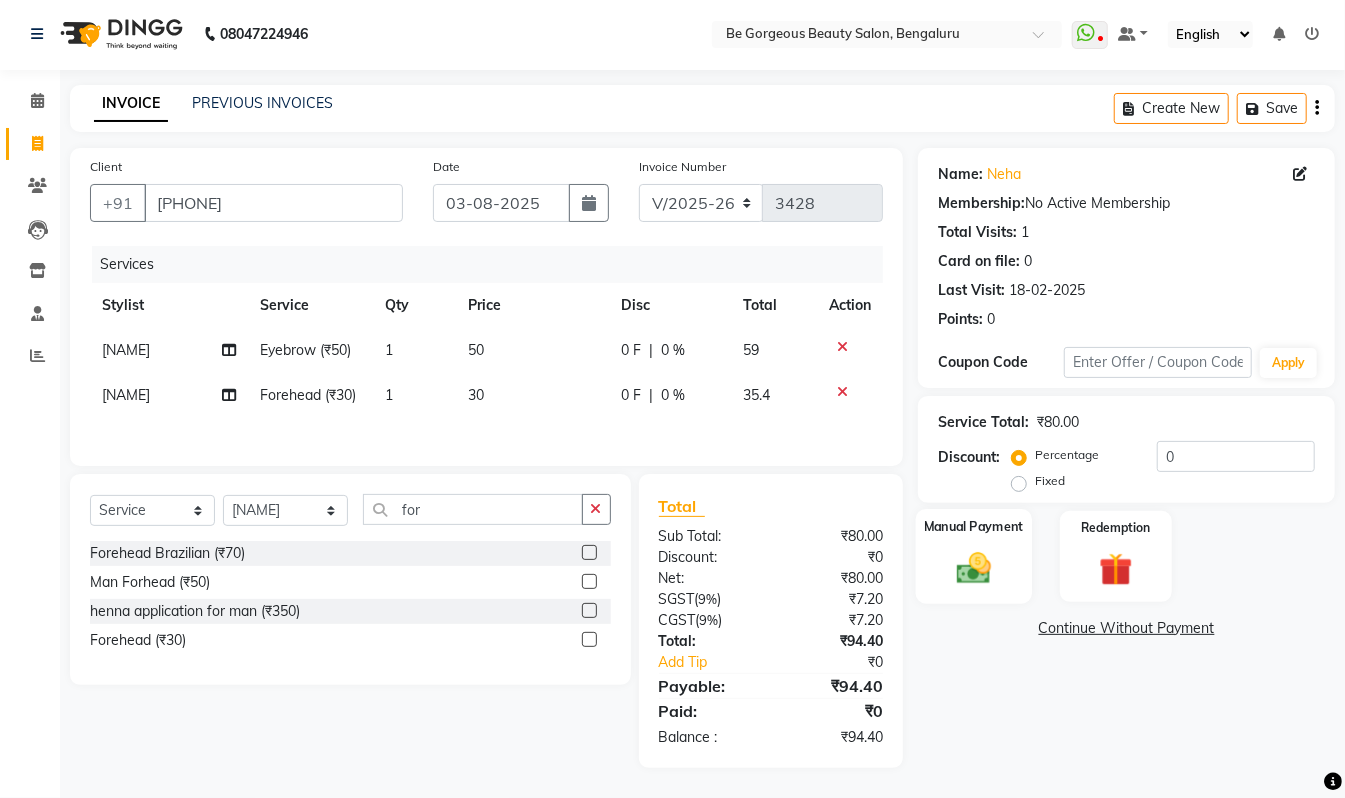click 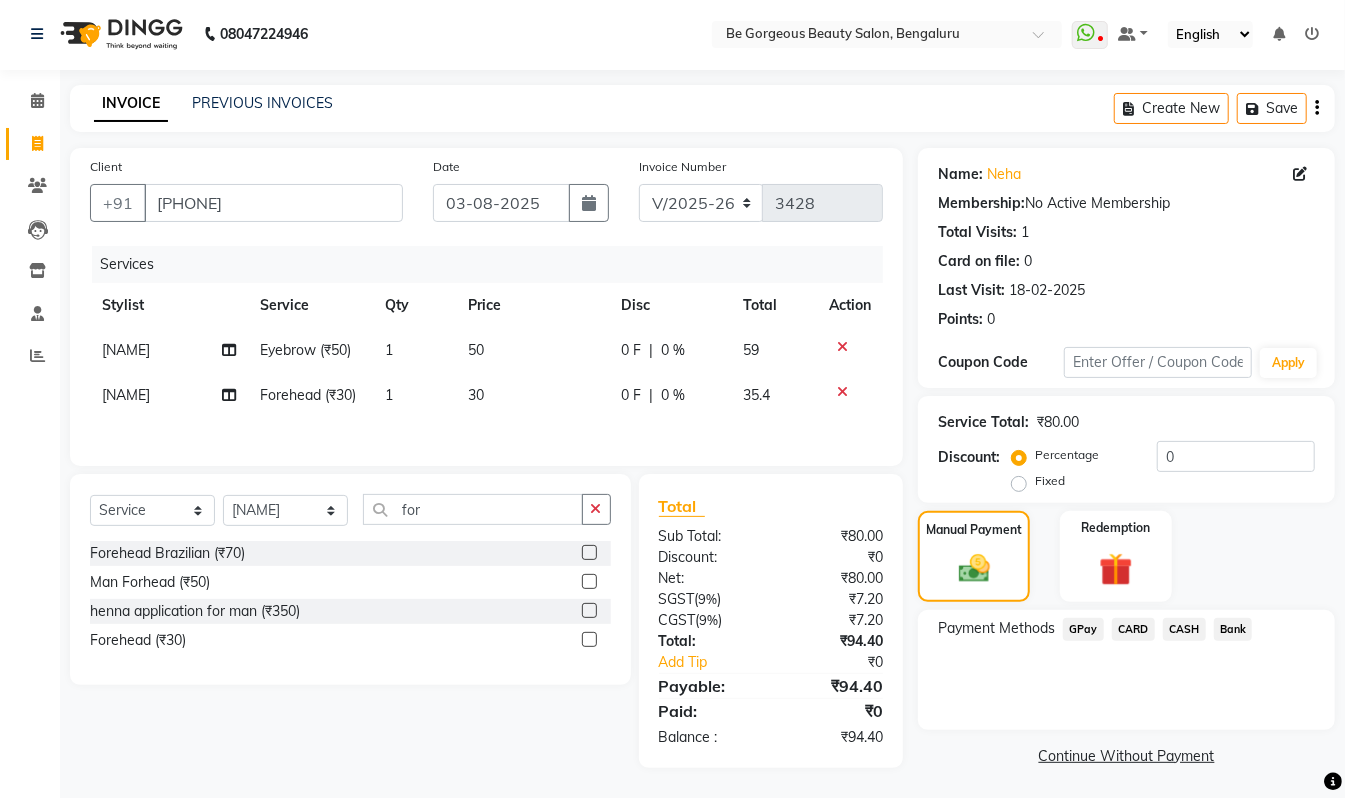 click on "GPay" 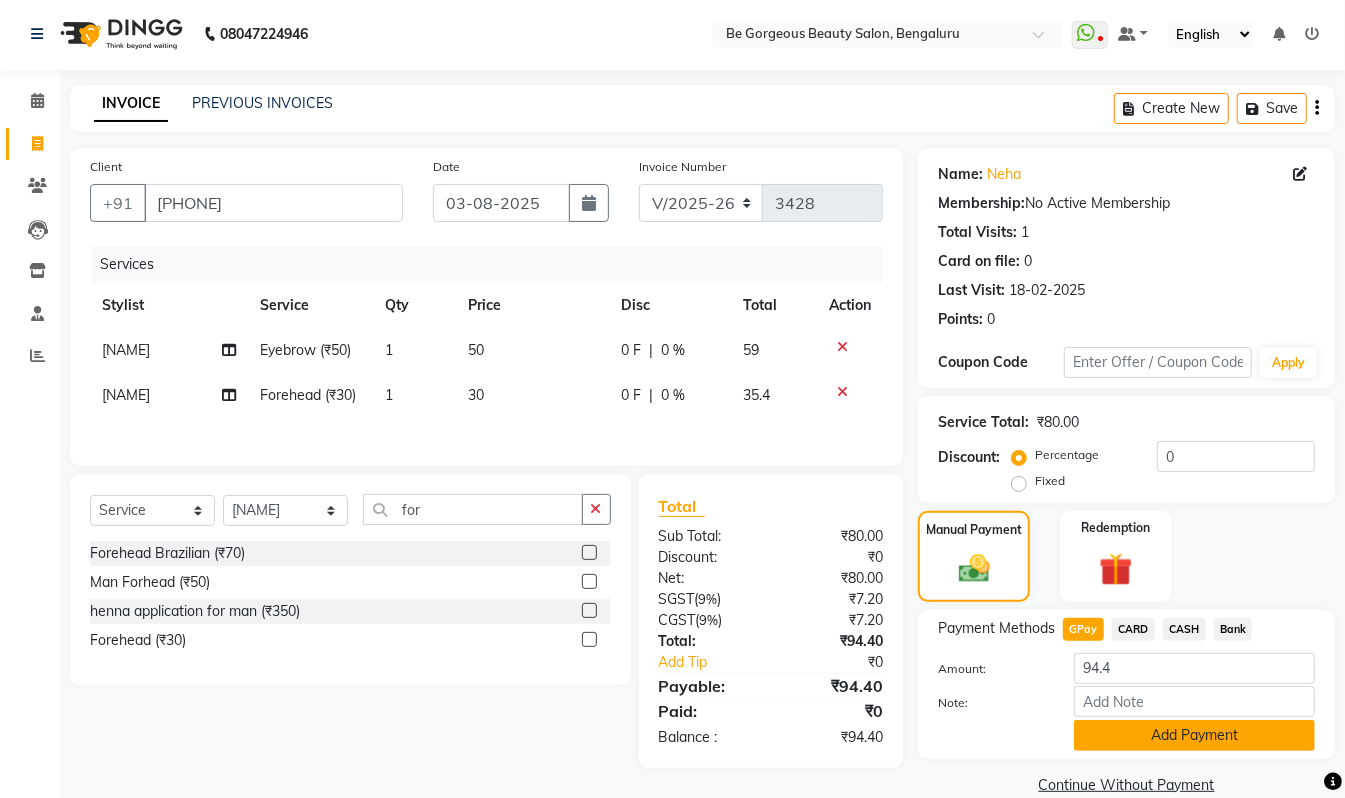 click on "Add Payment" 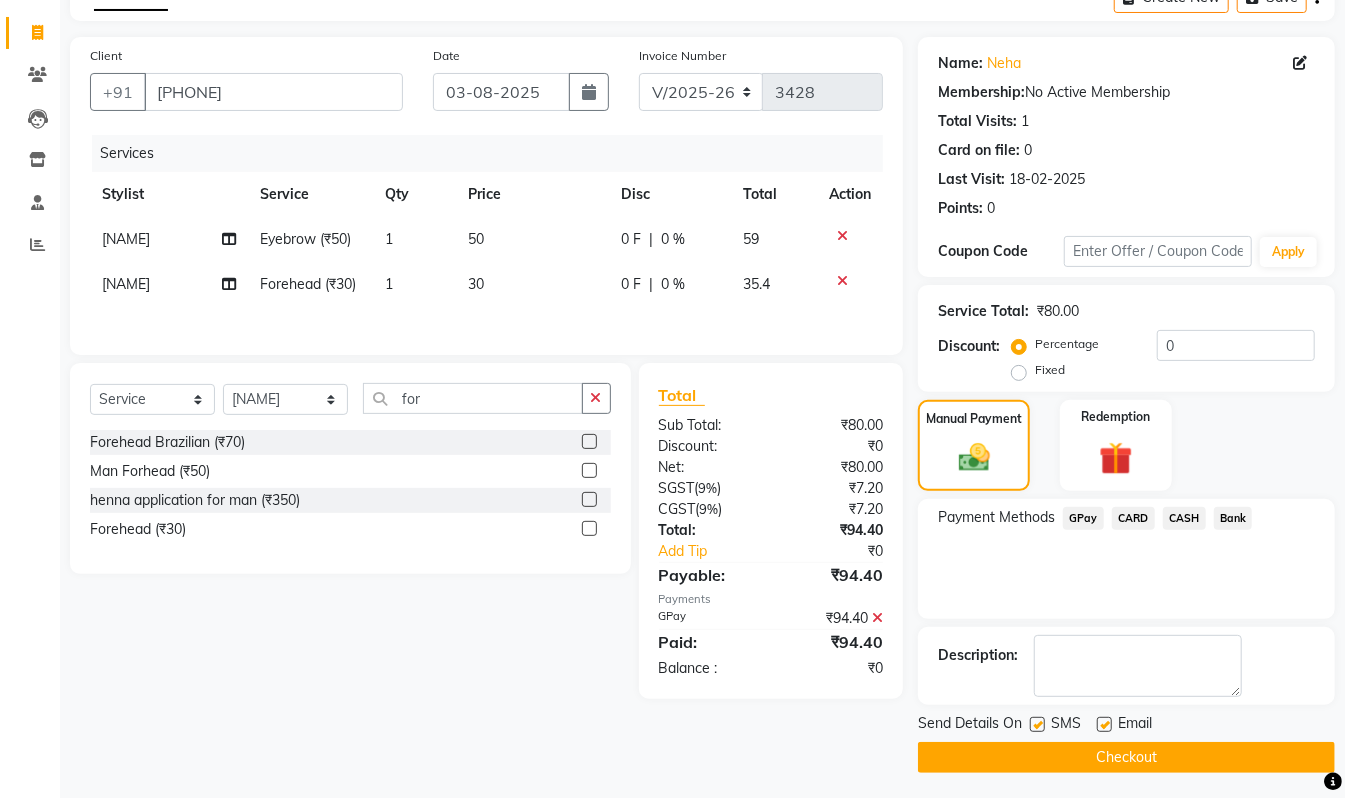 scroll, scrollTop: 118, scrollLeft: 0, axis: vertical 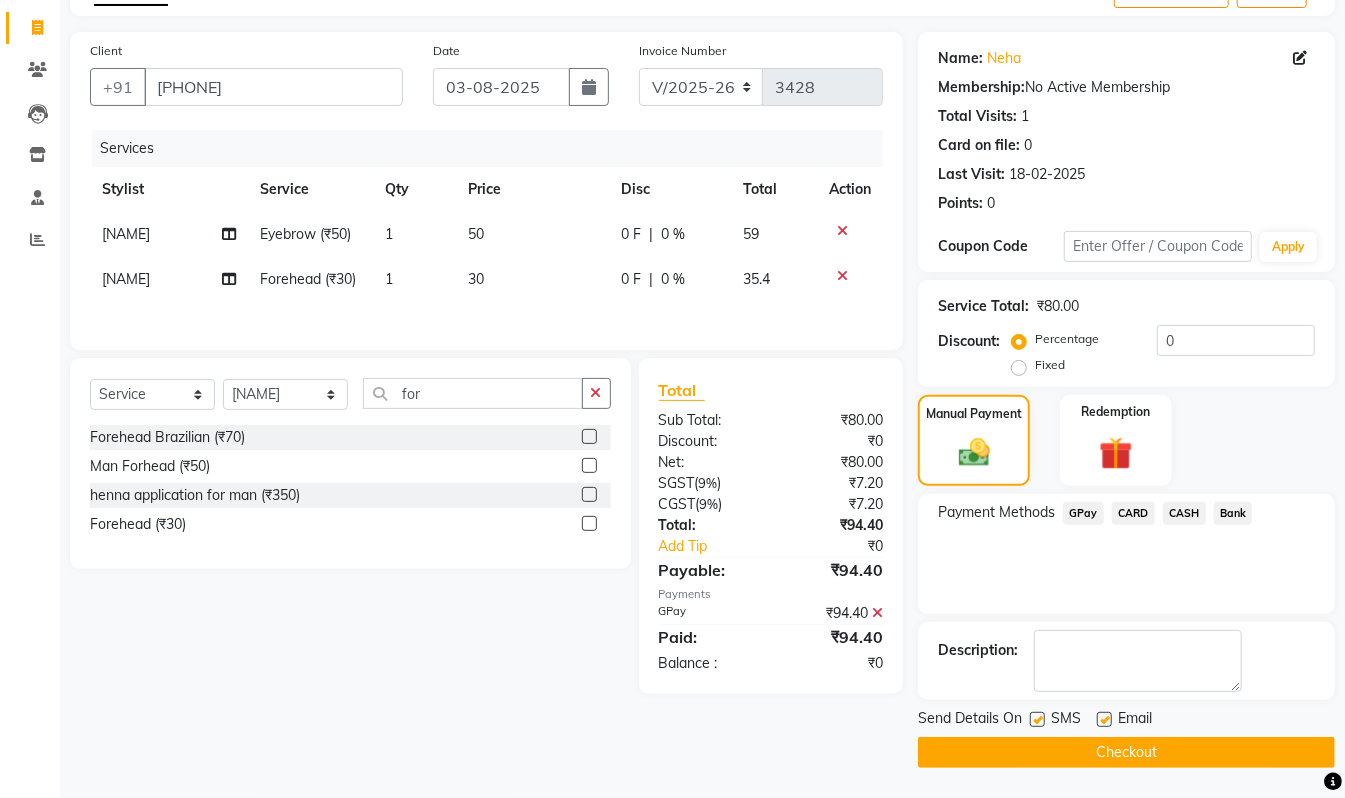 click on "Checkout" 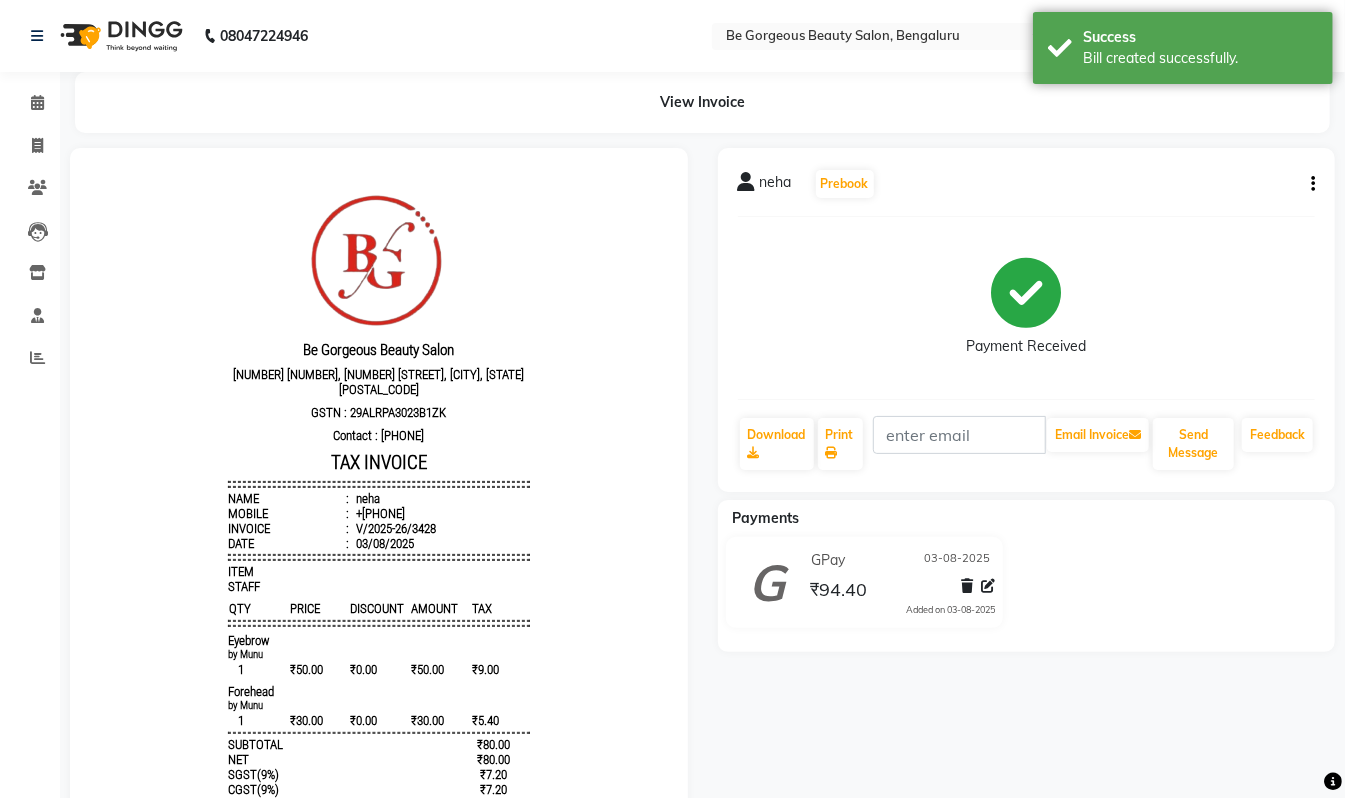 scroll, scrollTop: 0, scrollLeft: 0, axis: both 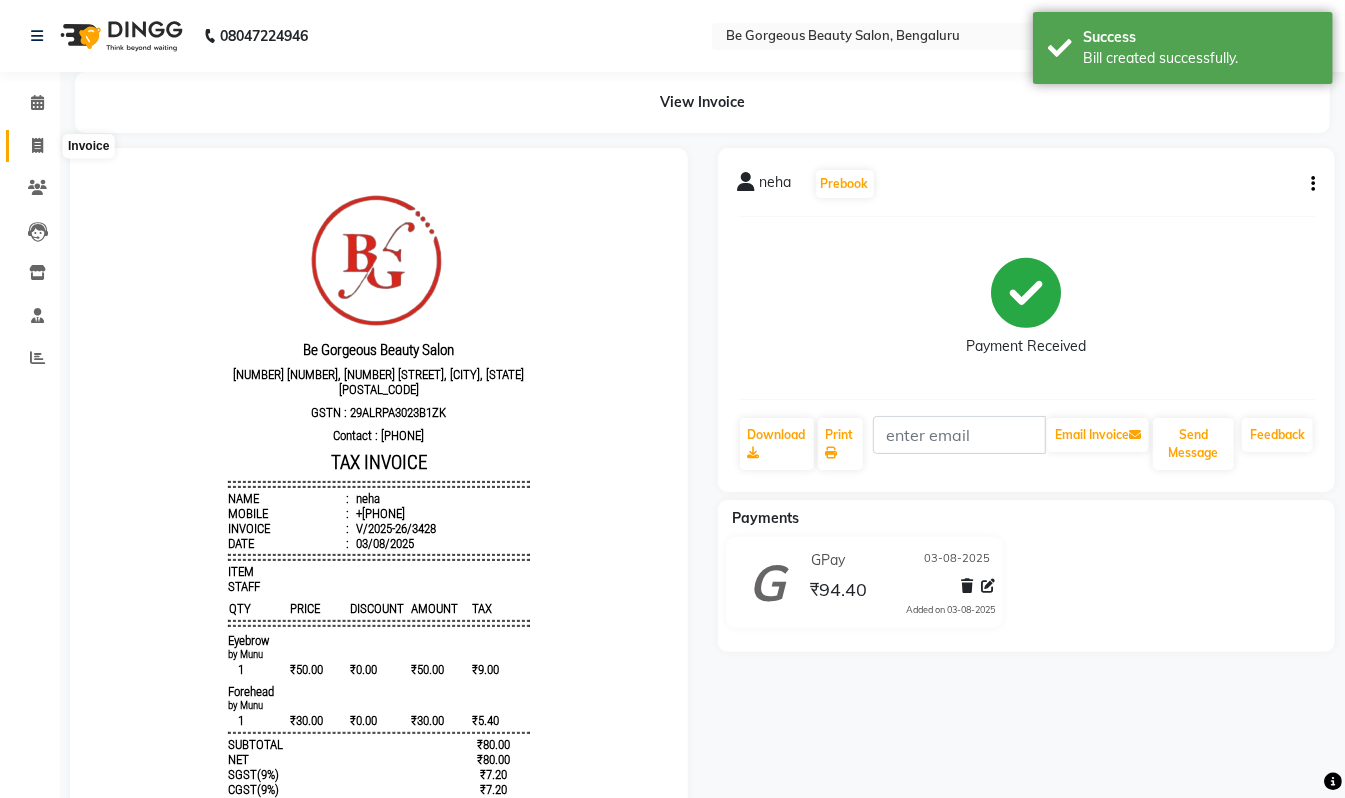 click 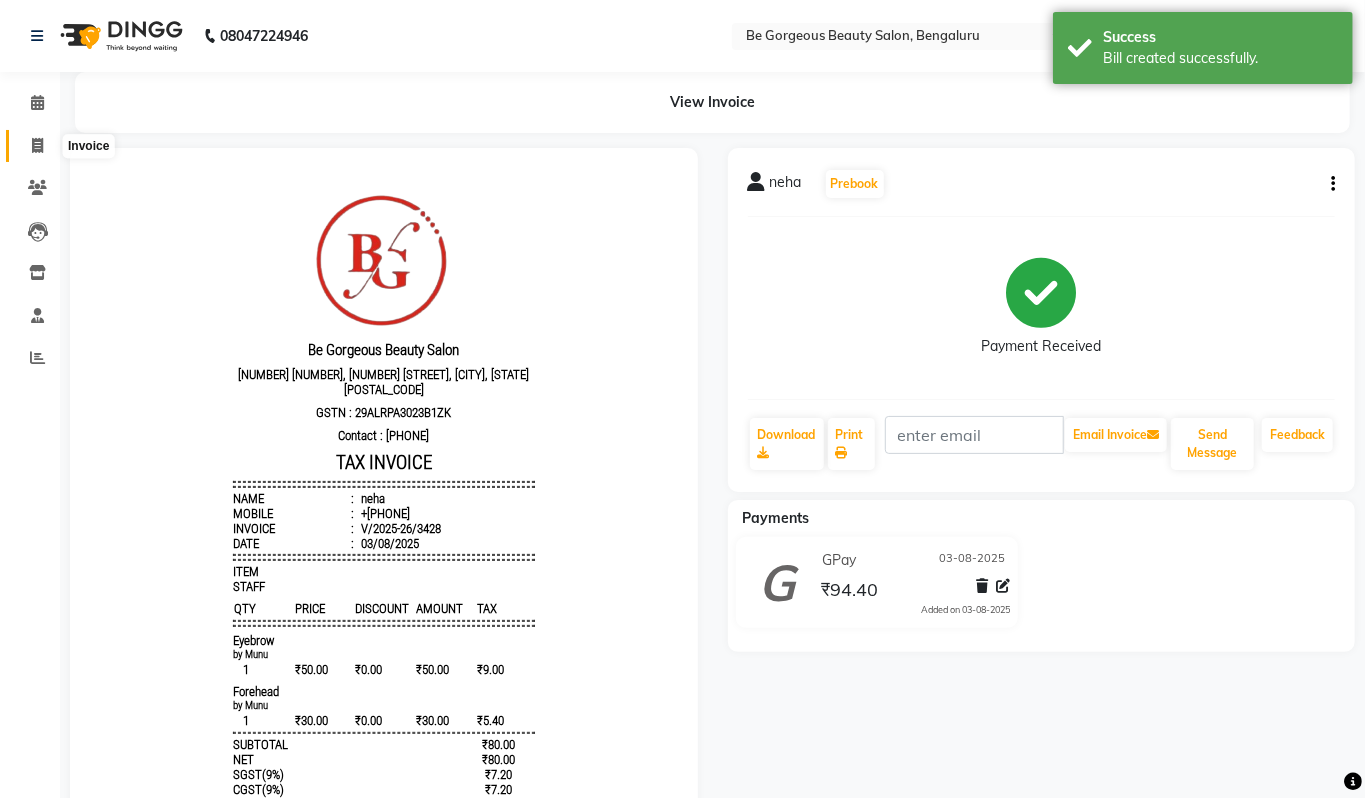 select on "service" 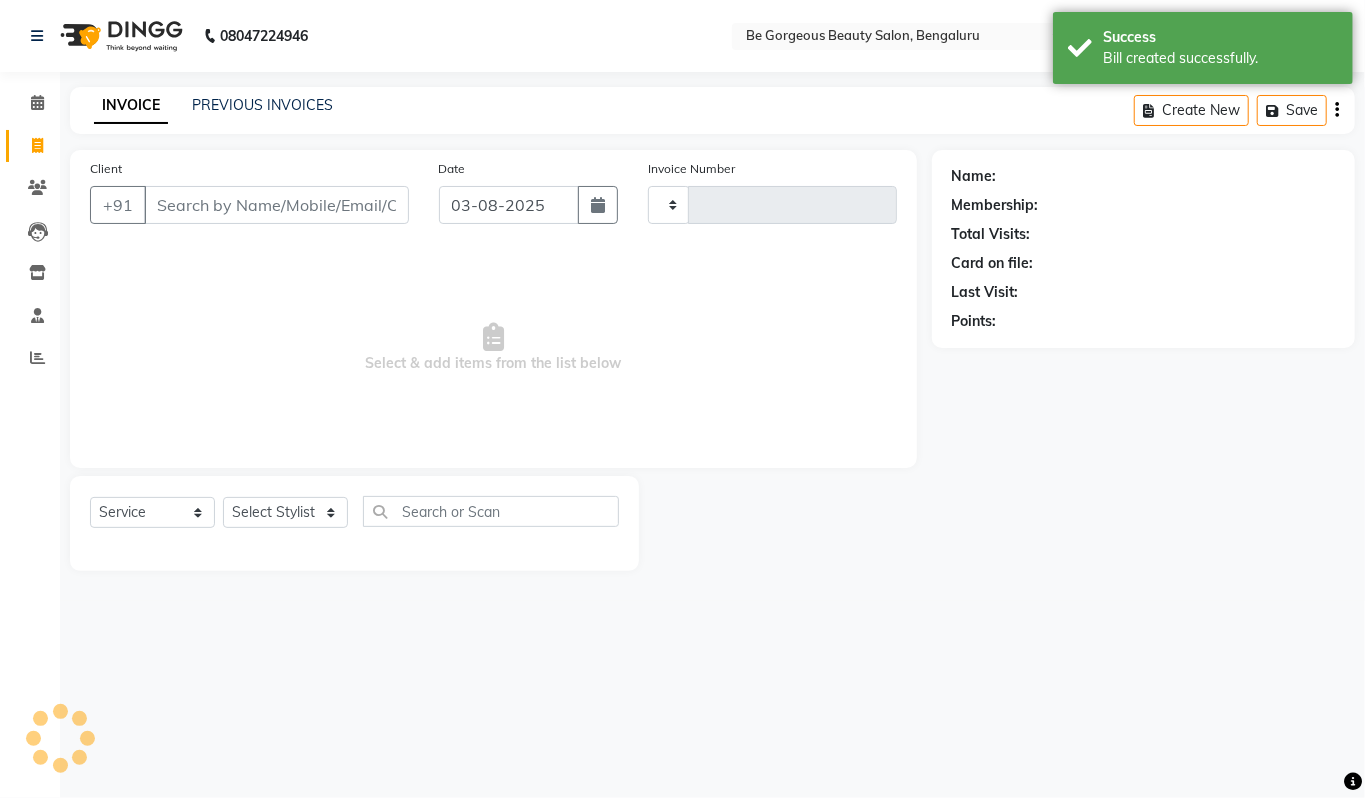 type on "3429" 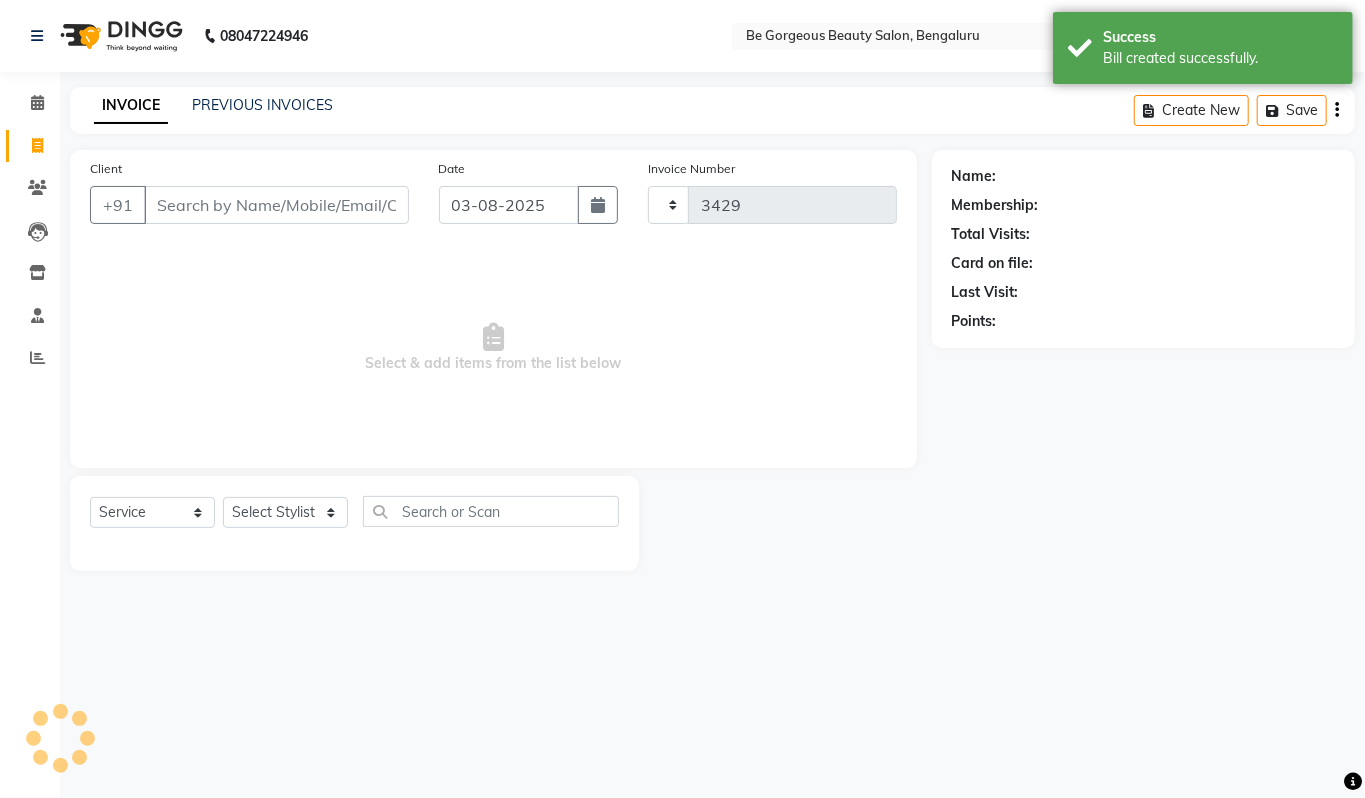 select on "5405" 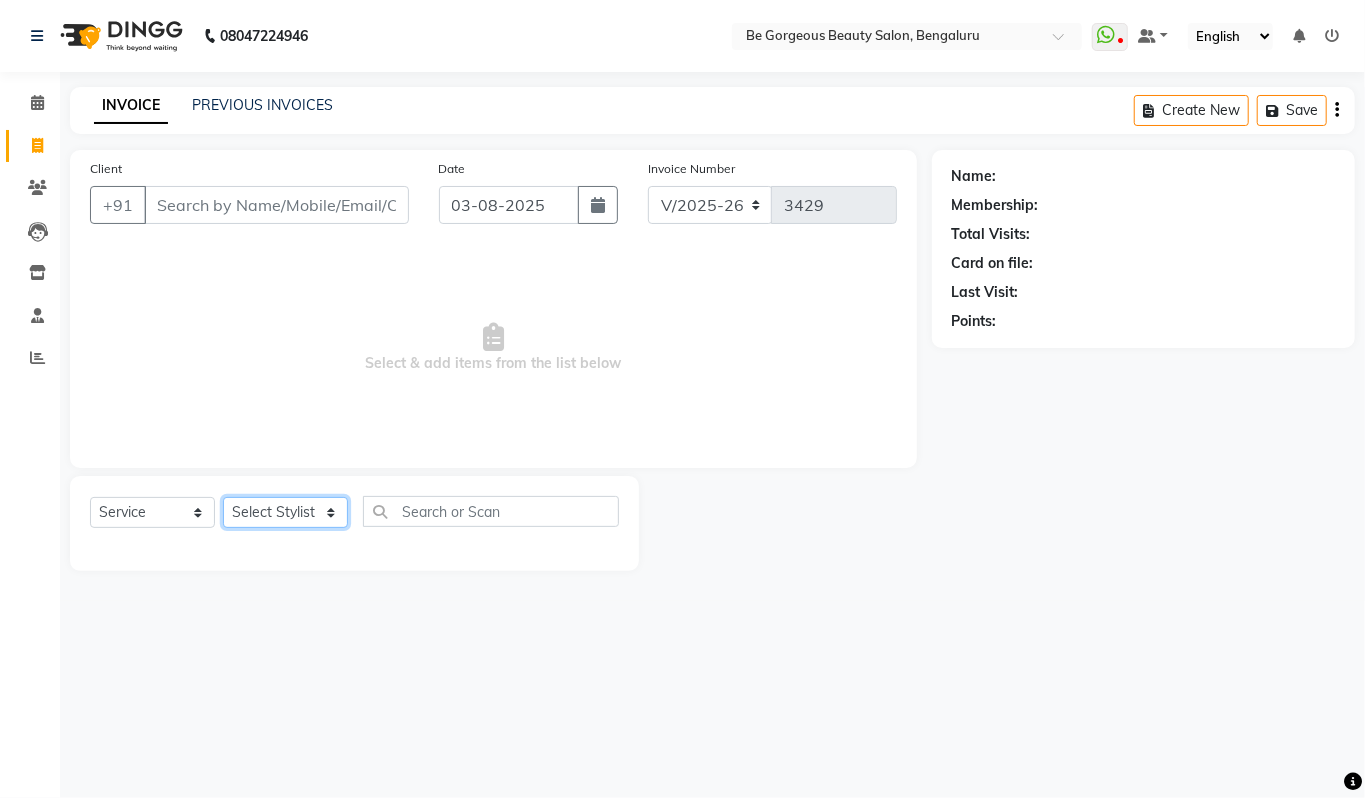 click on "Select Stylist Akram Anas Gayatri lata Manager Munu Pooja Rehbar Romi Talib Wajid" 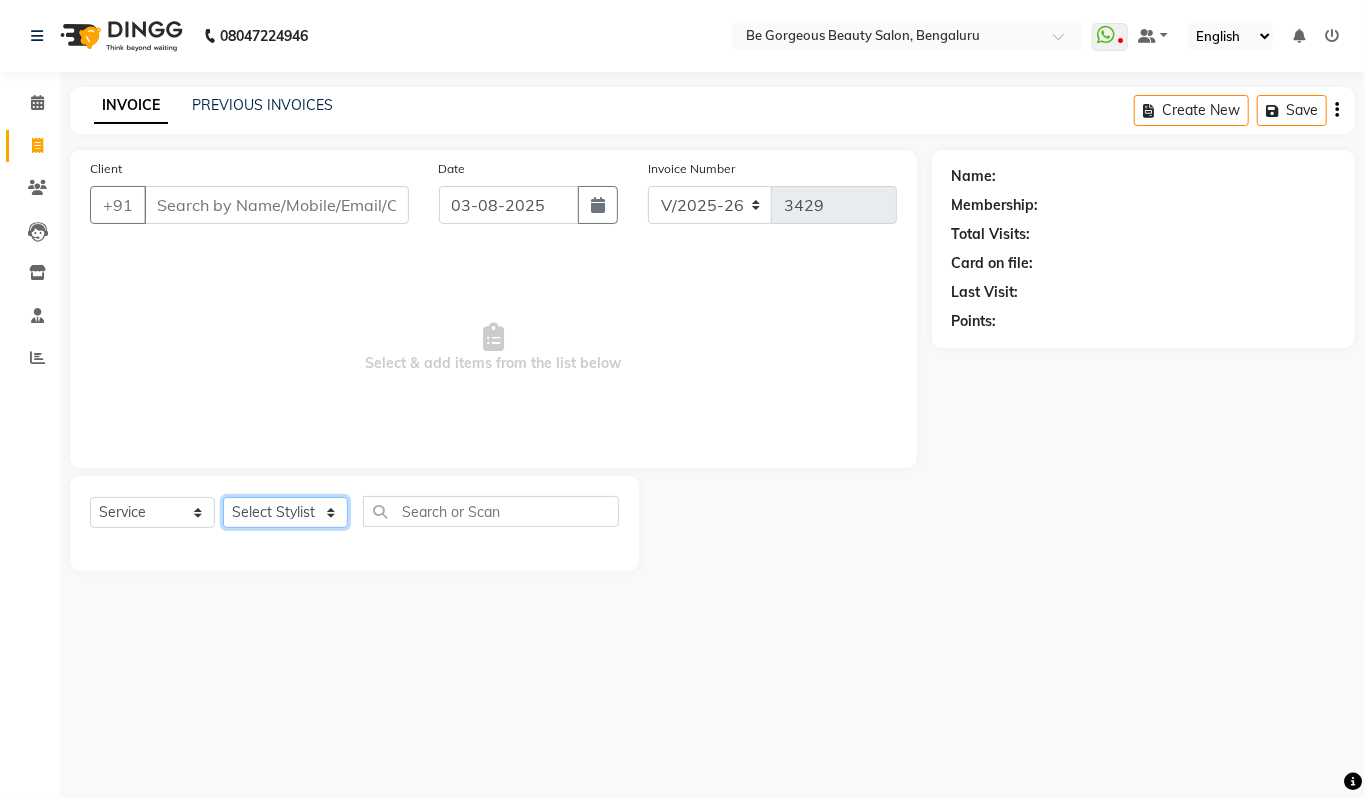 select on "36204" 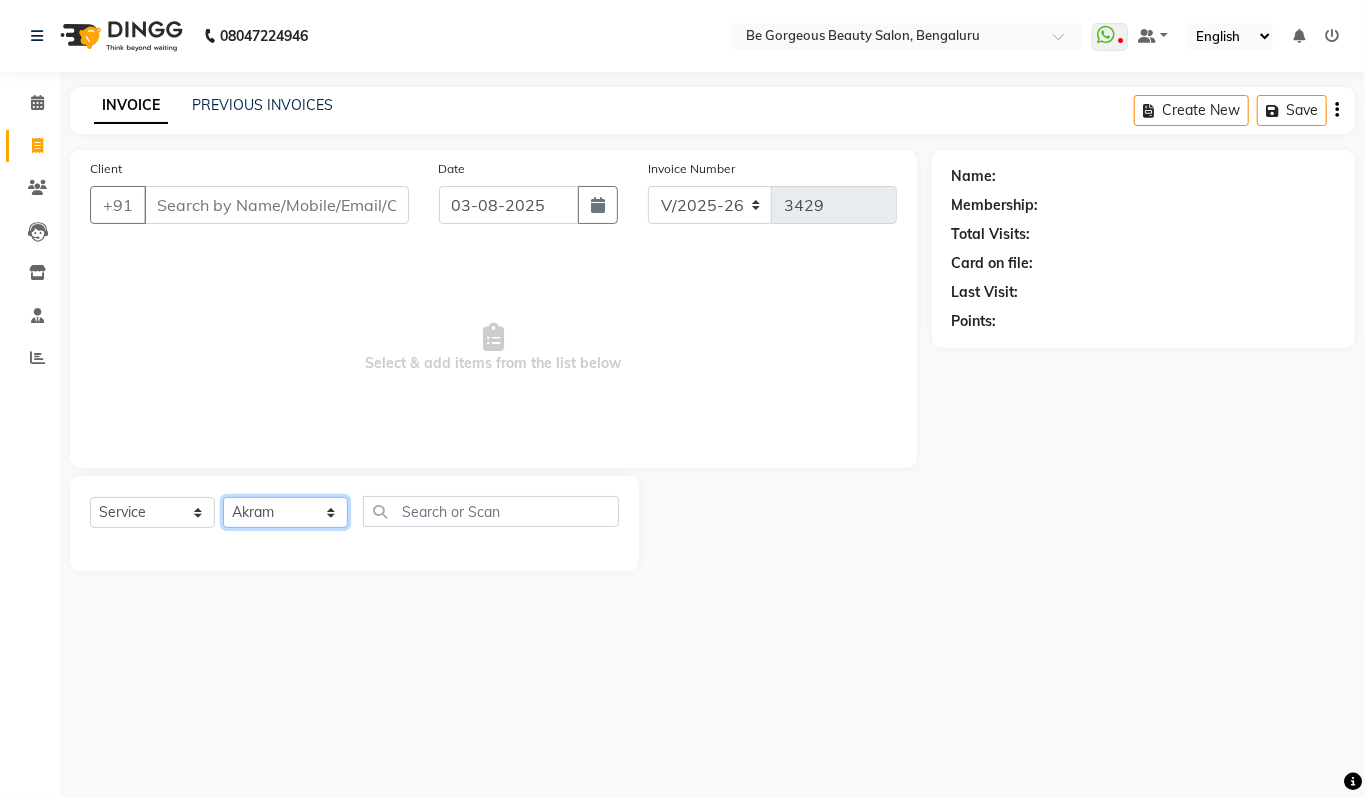 click on "Select Stylist Akram Anas Gayatri lata Manager Munu Pooja Rehbar Romi Talib Wajid" 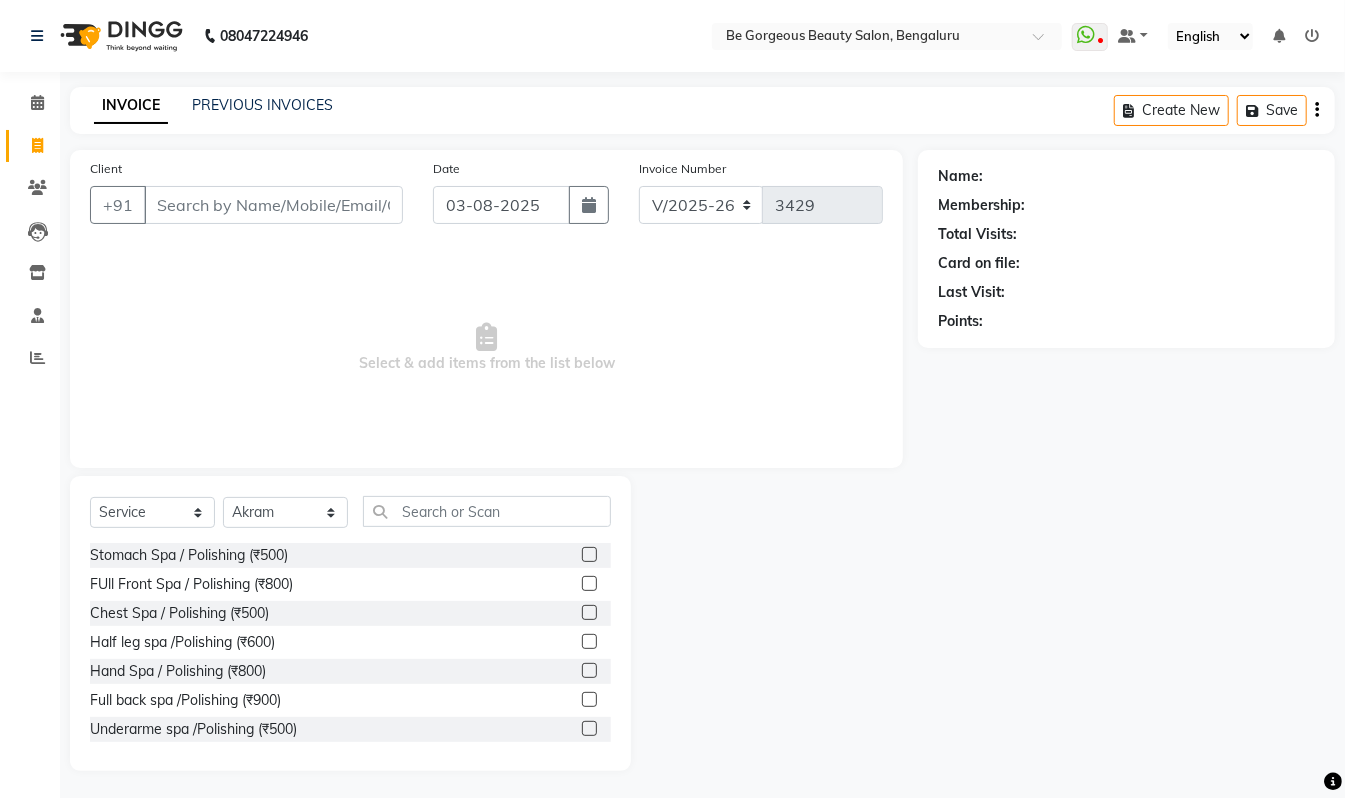 click on "Select Service Product Membership Package Voucher Prepaid Gift Card Select Stylist [NAME] [NAME] [NAME] [NAME] Manager [NAME] [NAME] [NAME] [NAME] [NAME] [NAME] Stomach Spa / Polishing (₹500) FUll Front Spa / Polishing (₹800) Chest Spa / Polishing (₹500) Half leg spa /Polishing (₹600) Hand Spa / Polishing (₹800) Full back spa /Polishing (₹900) Underarme spa /Polishing (₹500) Full leg spa /Polishing (₹900) Blouse line Spa / Polishing (₹600) Half back spa /Polishing (₹500) Full body spa /Polishing (₹3500) Stomach Spa / Polishing (₹500) Blouse line Spa / Polishing (₹600) FUll Front Spa / Polishing (₹800) Chest Spa / Polishing (₹500) Half leg spa /Polishing (₹600) Hand Spa / Polishing (₹800) Full back spa /Polishing (₹900) Underarme spa /Polishing (₹500) Full leg spa /Polishing (₹900) Half back spa /Polishing (₹500) Full body spa /Polishing (₹3500) Man hair cut +beard+clean up (₹999) feb offer Keratin (₹3999) Botox Treatment small (₹7000)" 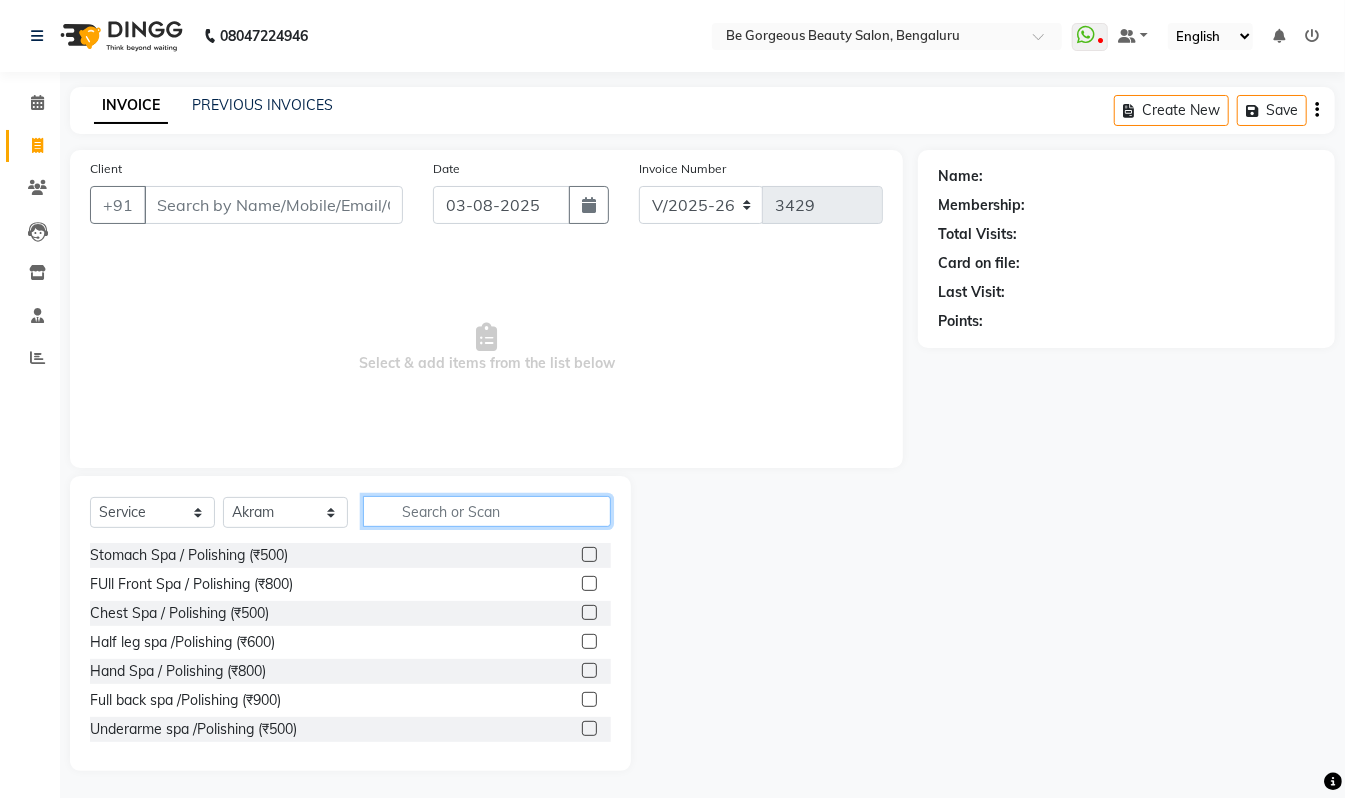 click 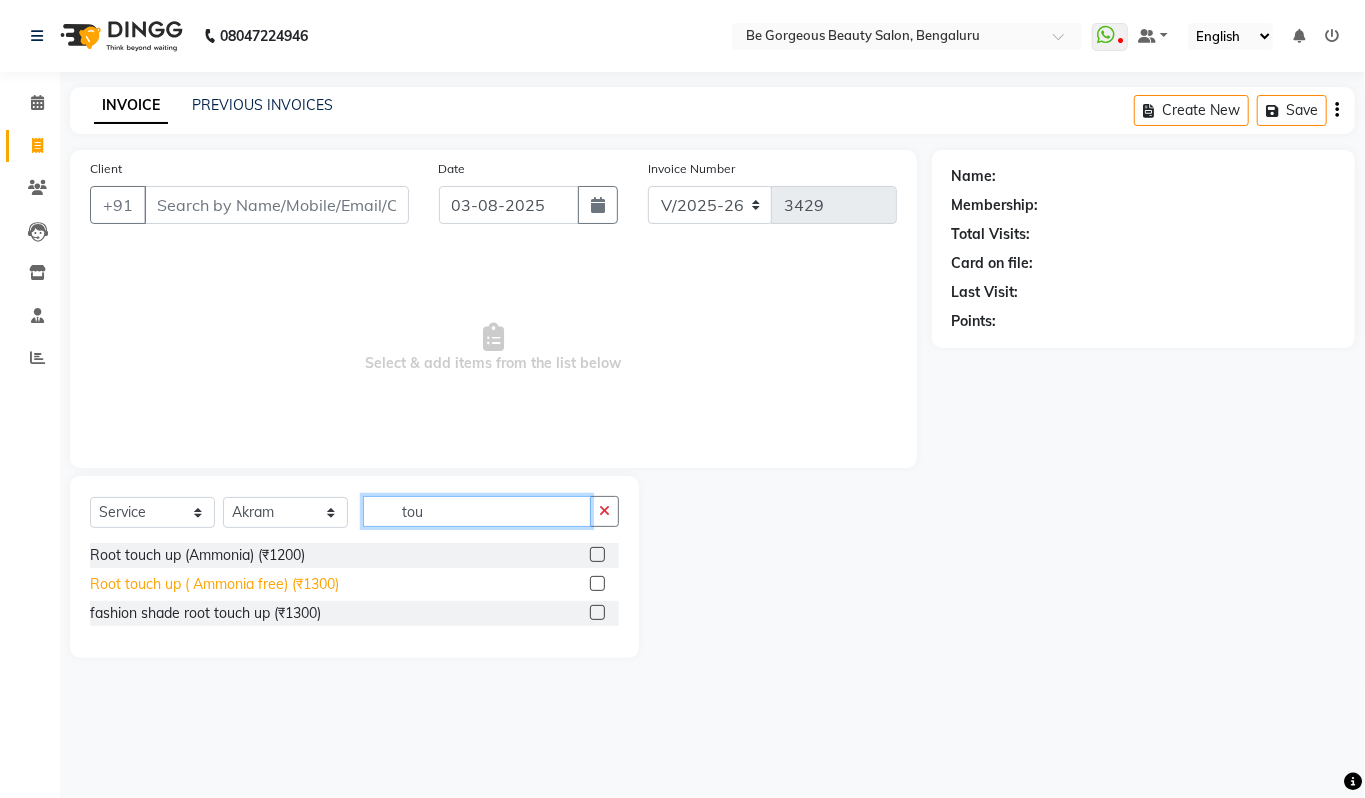 type on "tou" 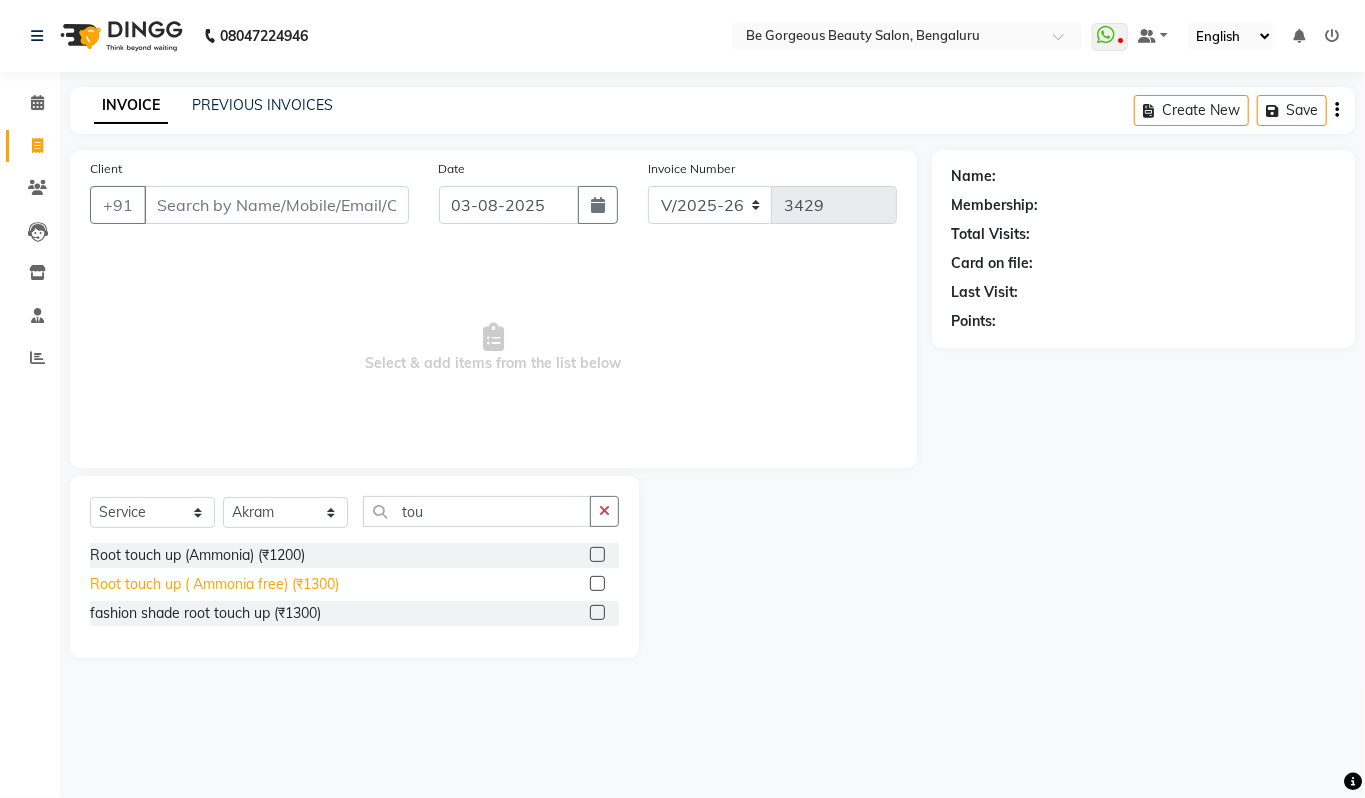 click on "Root touch up ( Ammonia free) (₹1300)" 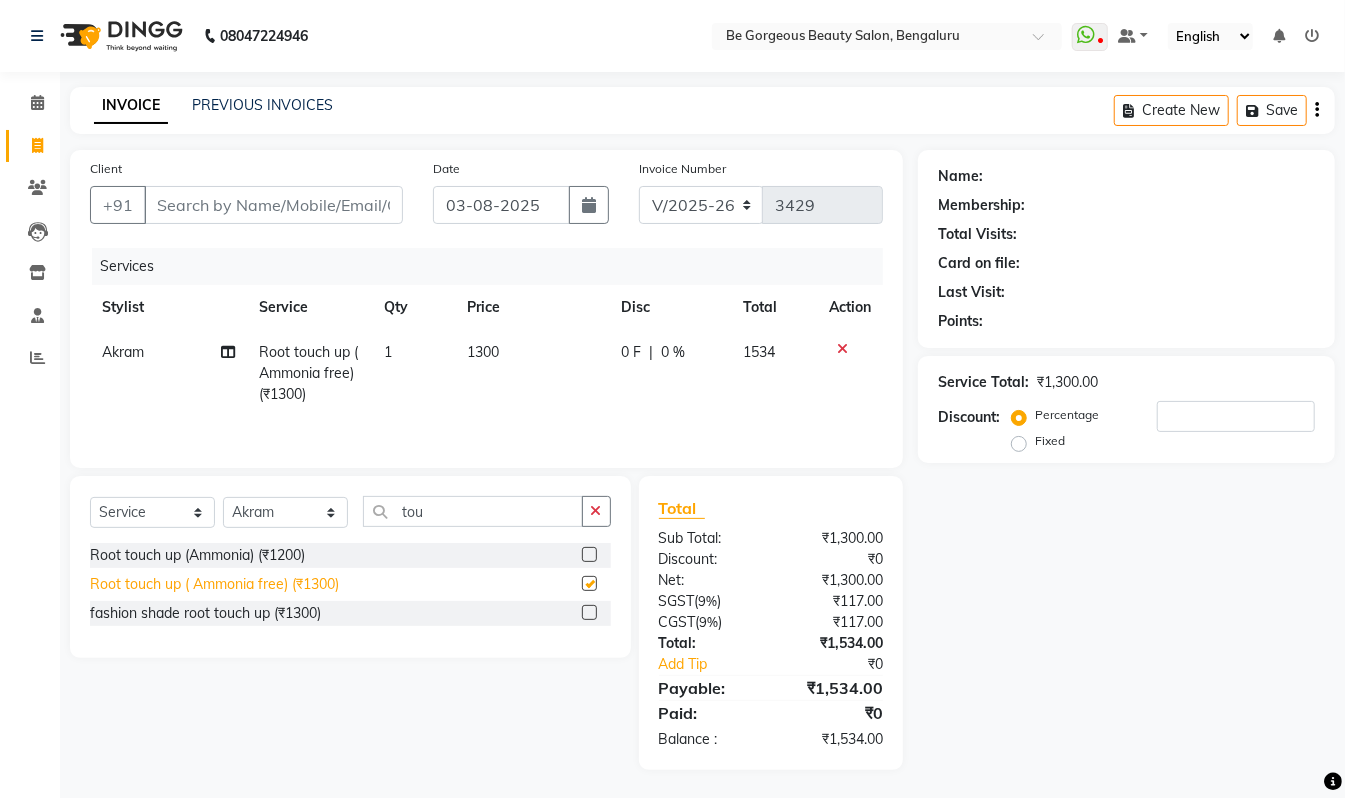 checkbox on "false" 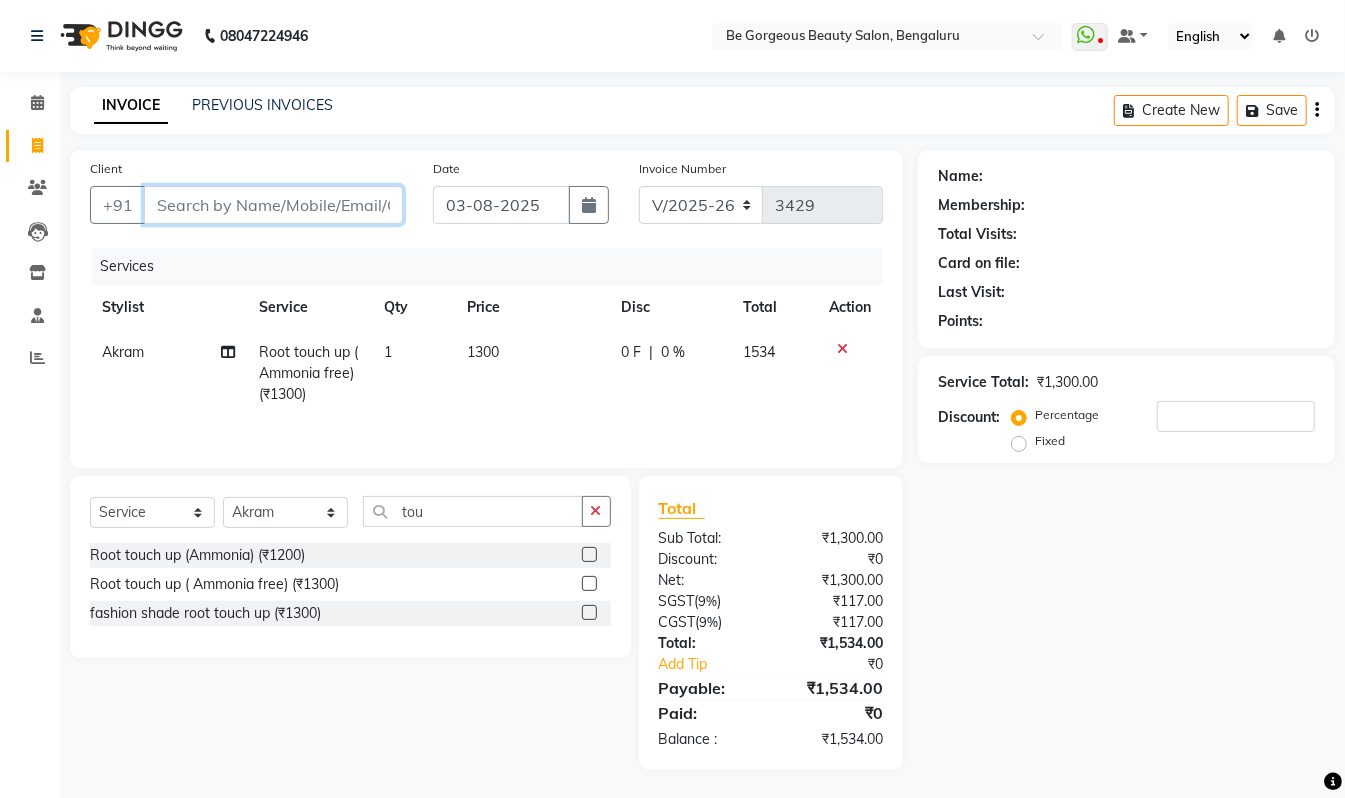click on "Client" at bounding box center (273, 205) 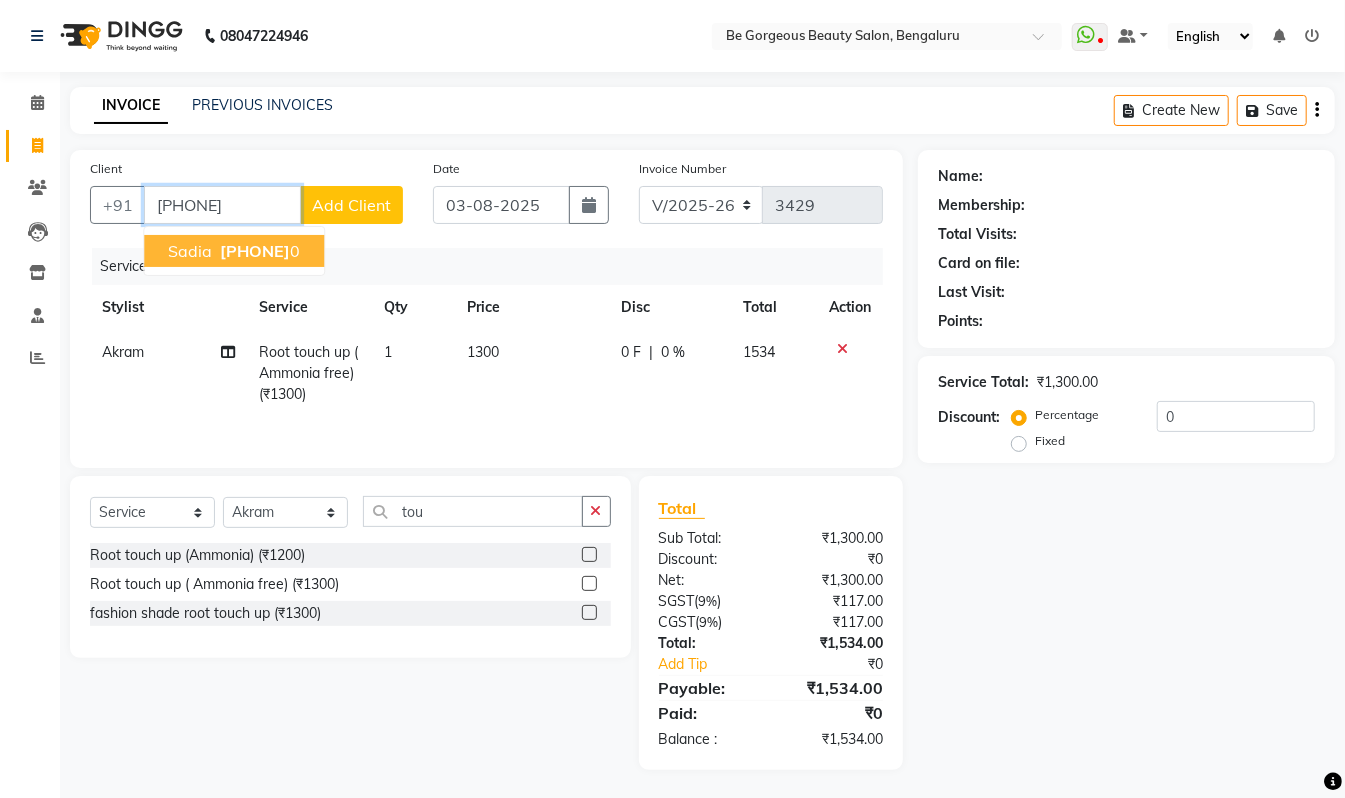 click on "sadia" at bounding box center [190, 251] 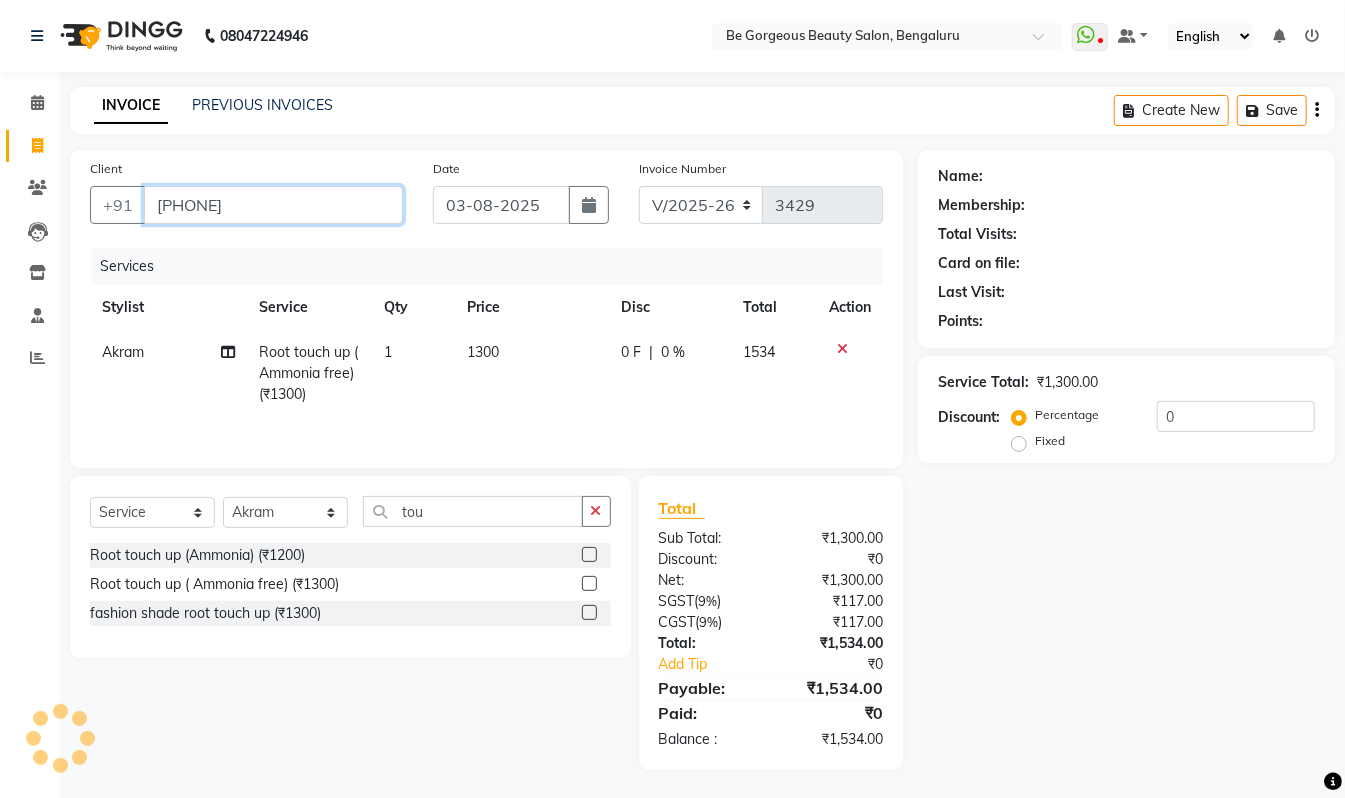 type on "[PHONE]" 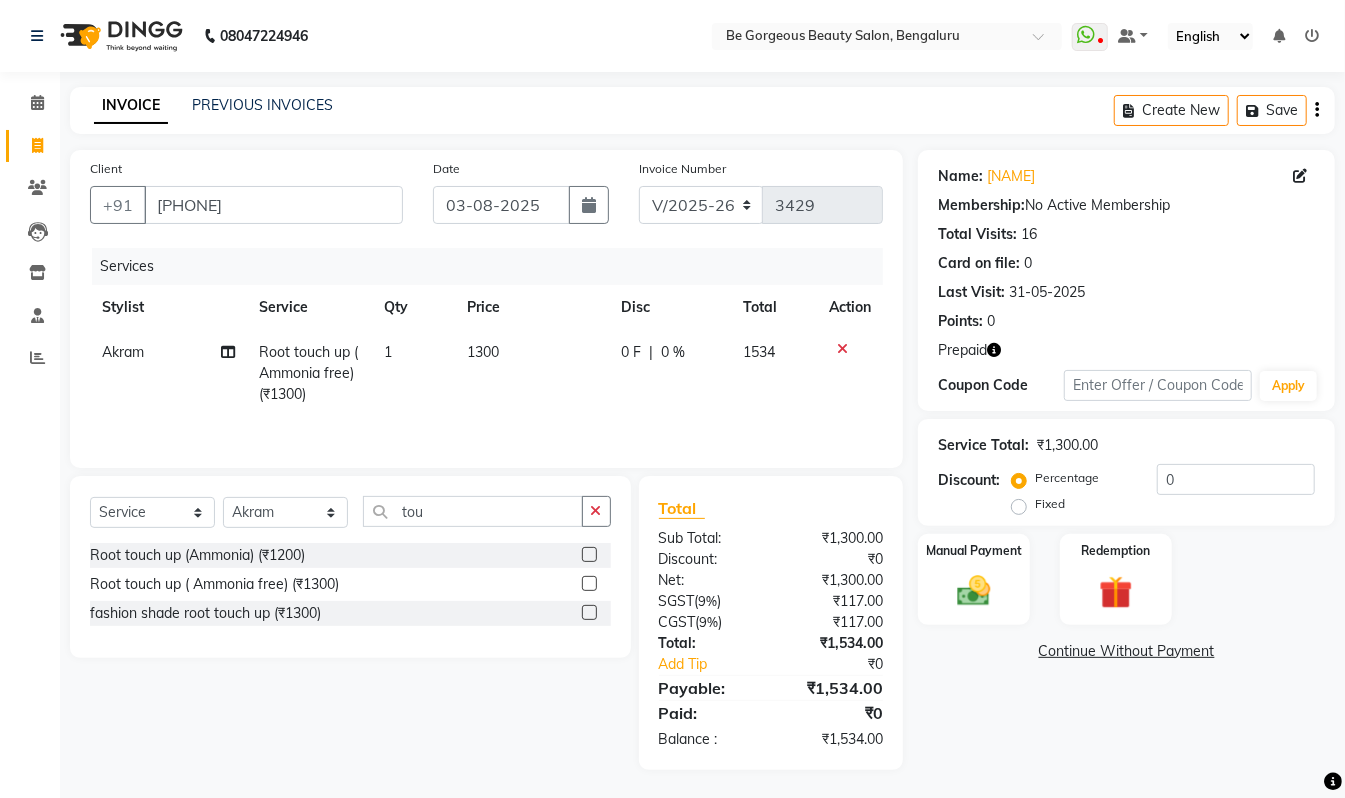 click 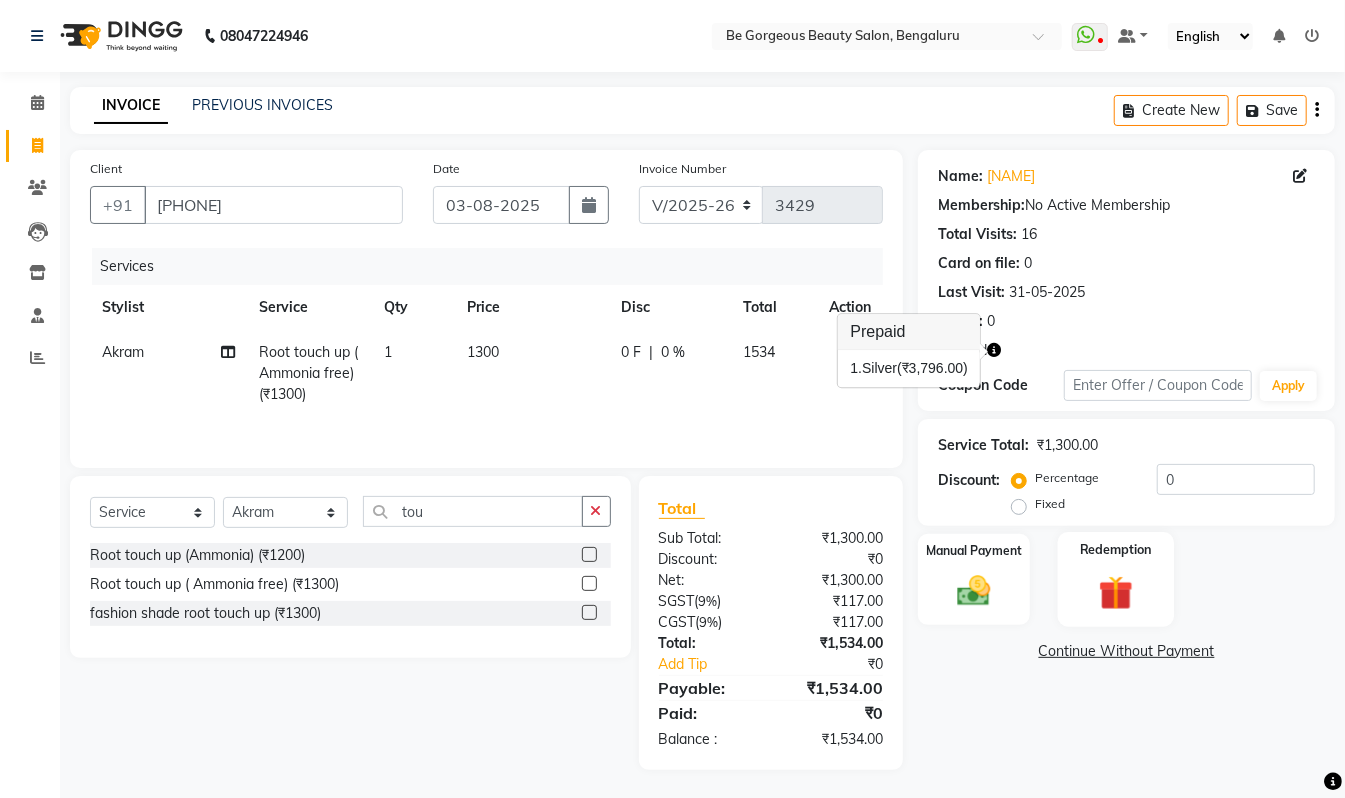 click 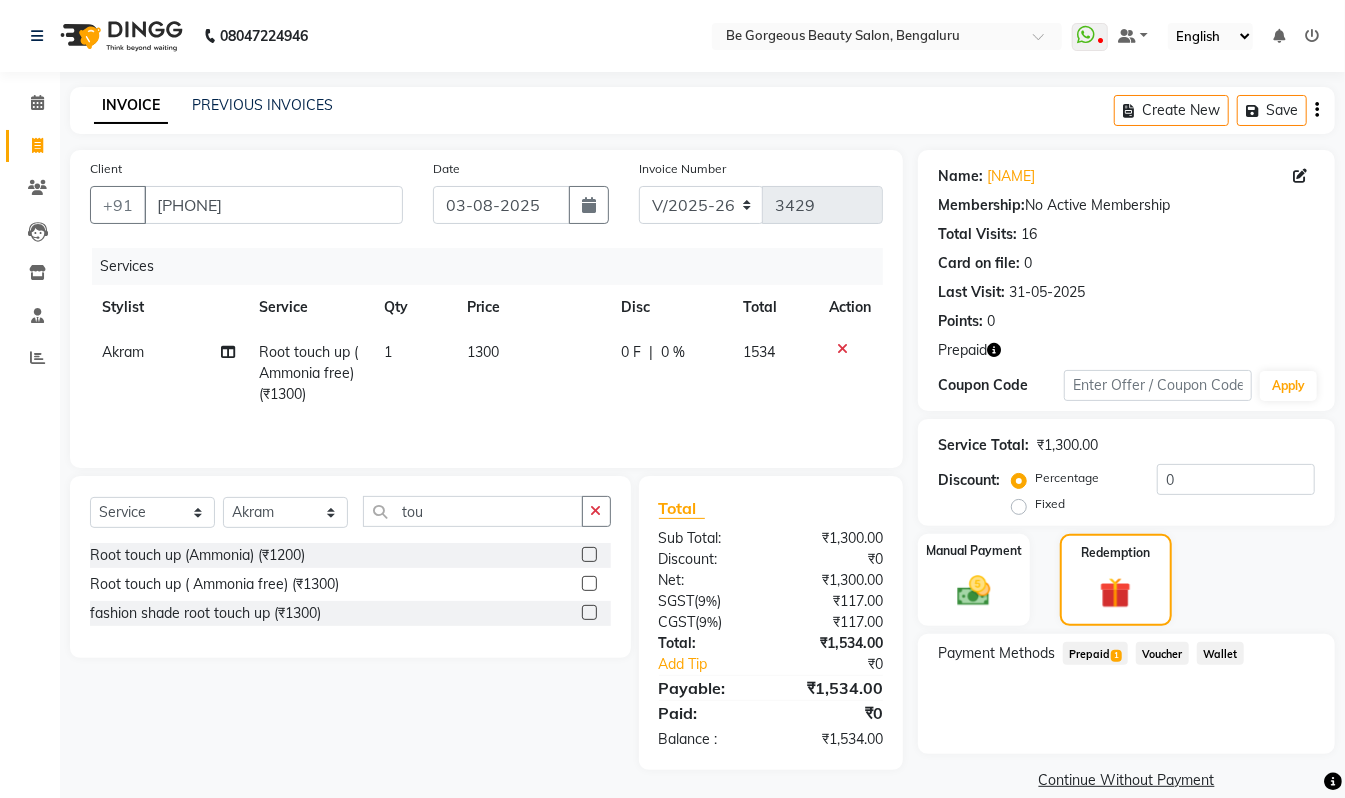 click on "1" 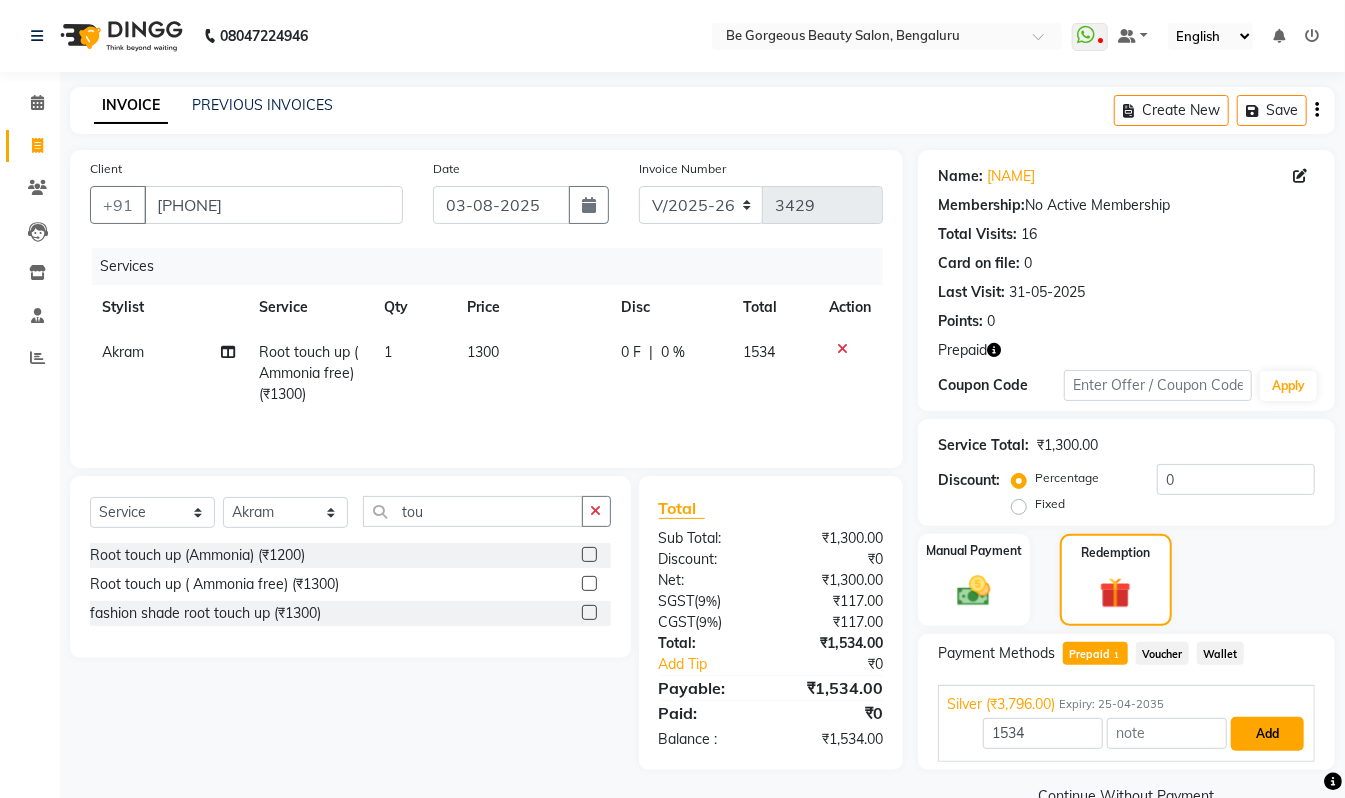 click on "Add" at bounding box center (1267, 734) 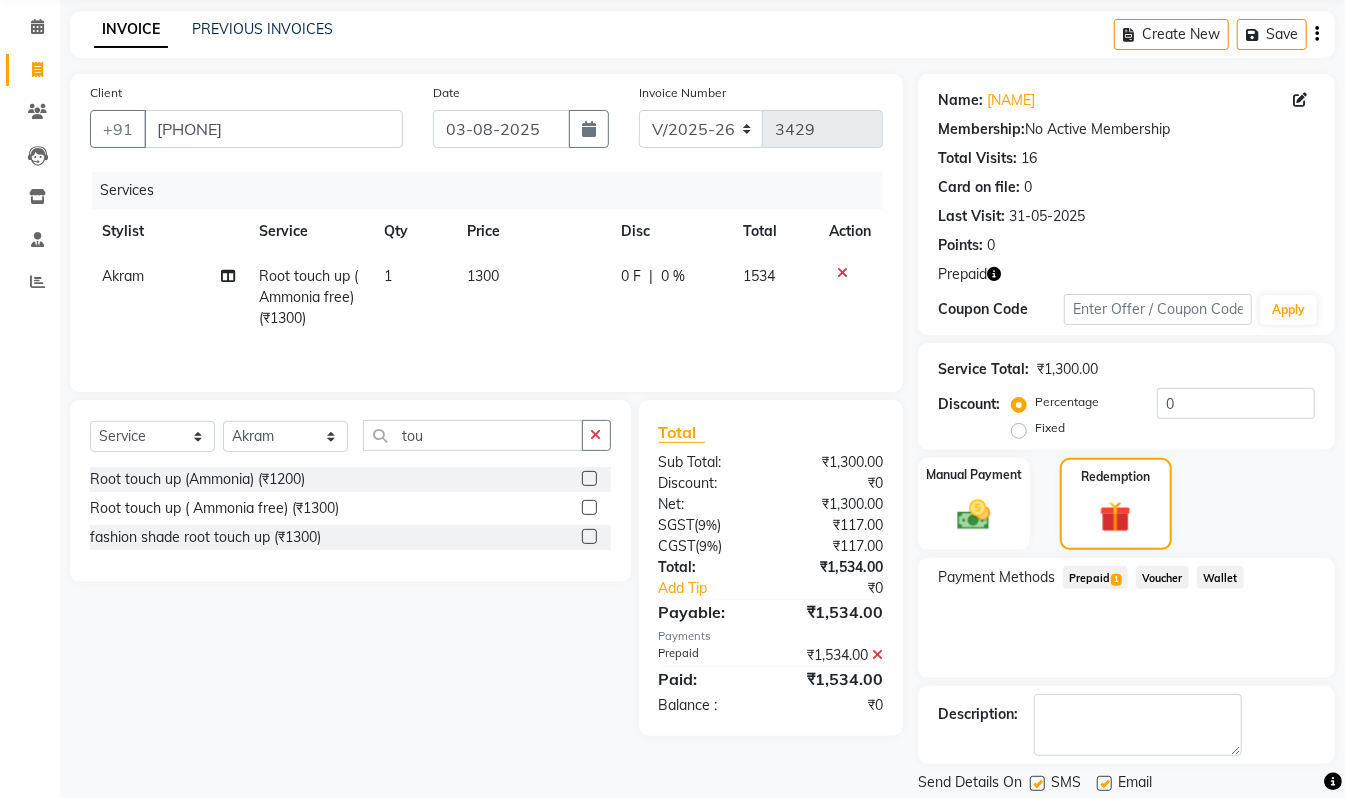 scroll, scrollTop: 141, scrollLeft: 0, axis: vertical 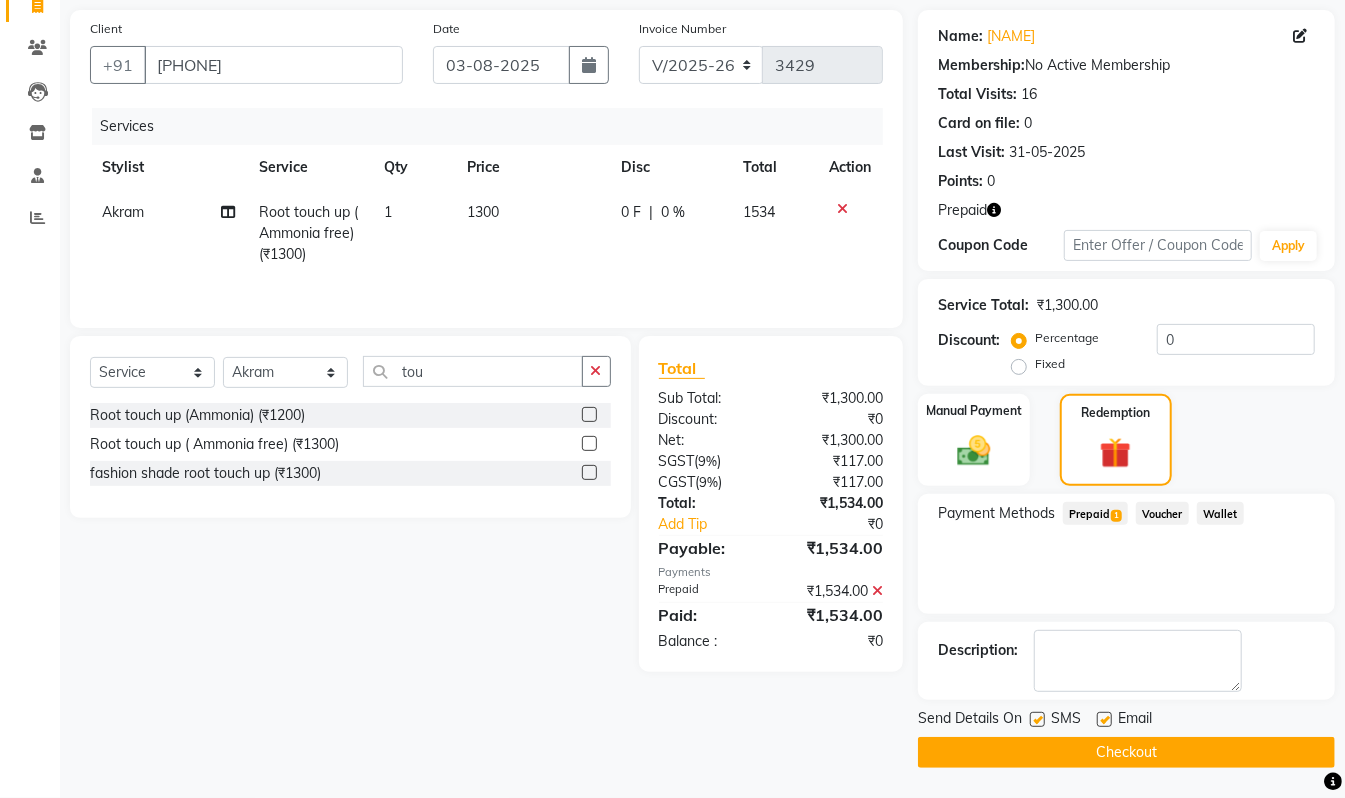 click on "Checkout" 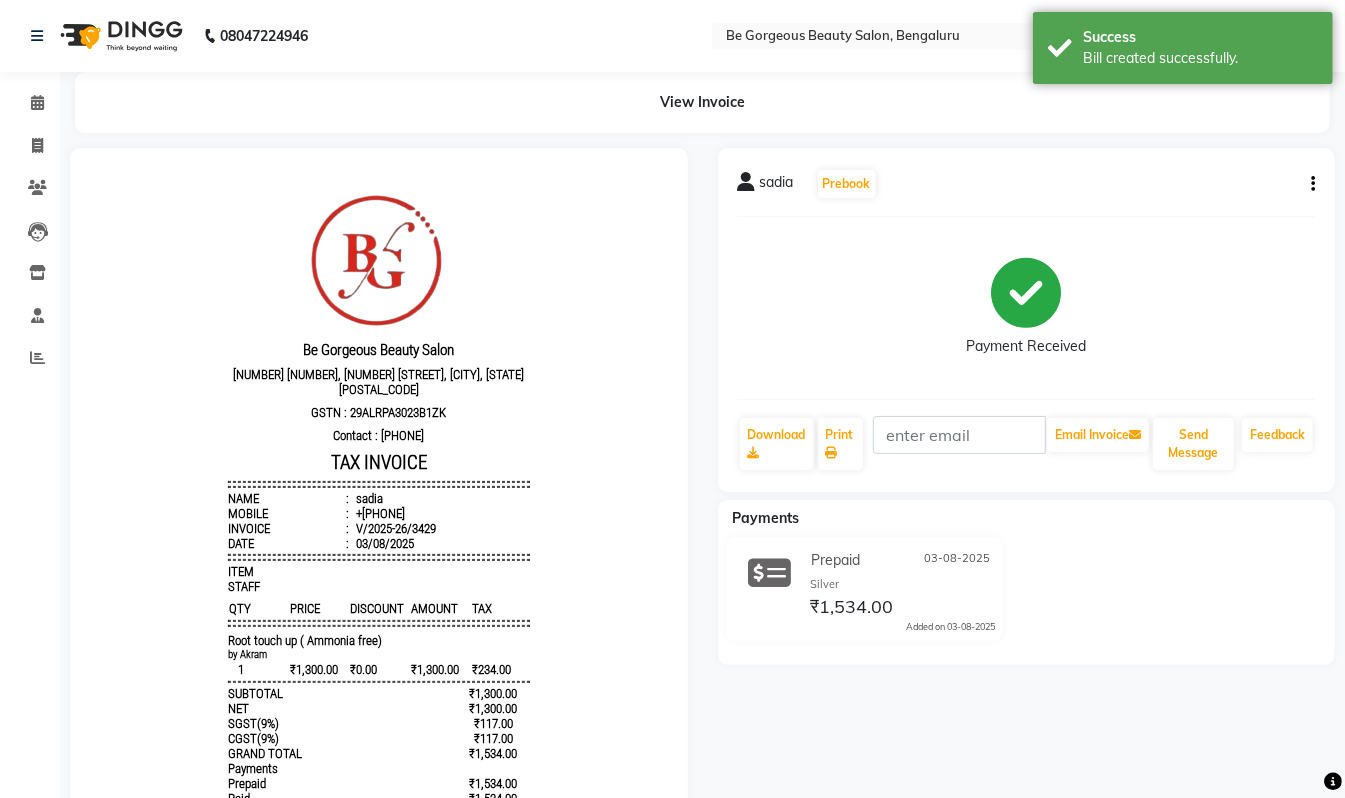 scroll, scrollTop: 0, scrollLeft: 0, axis: both 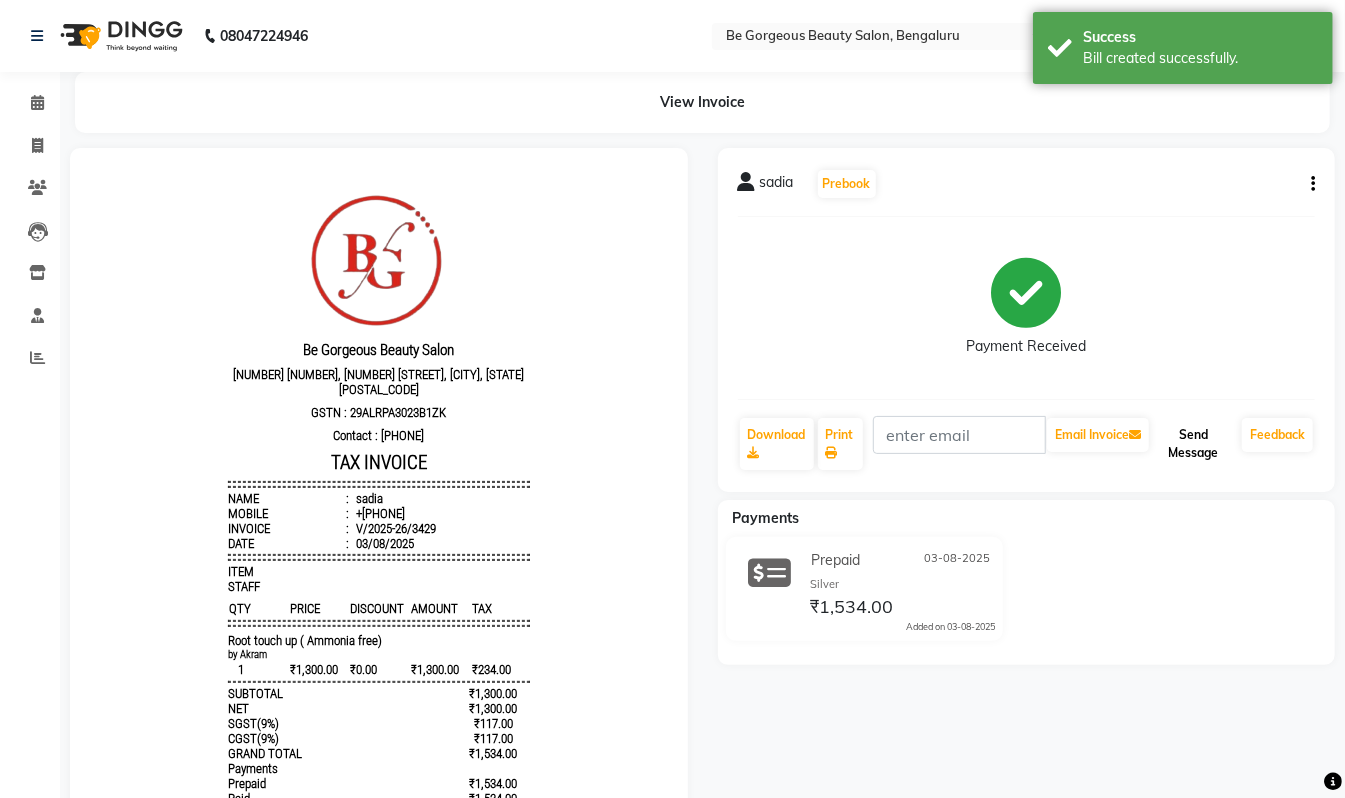 click on "Send Message" 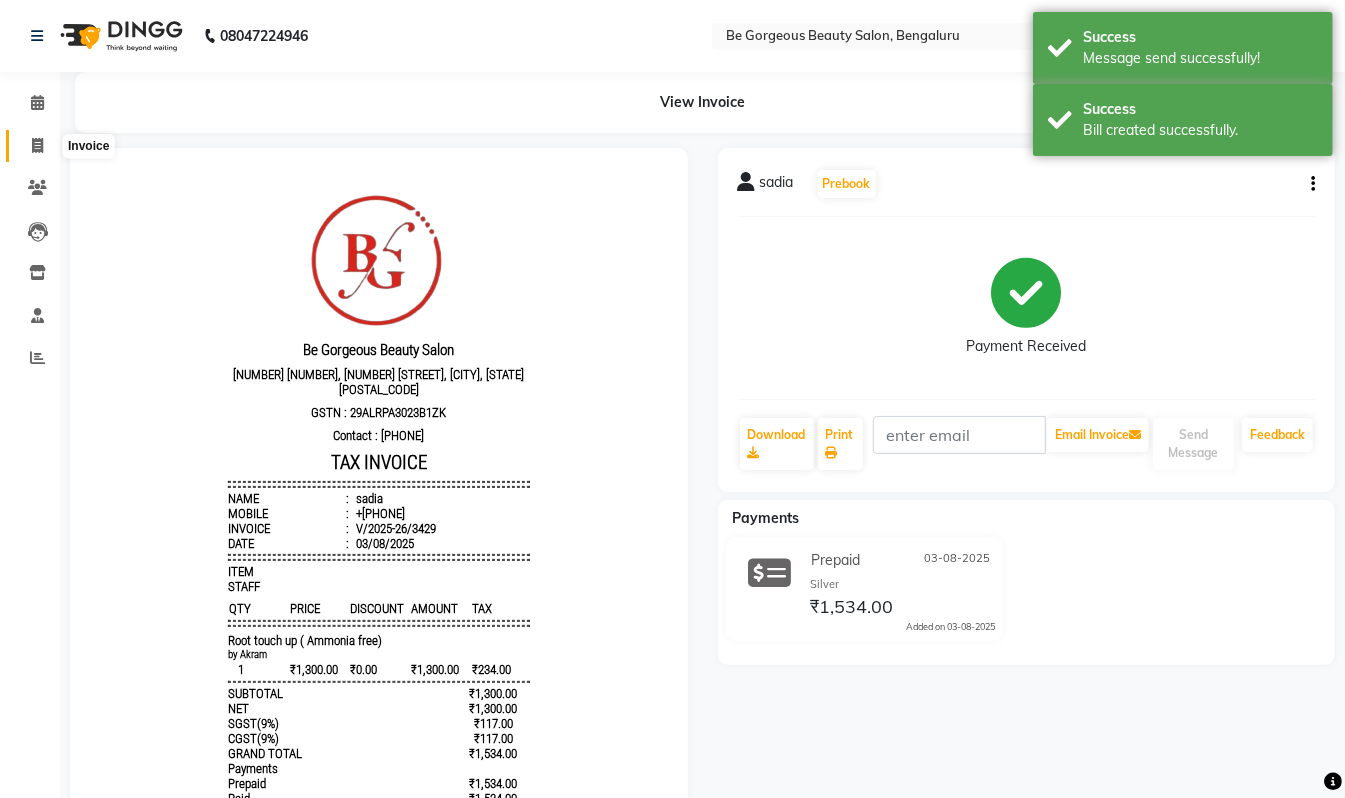 click 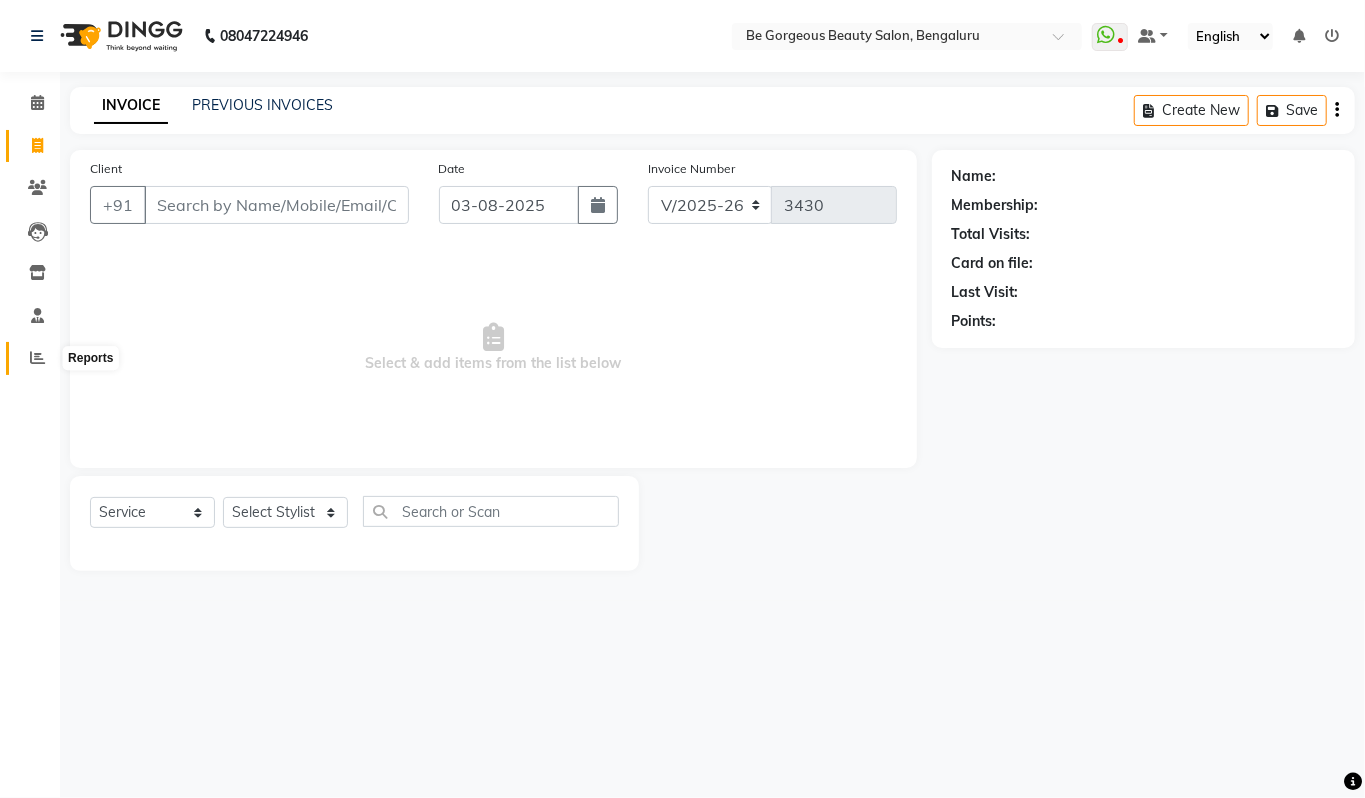 click 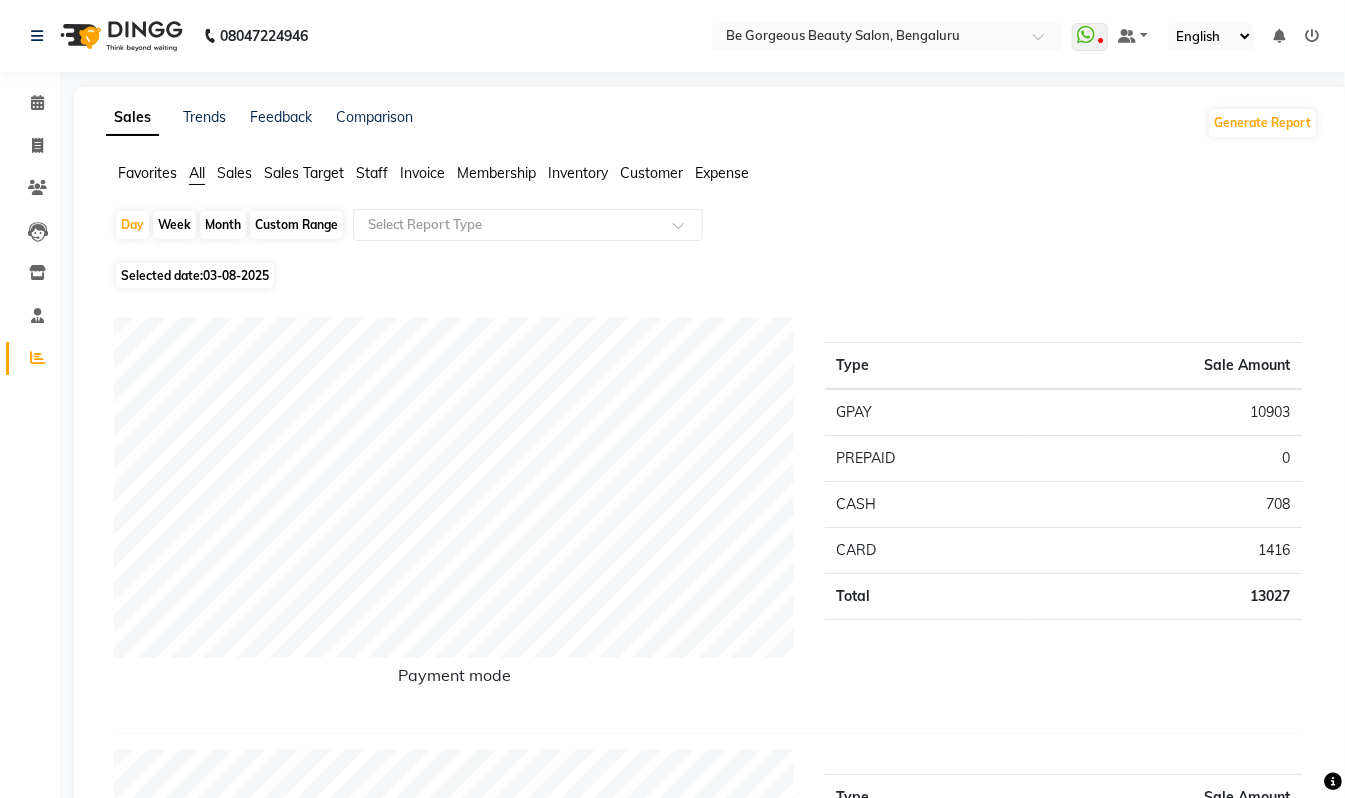 click on "Staff" 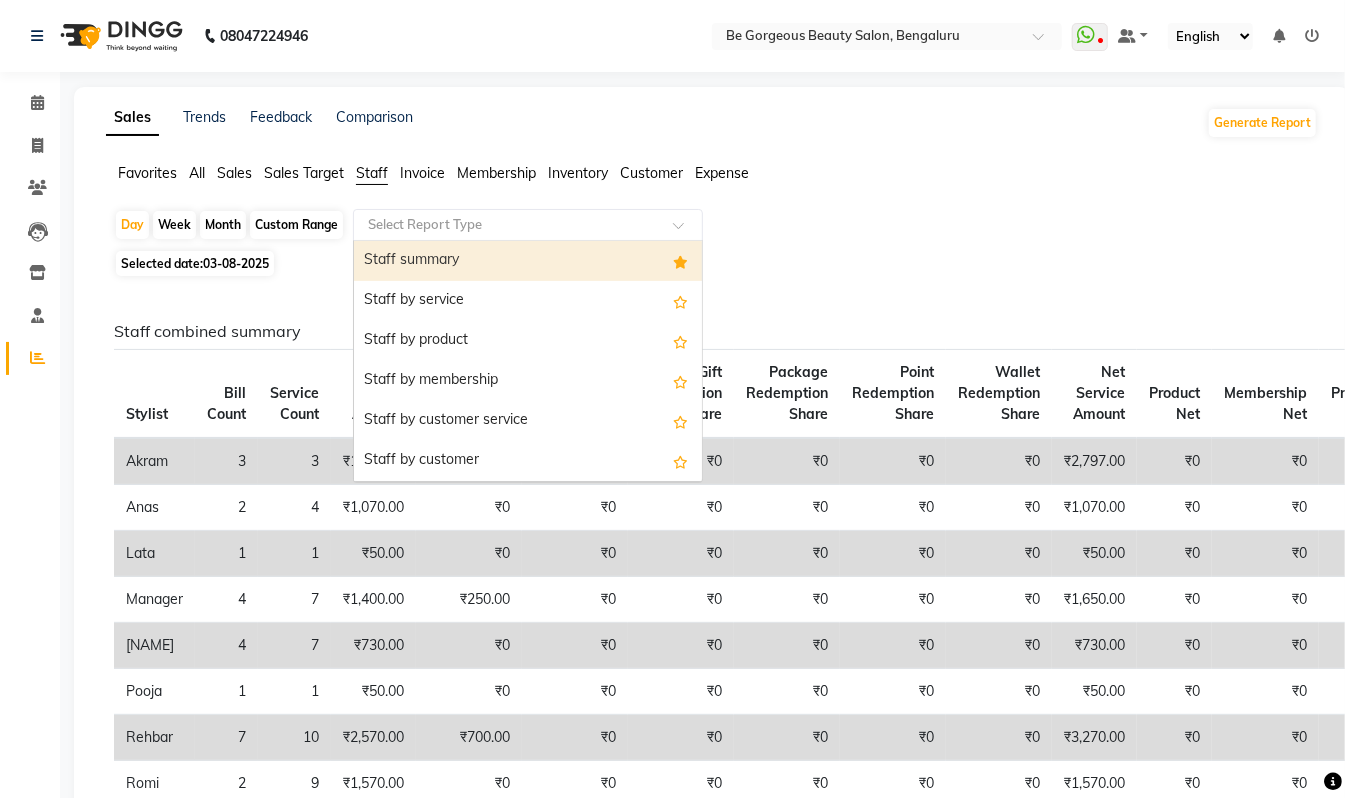 click 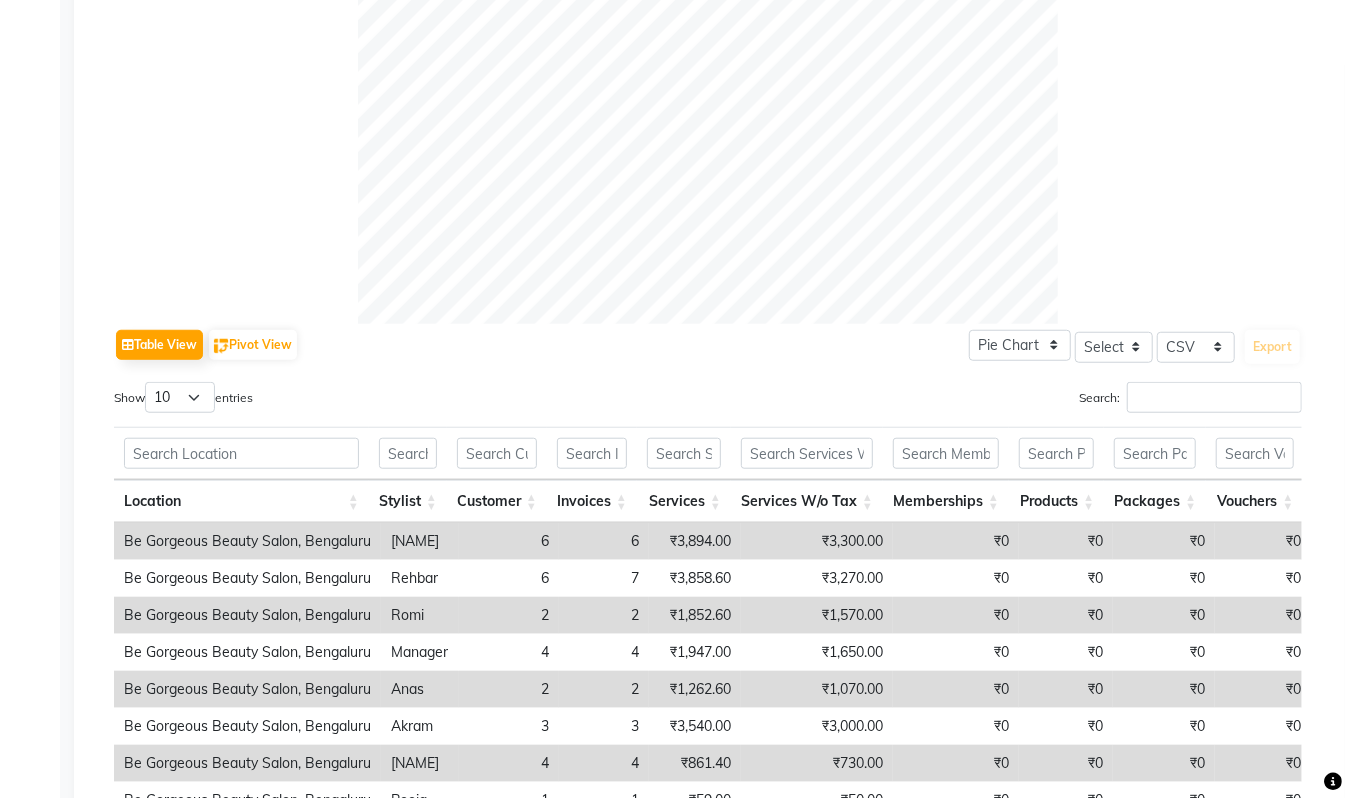 scroll, scrollTop: 952, scrollLeft: 0, axis: vertical 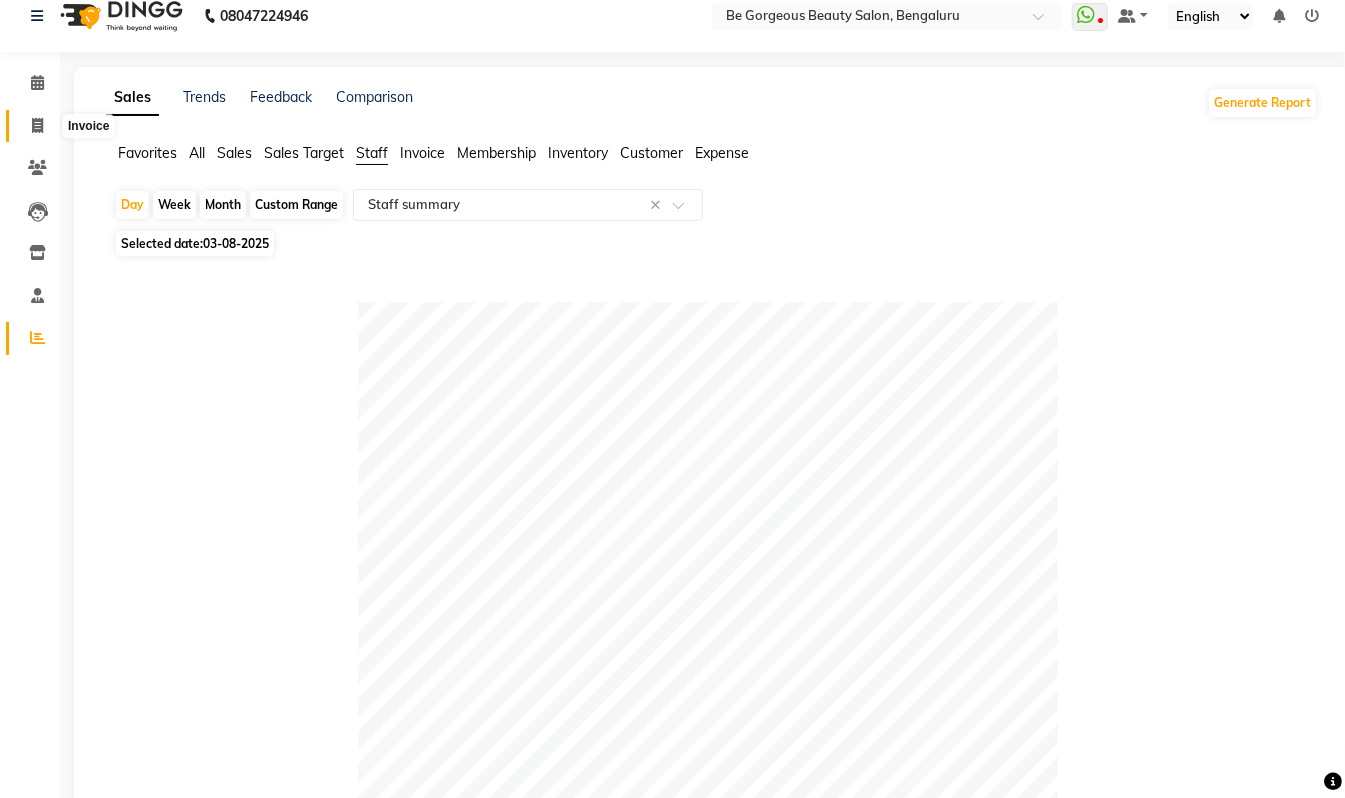 click 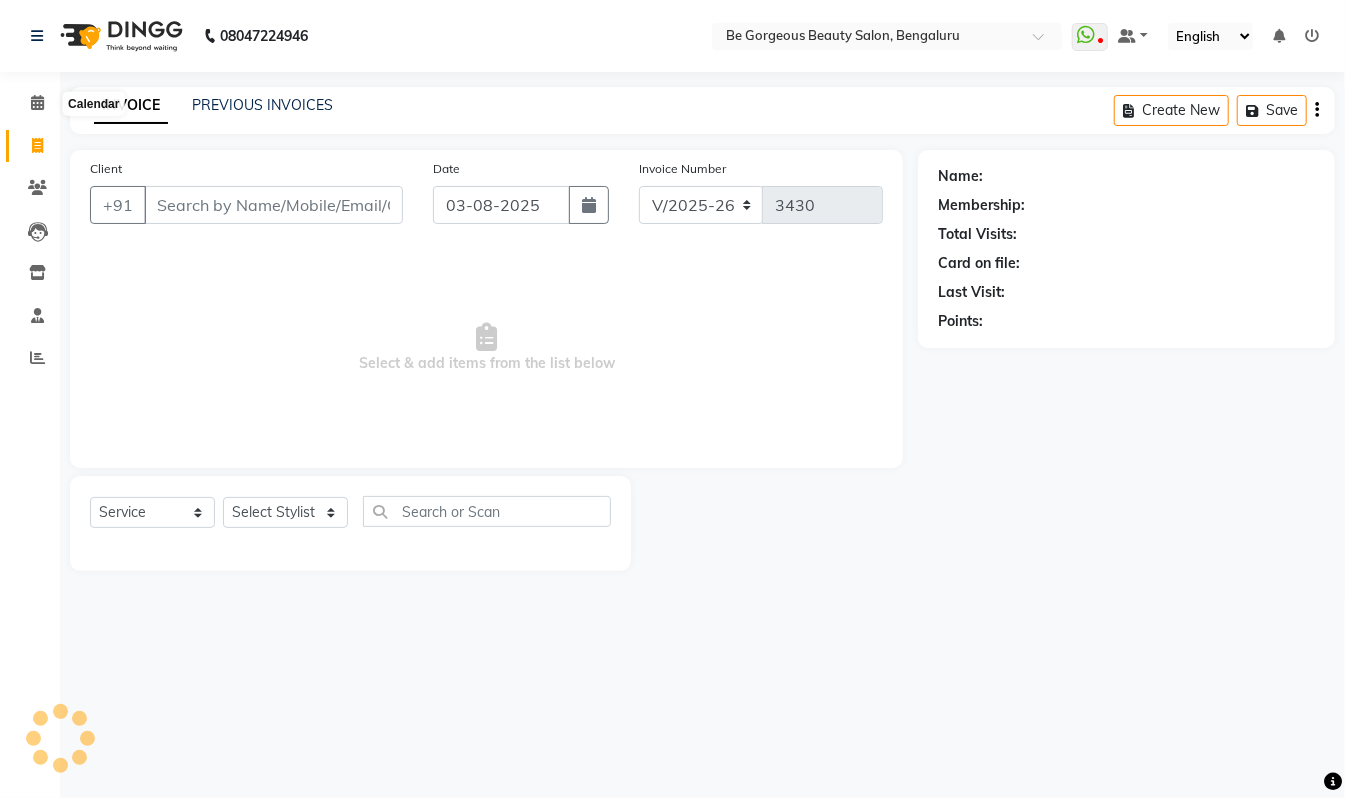 scroll, scrollTop: 0, scrollLeft: 0, axis: both 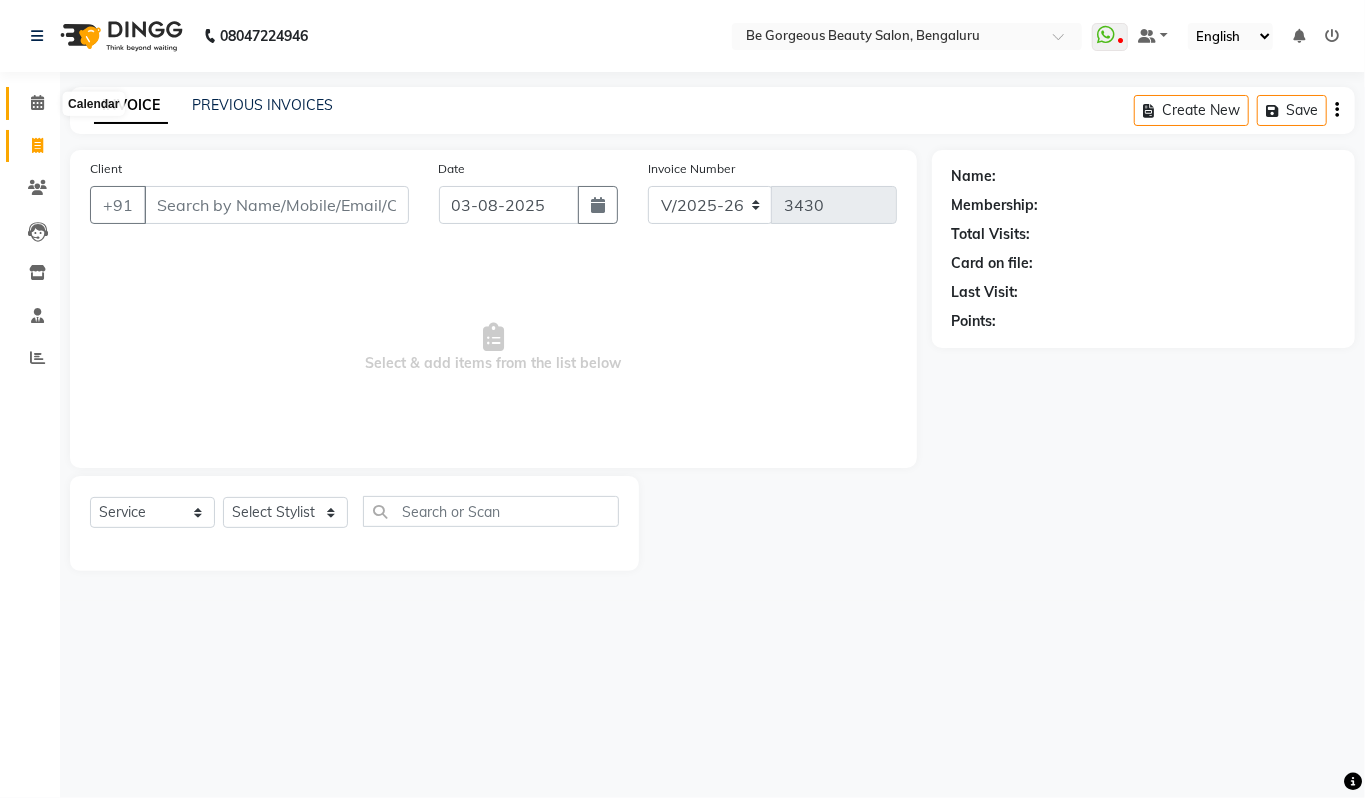 click 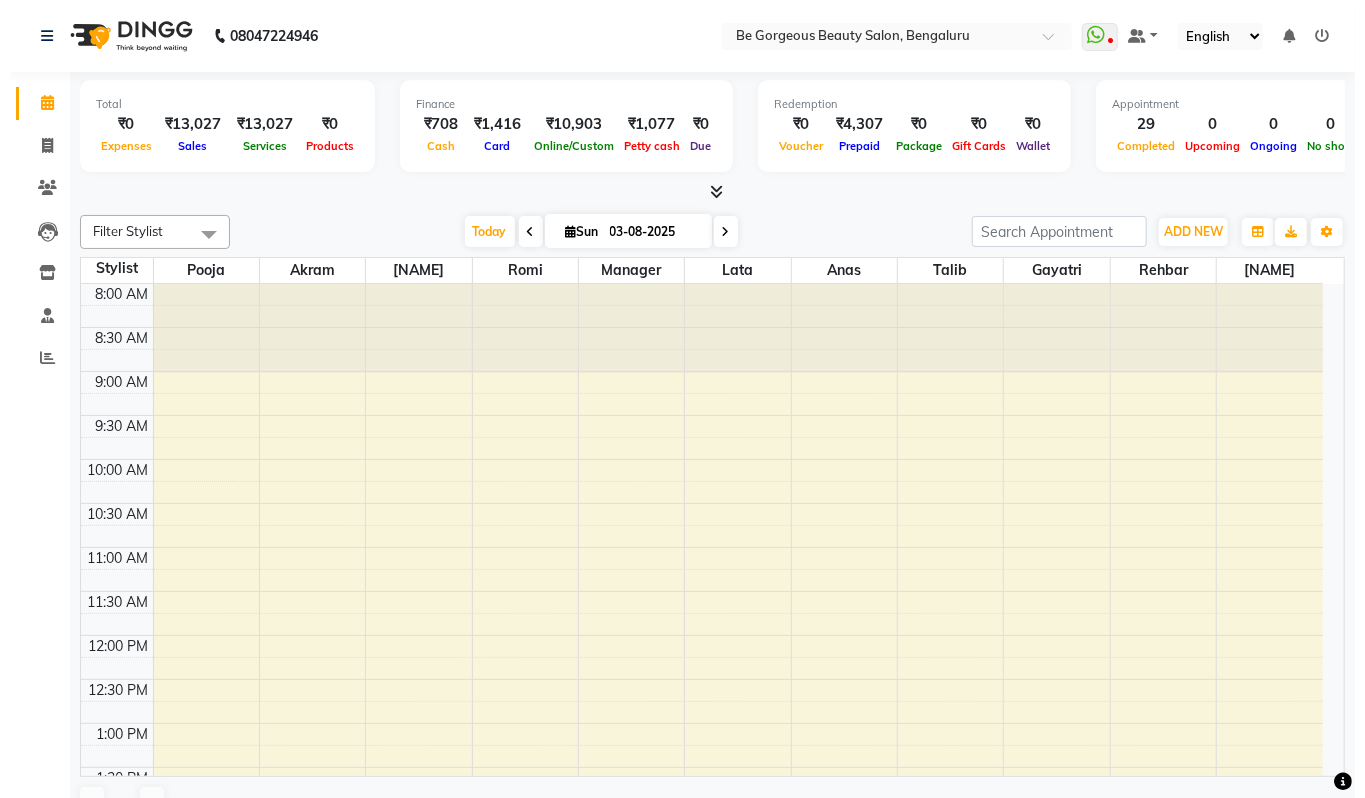 scroll, scrollTop: 669, scrollLeft: 0, axis: vertical 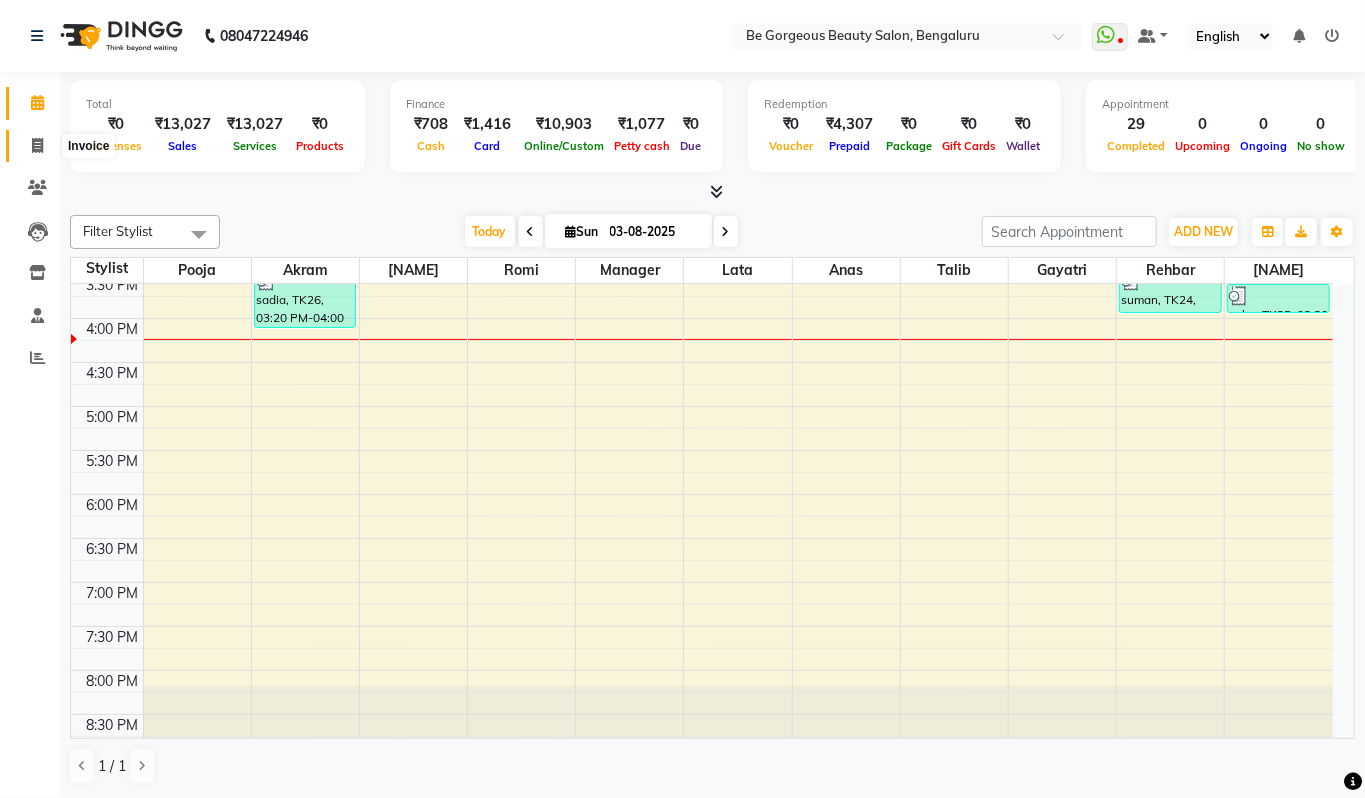 click 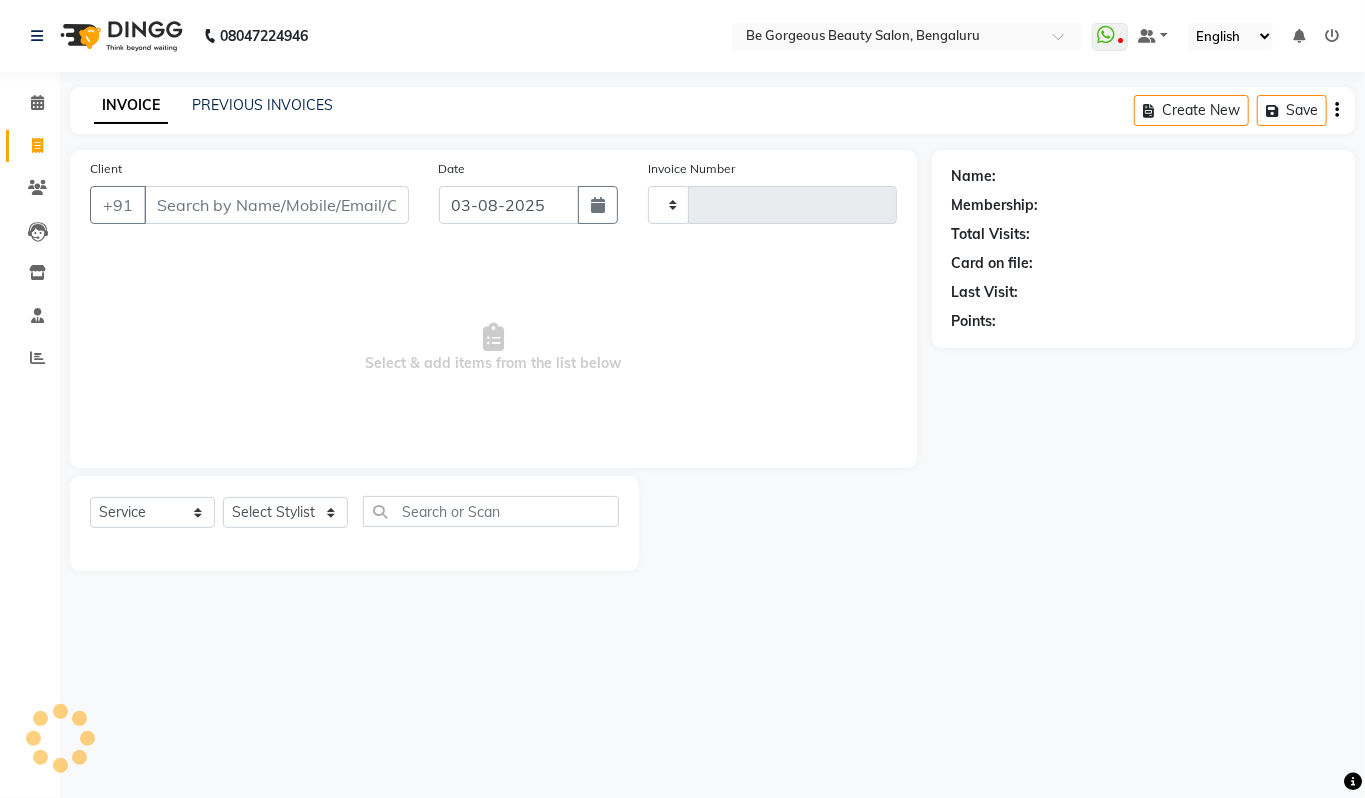 type on "3430" 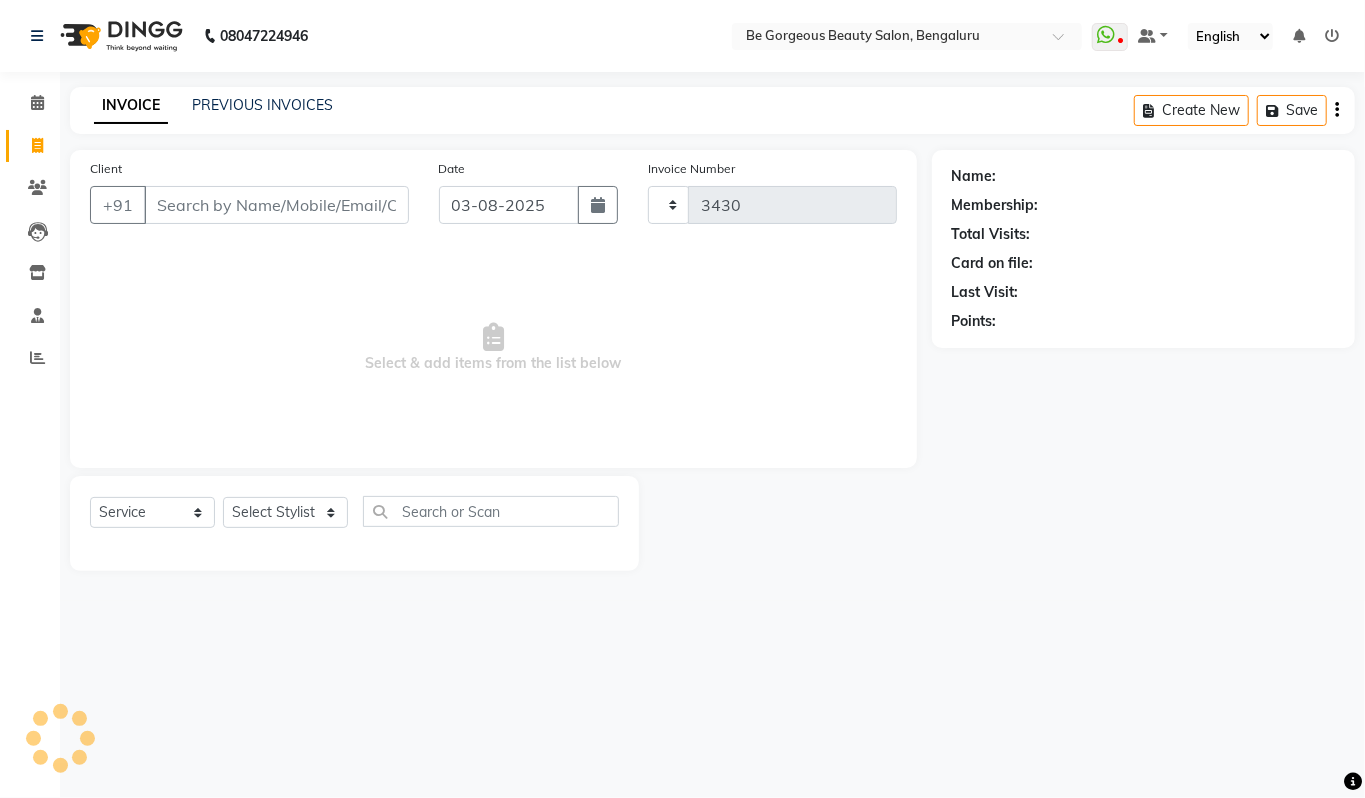 select on "5405" 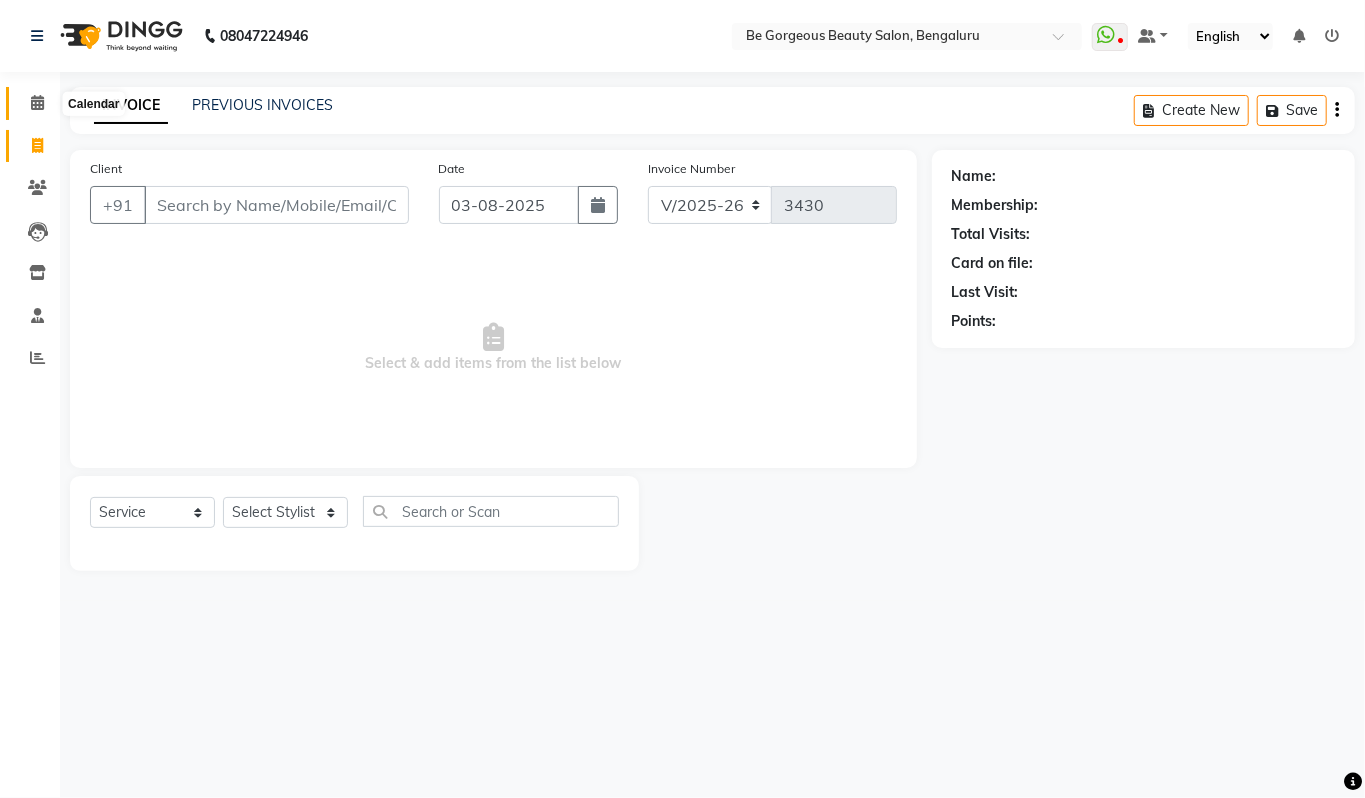 click 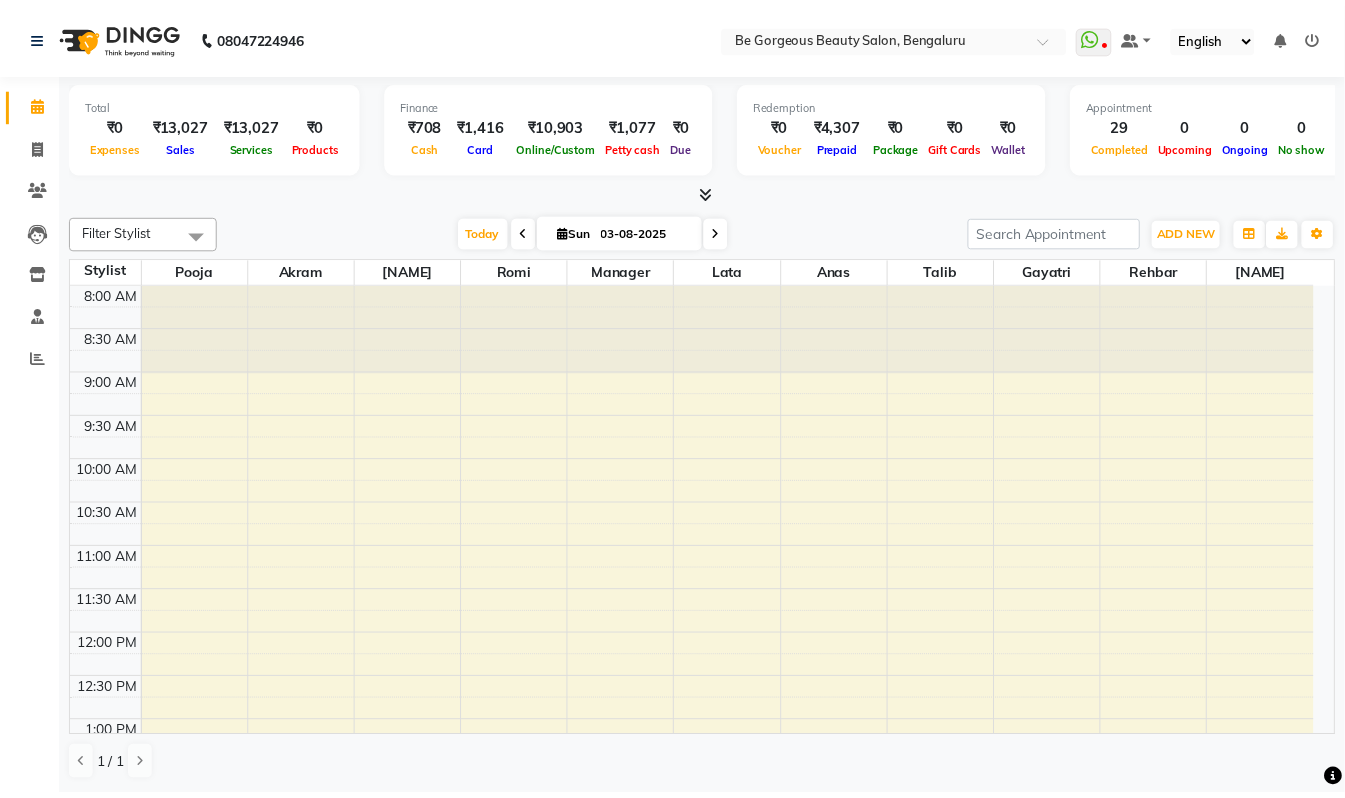 scroll, scrollTop: 669, scrollLeft: 0, axis: vertical 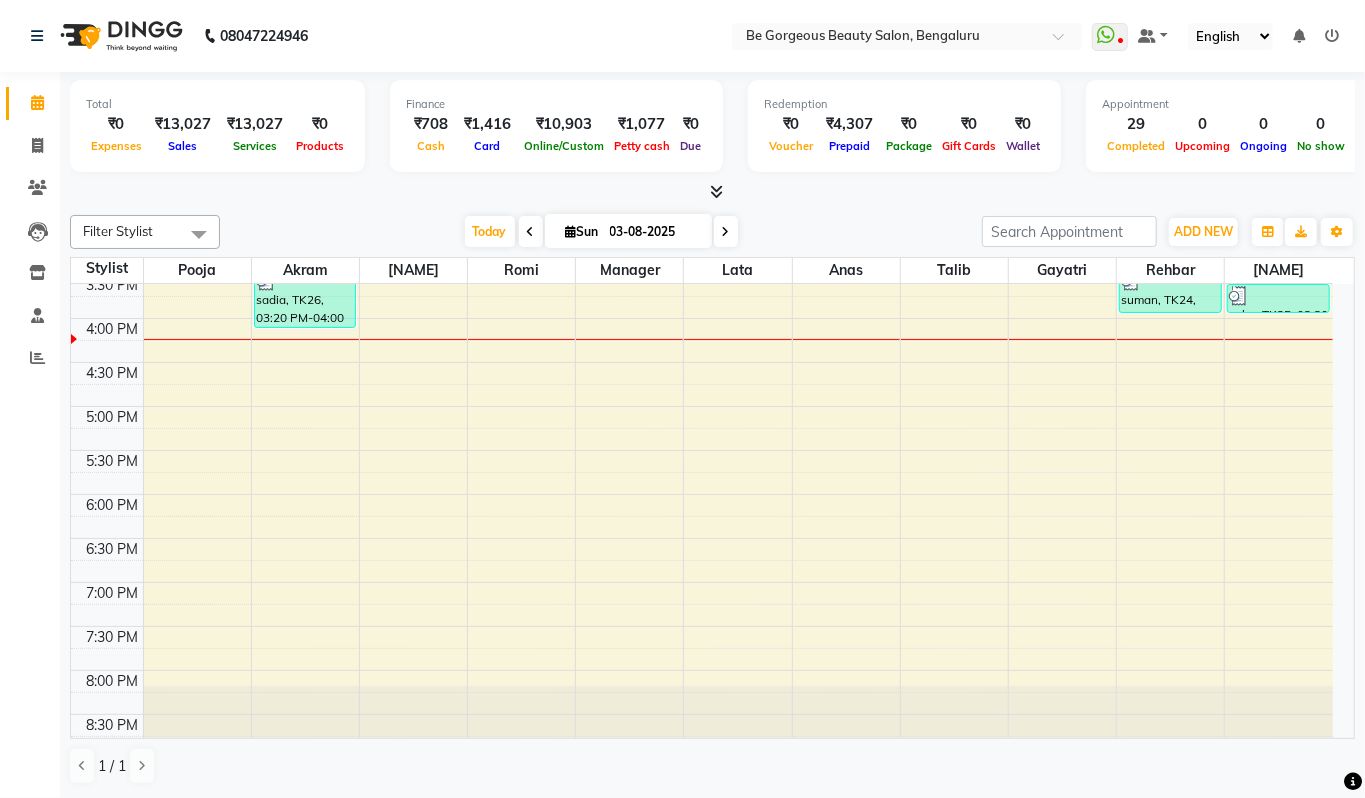 click at bounding box center [716, 191] 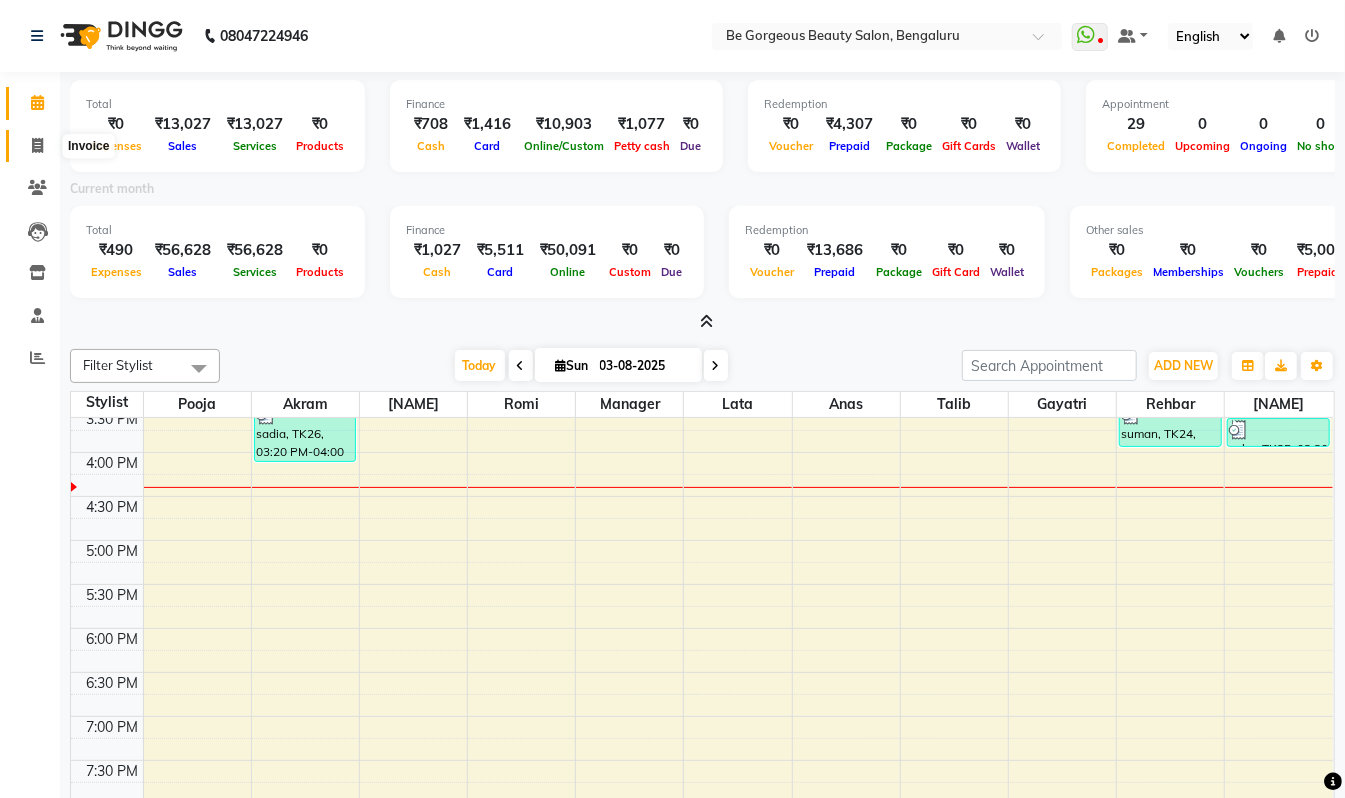click 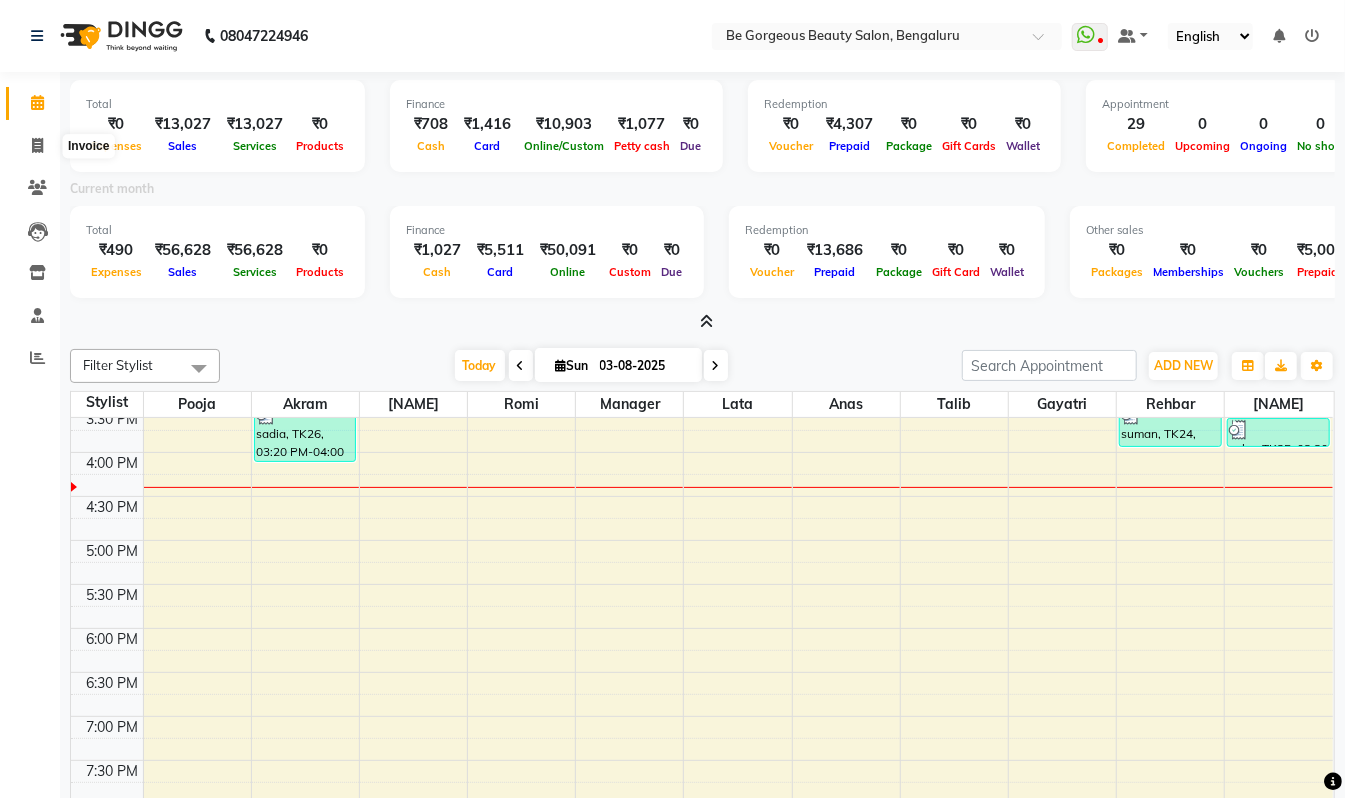 select on "service" 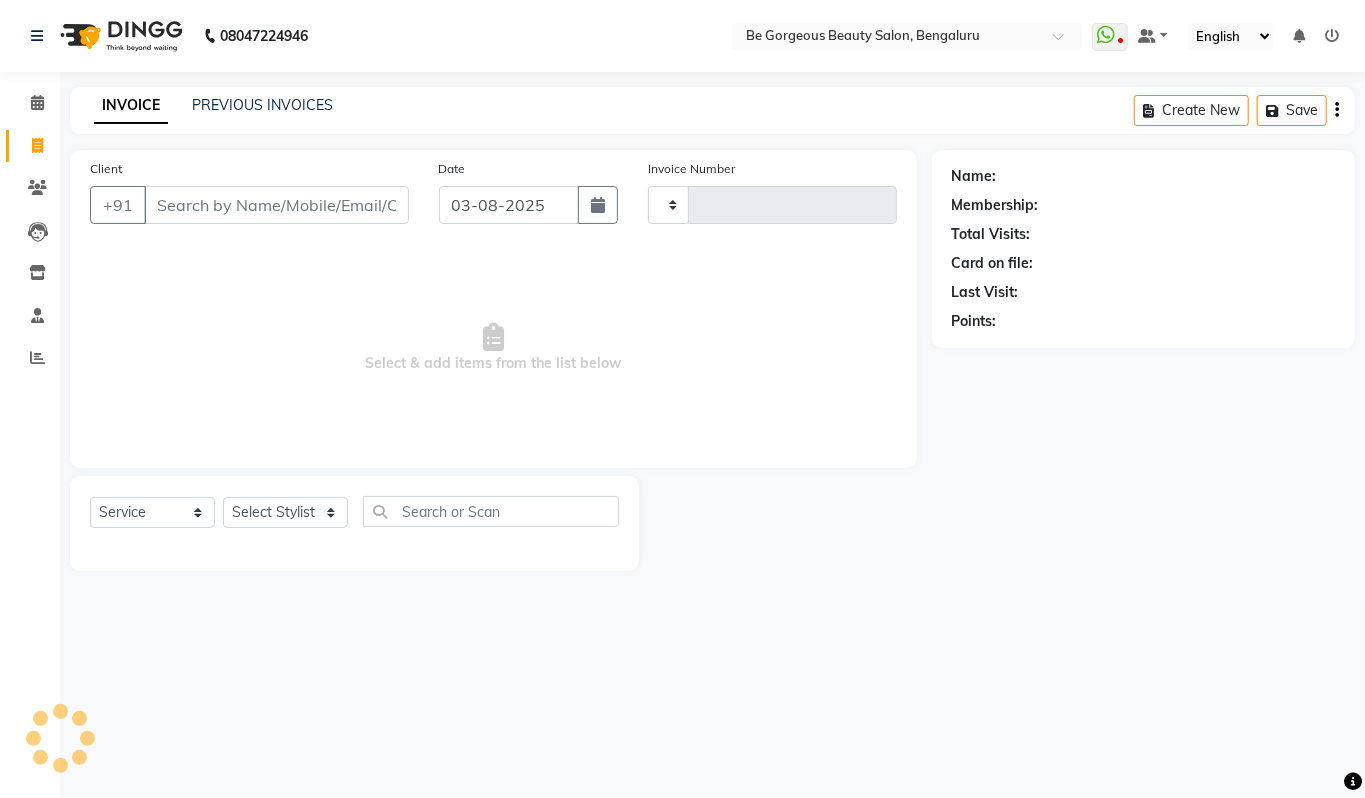 type on "3430" 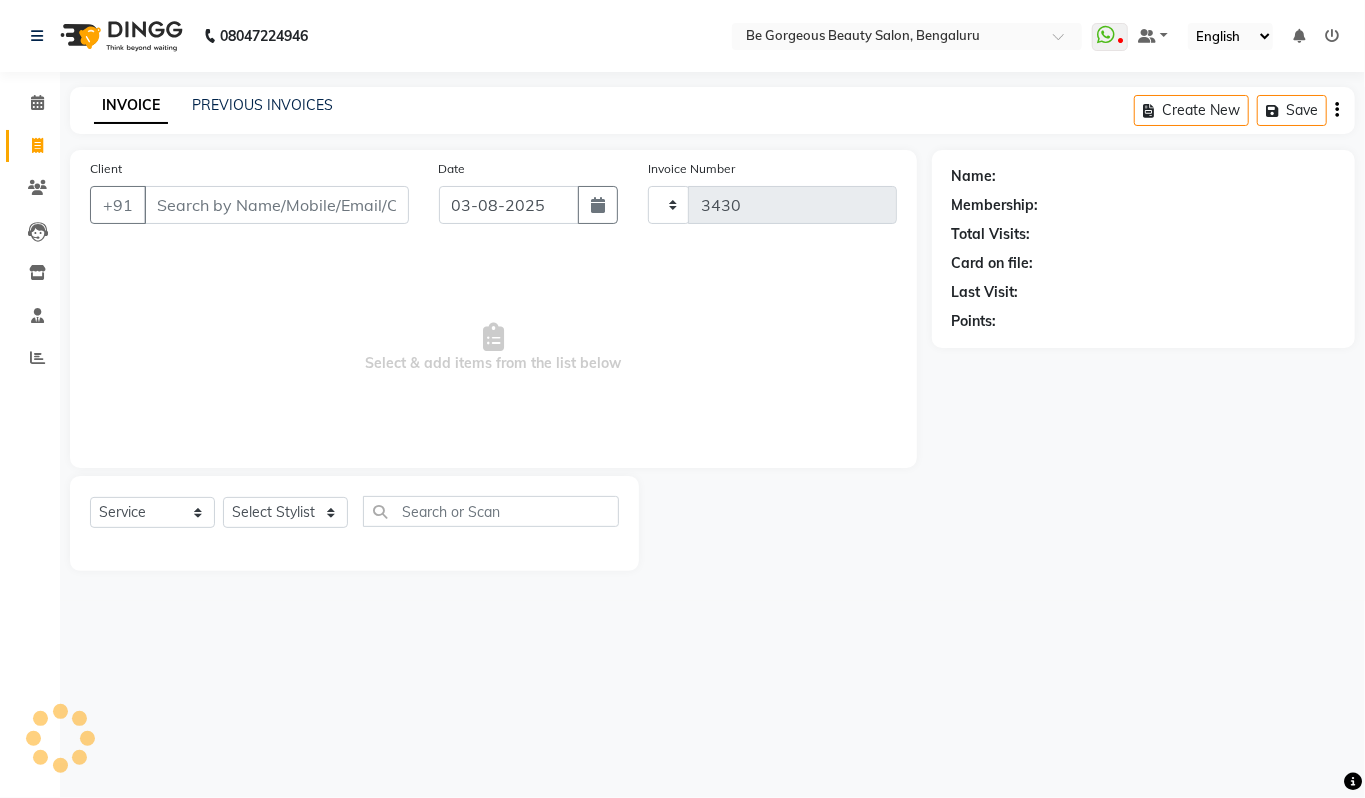 select on "5405" 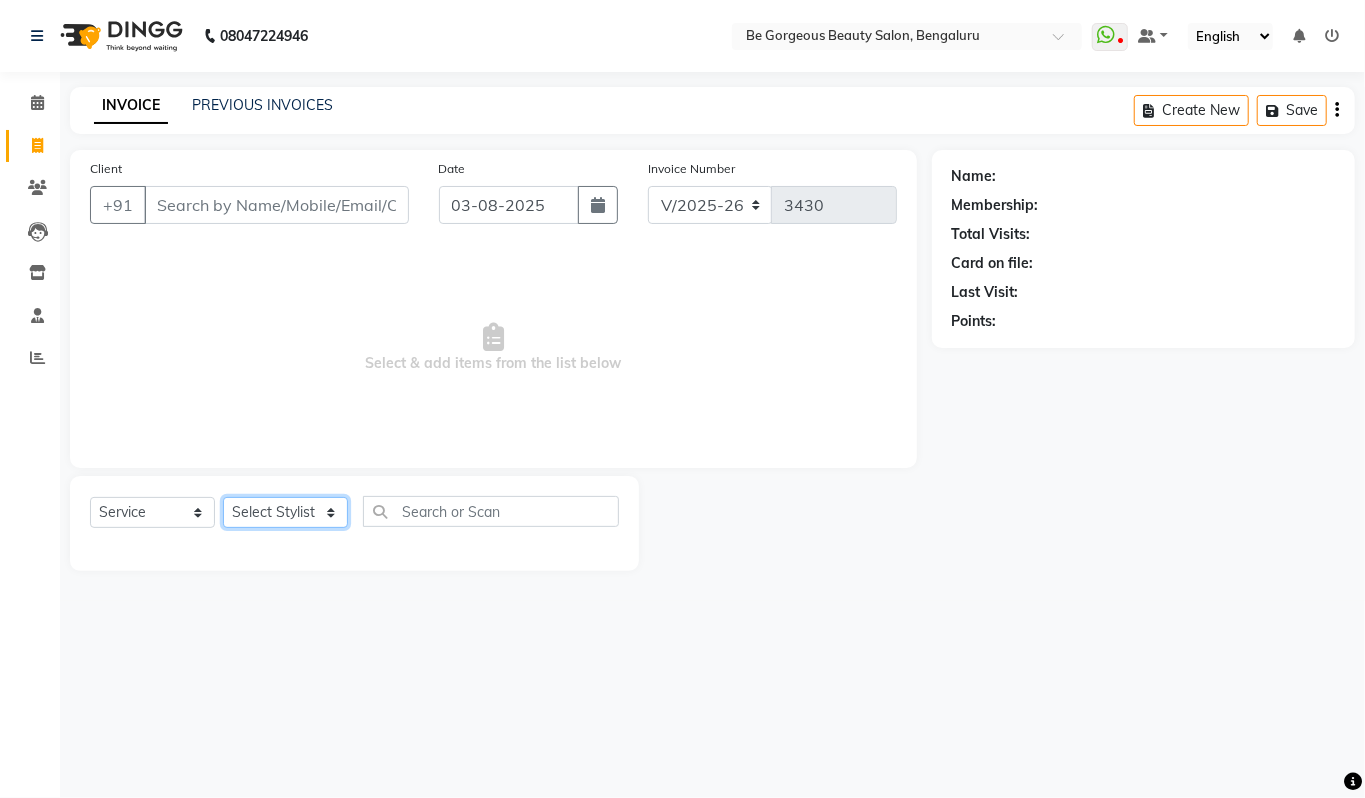 click on "Select Stylist Akram Anas Gayatri lata Manager Munu Pooja Rehbar Romi Talib Wajid" 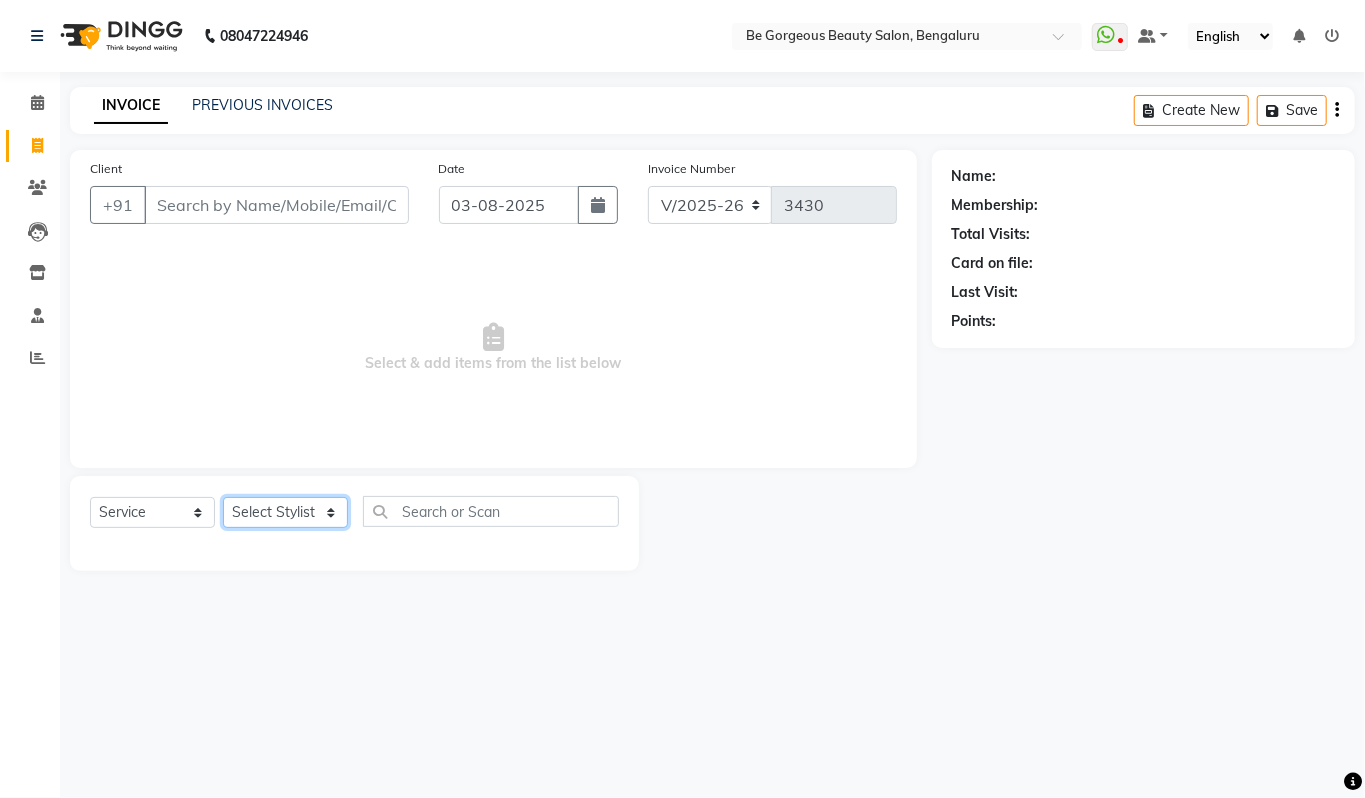 select on "37078" 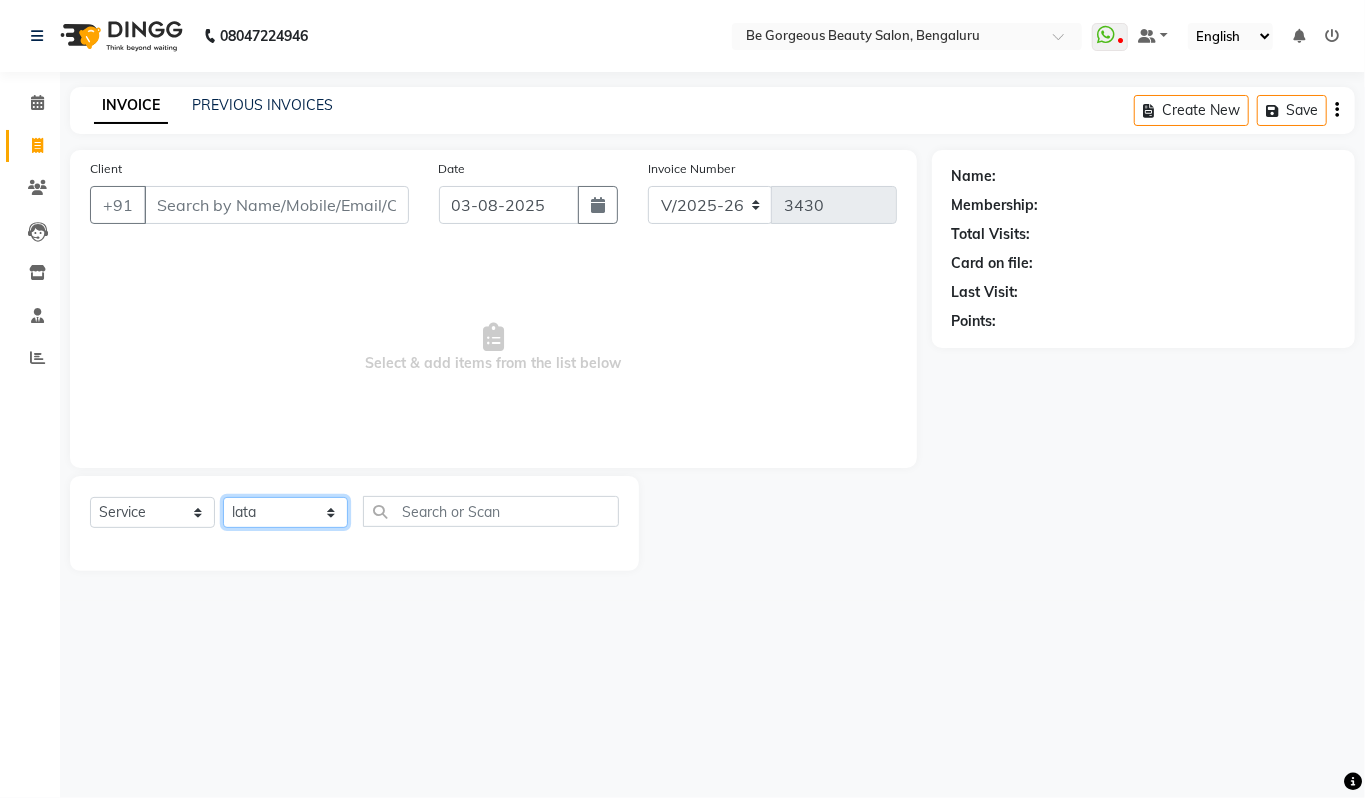 click on "Select Stylist Akram Anas Gayatri lata Manager Munu Pooja Rehbar Romi Talib Wajid" 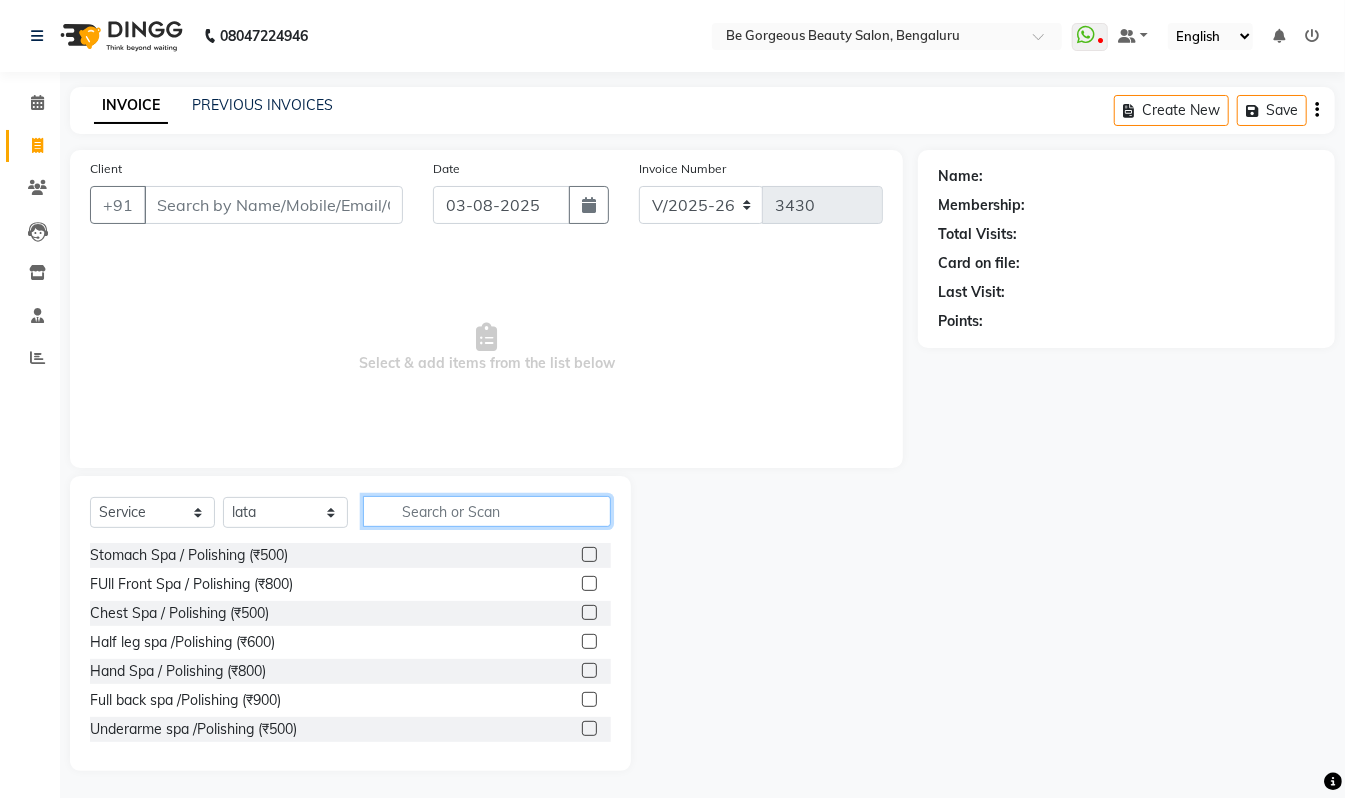 click 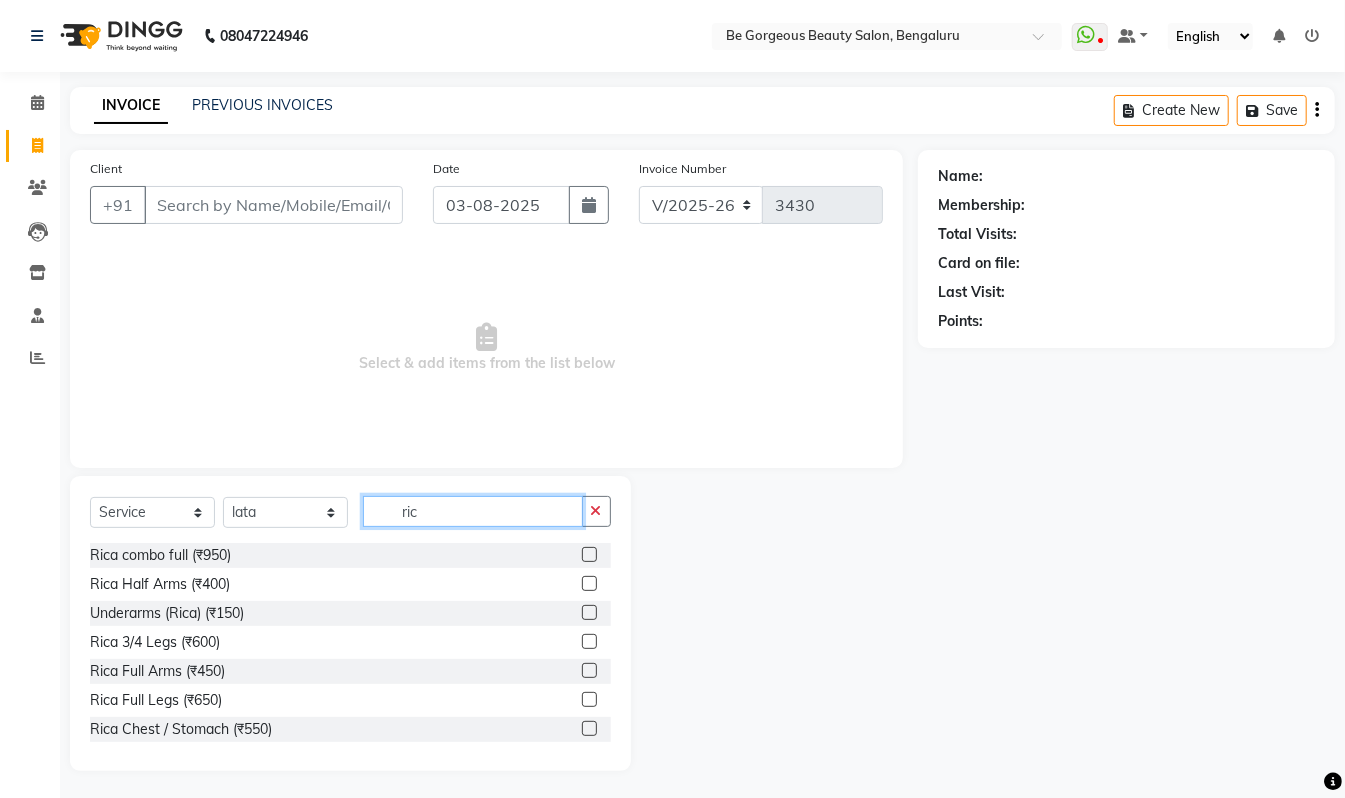 type on "ric" 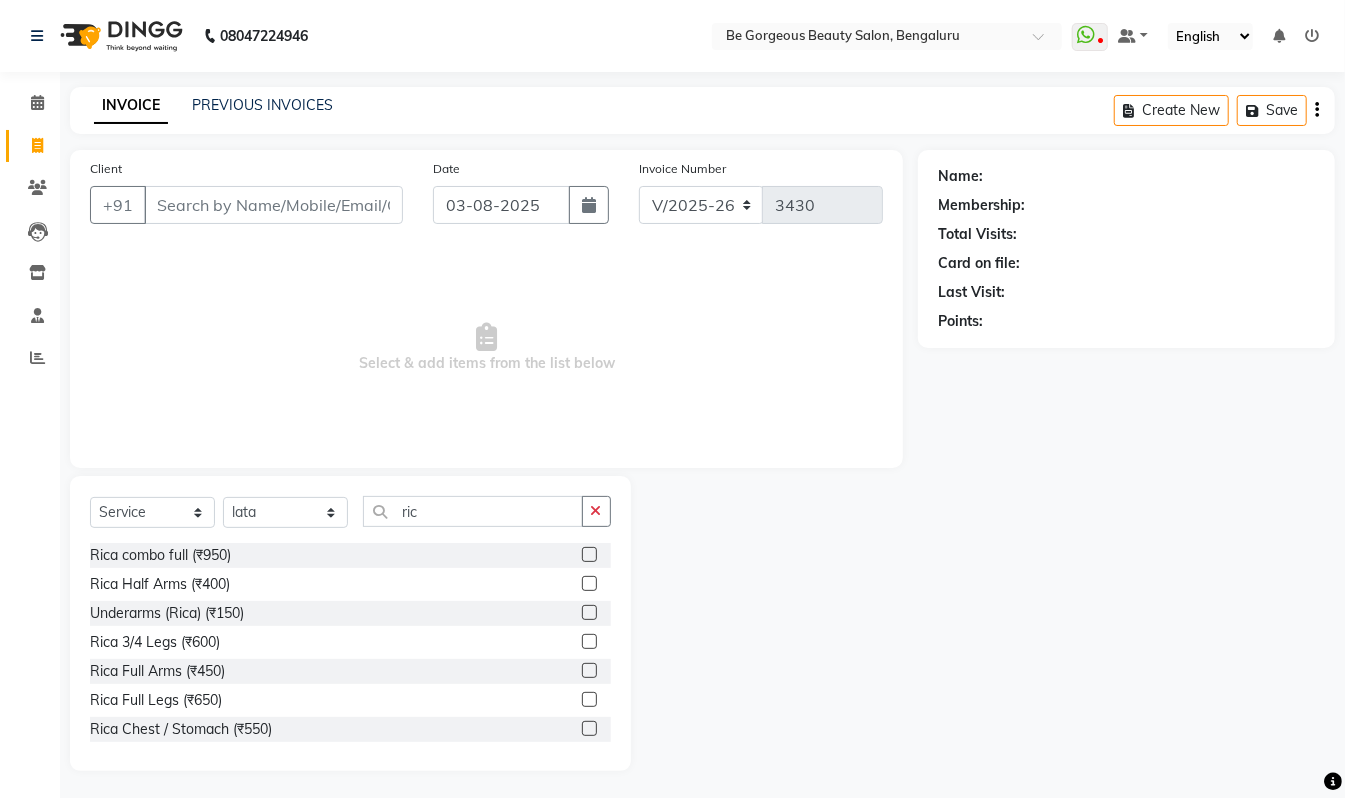 click 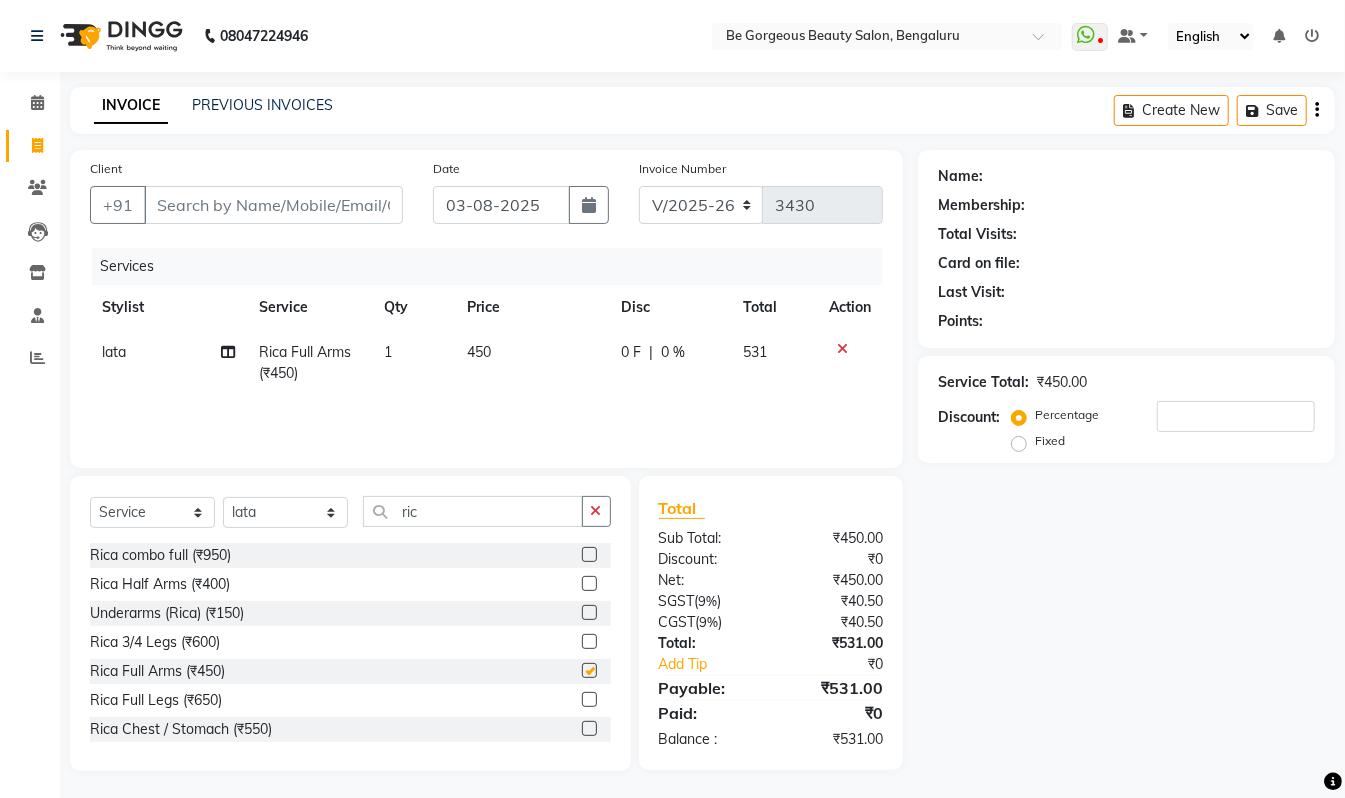 checkbox on "false" 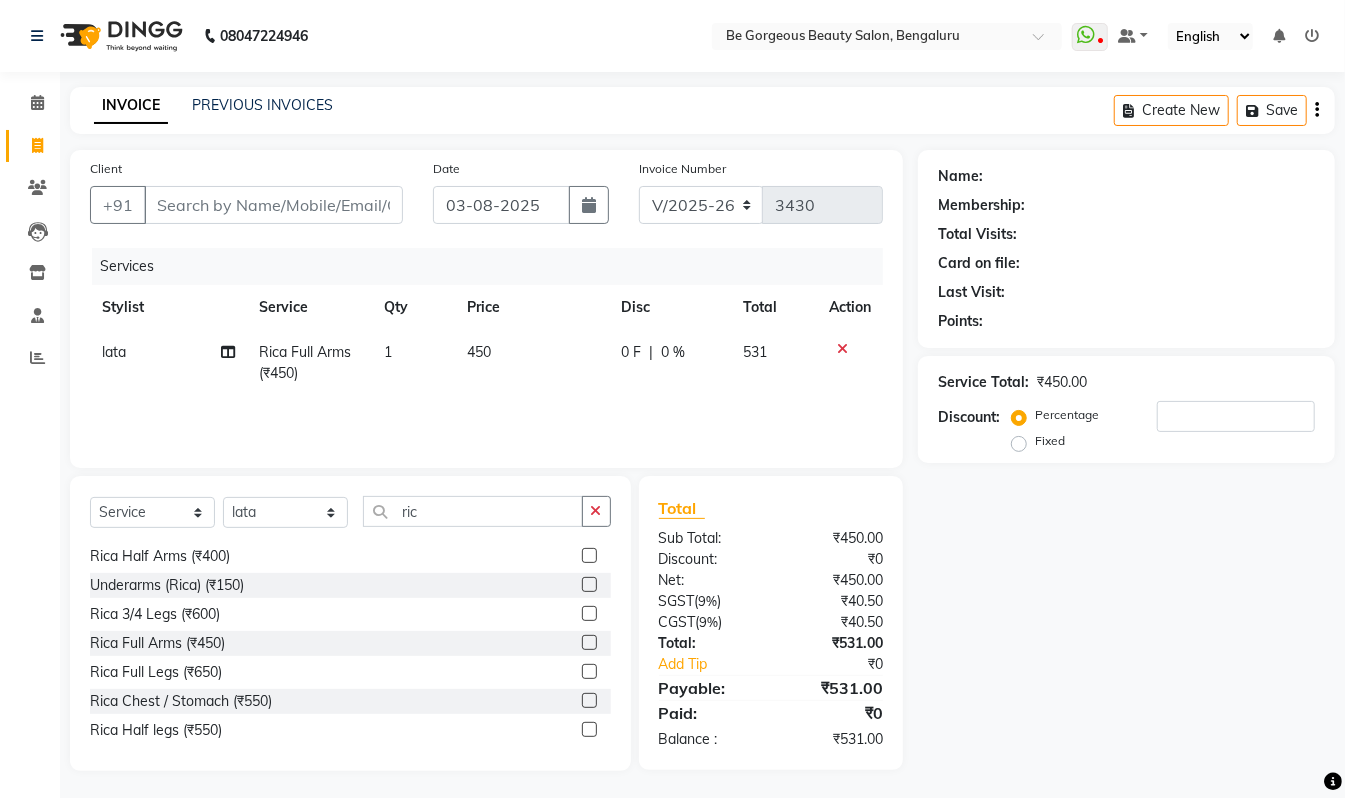 scroll, scrollTop: 49, scrollLeft: 0, axis: vertical 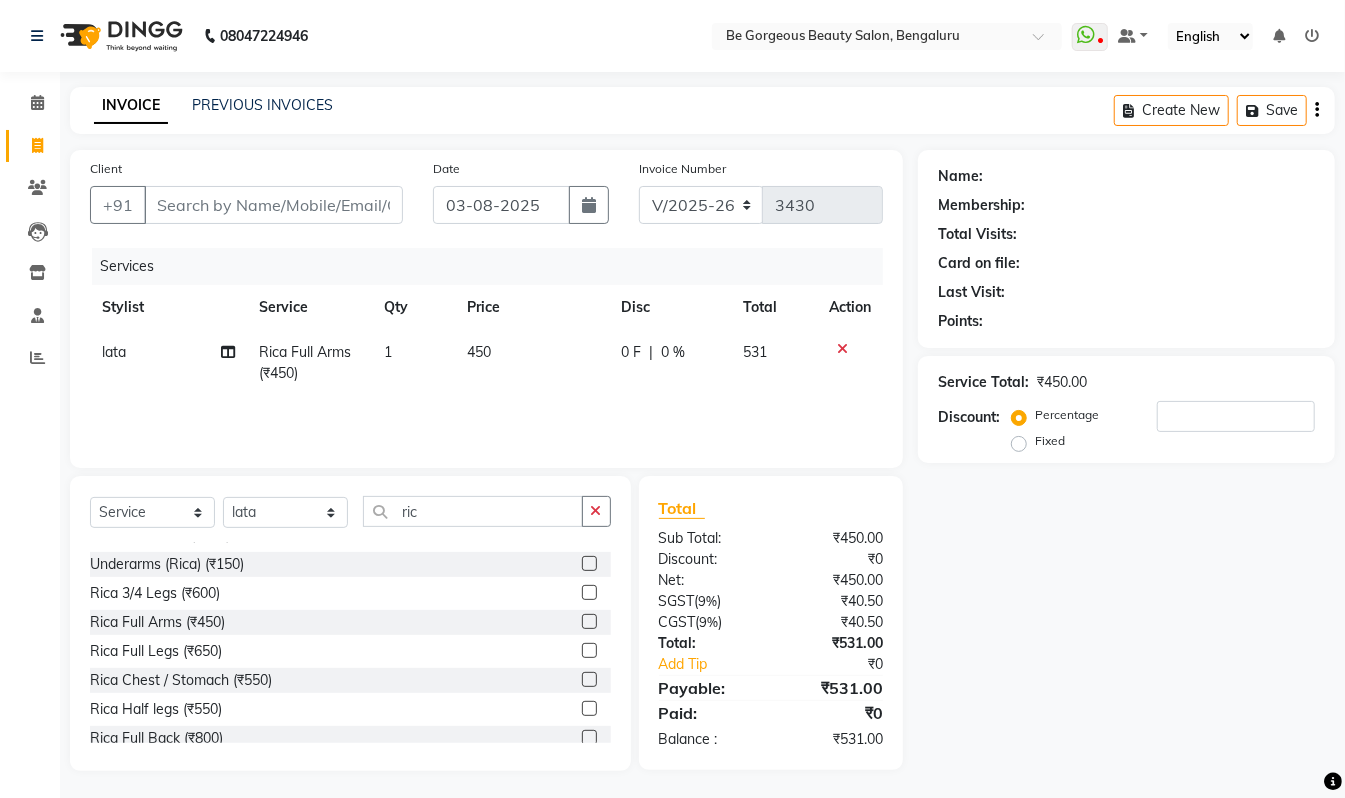 click 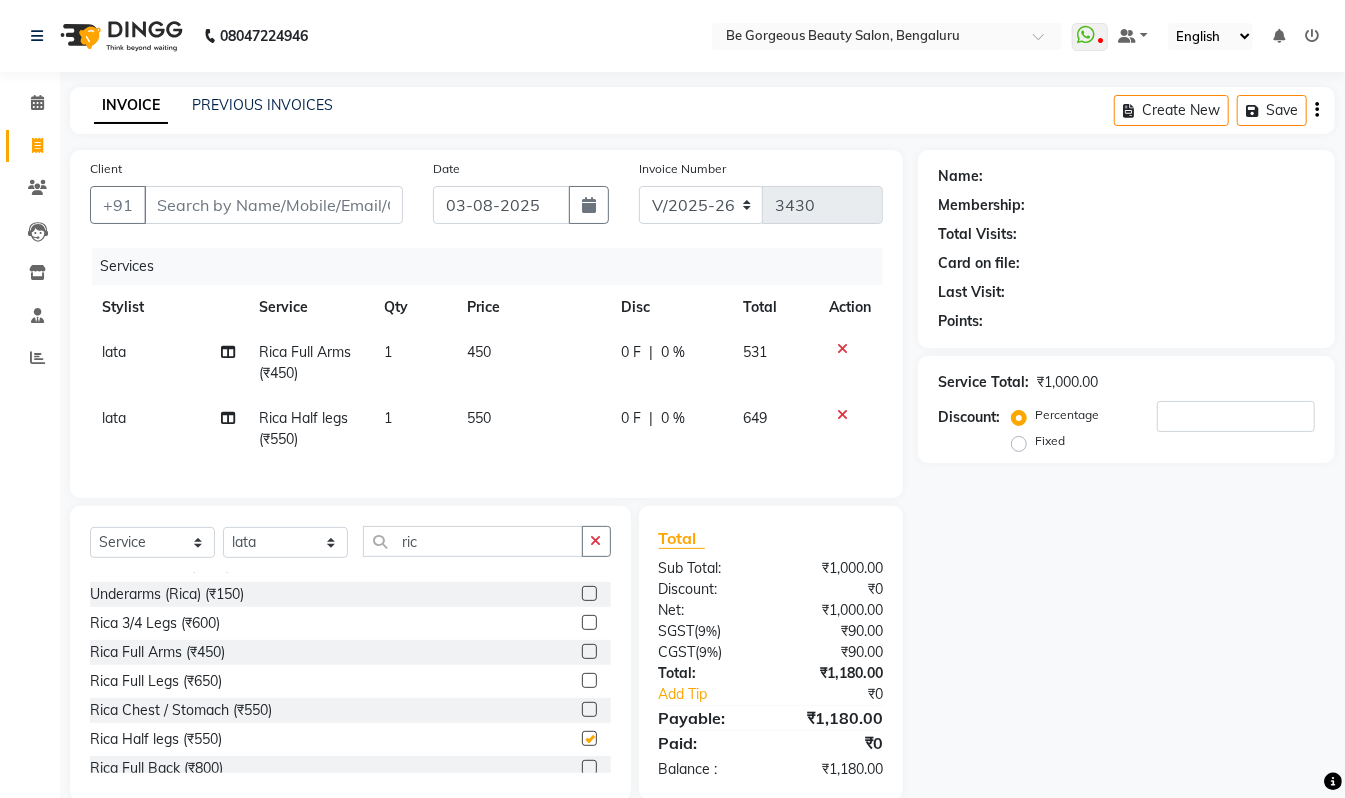 checkbox on "false" 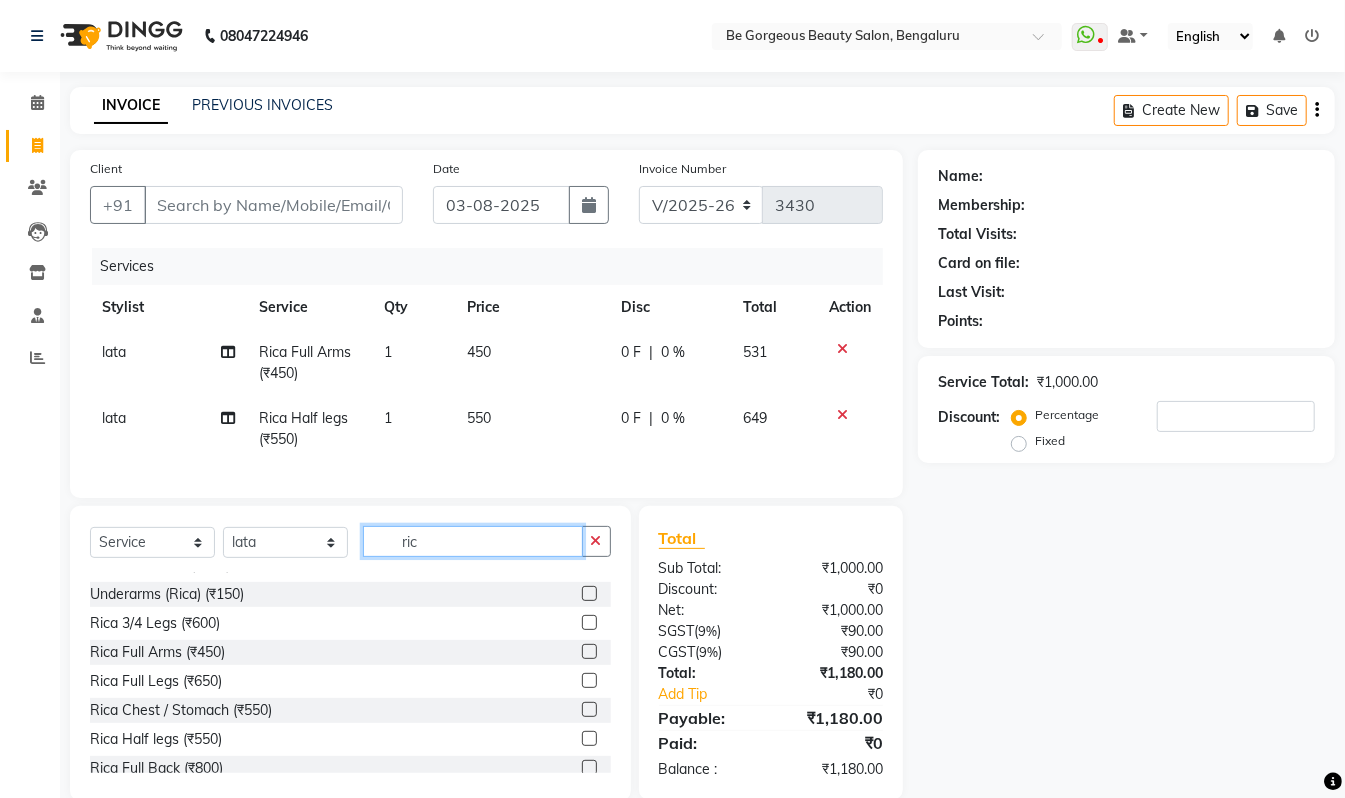 click on "ric" 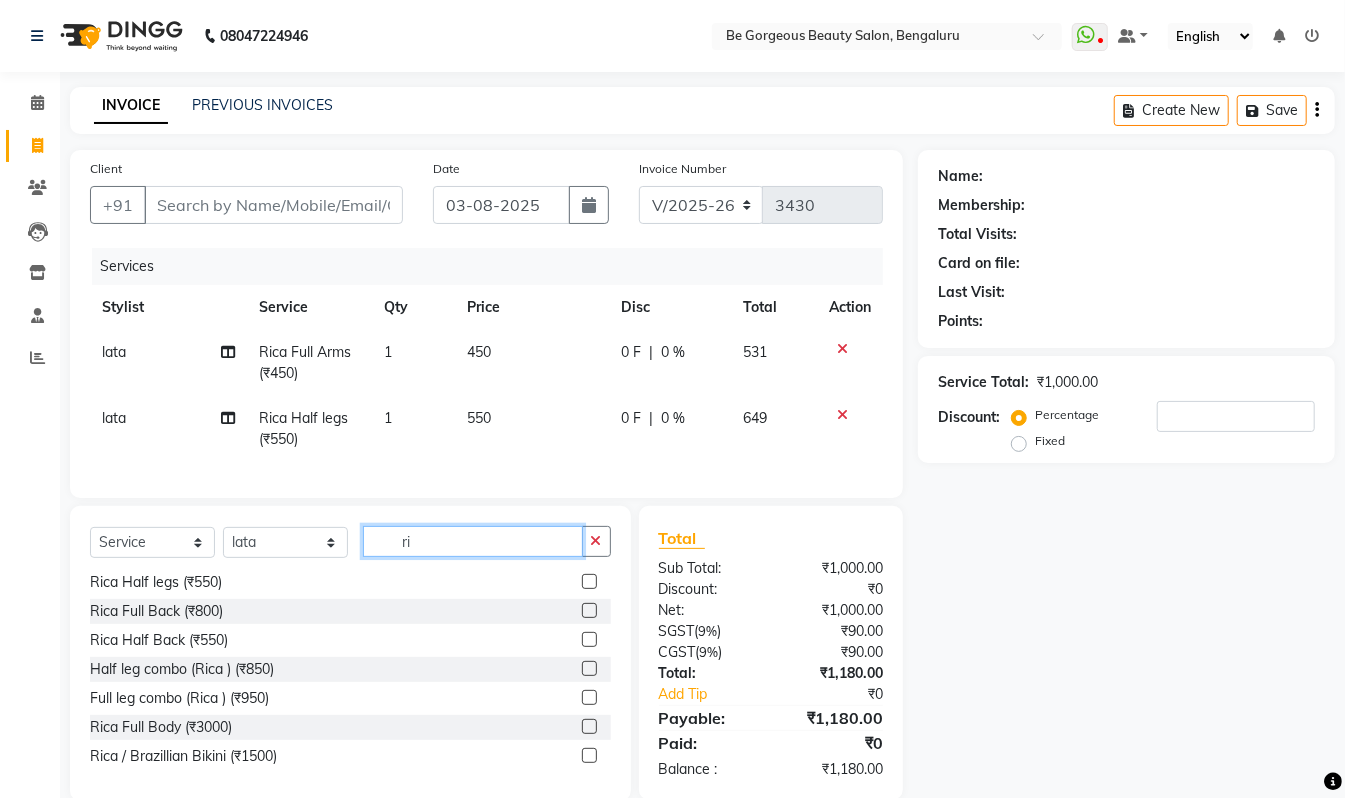 type on "r" 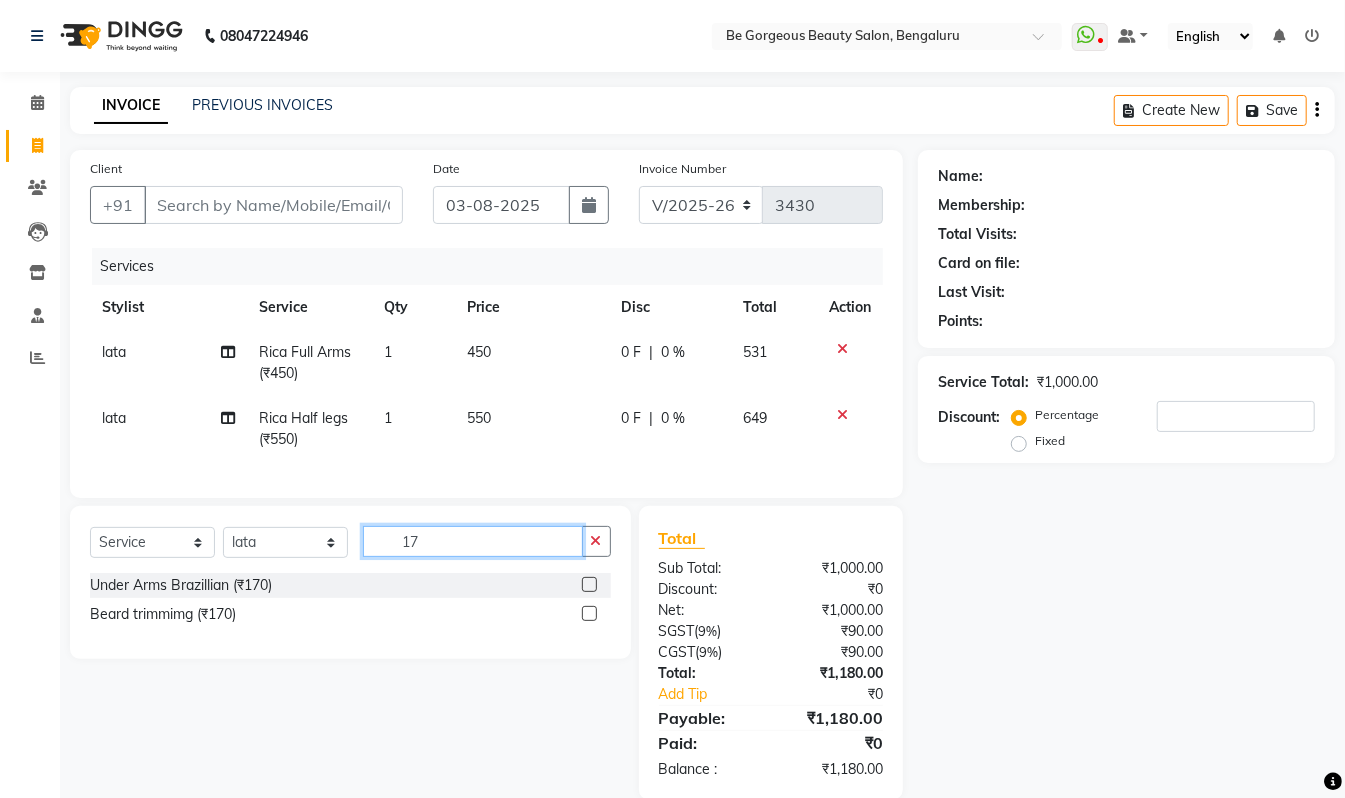 scroll, scrollTop: 0, scrollLeft: 0, axis: both 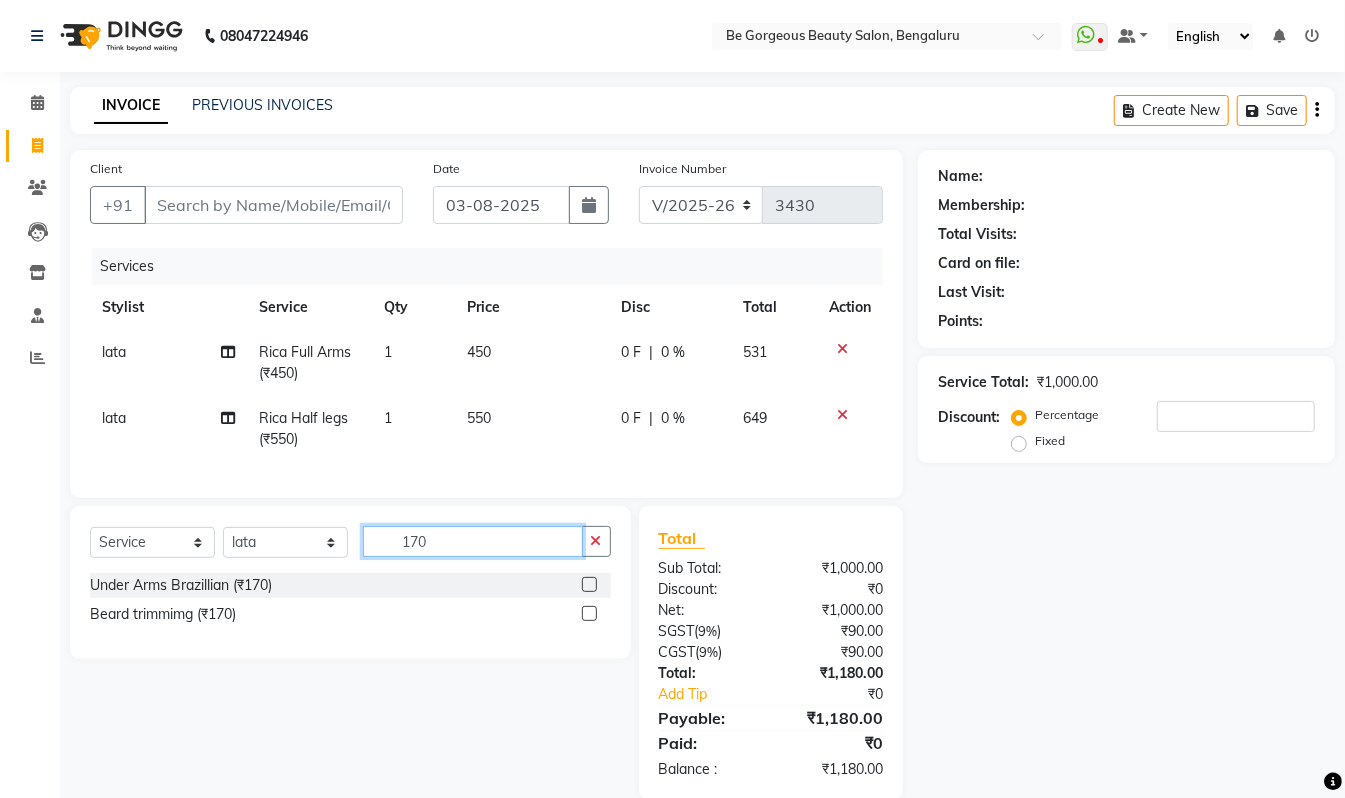 type on "170" 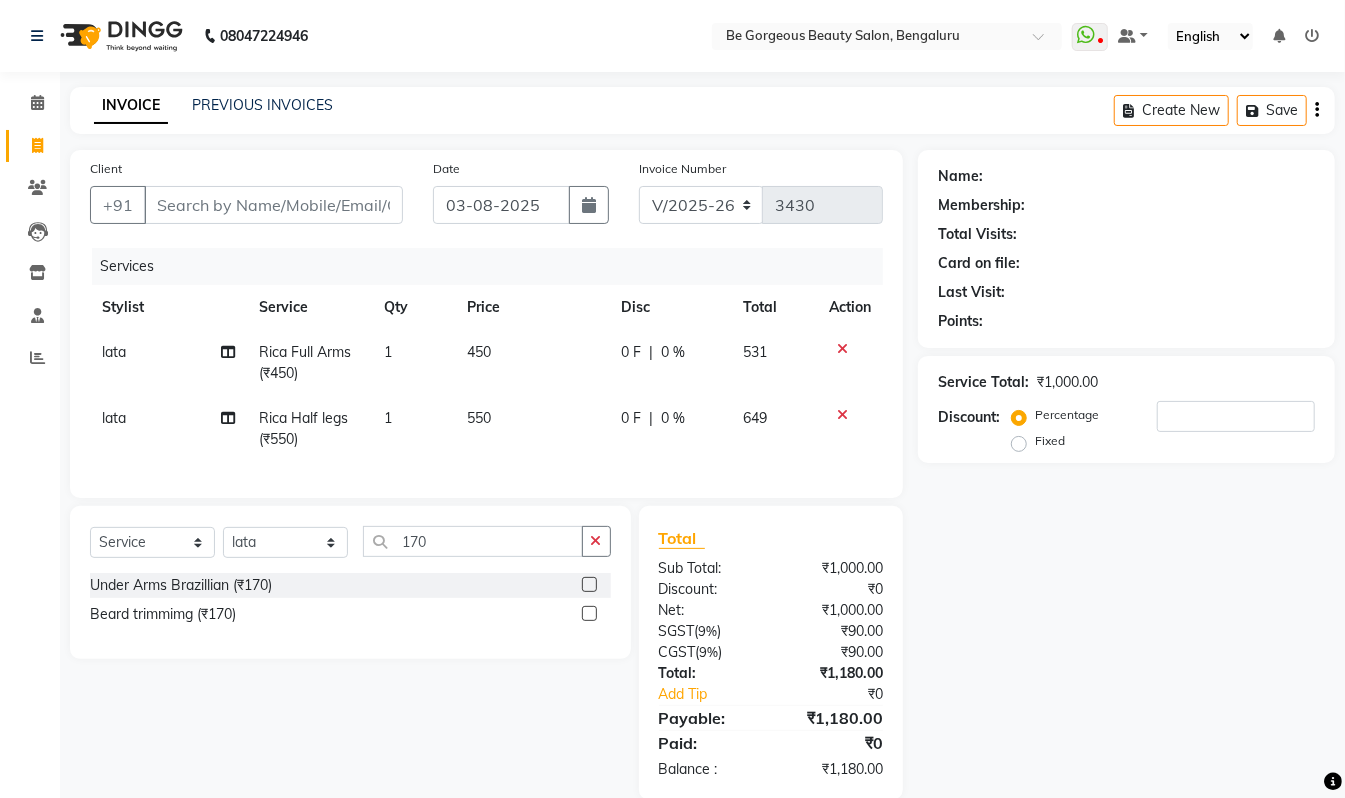 click 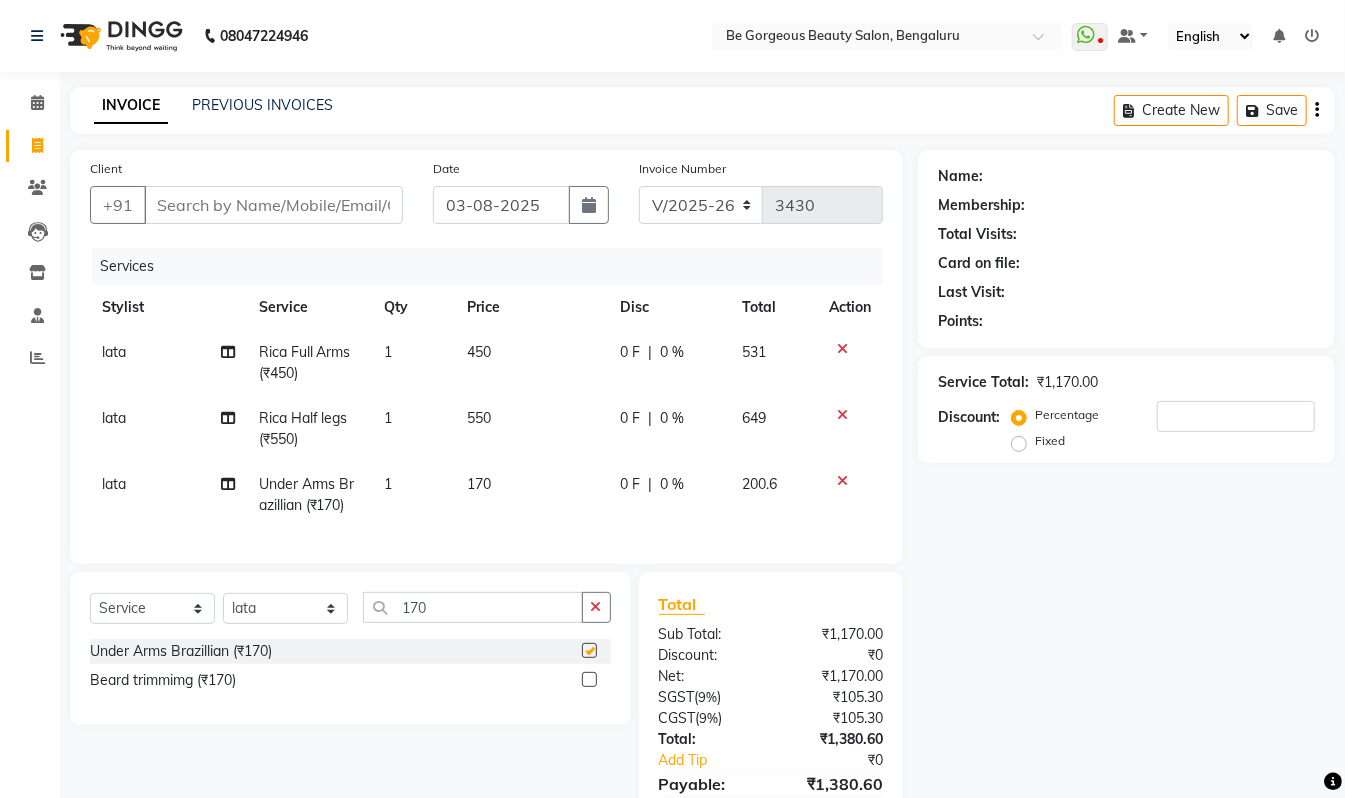checkbox on "false" 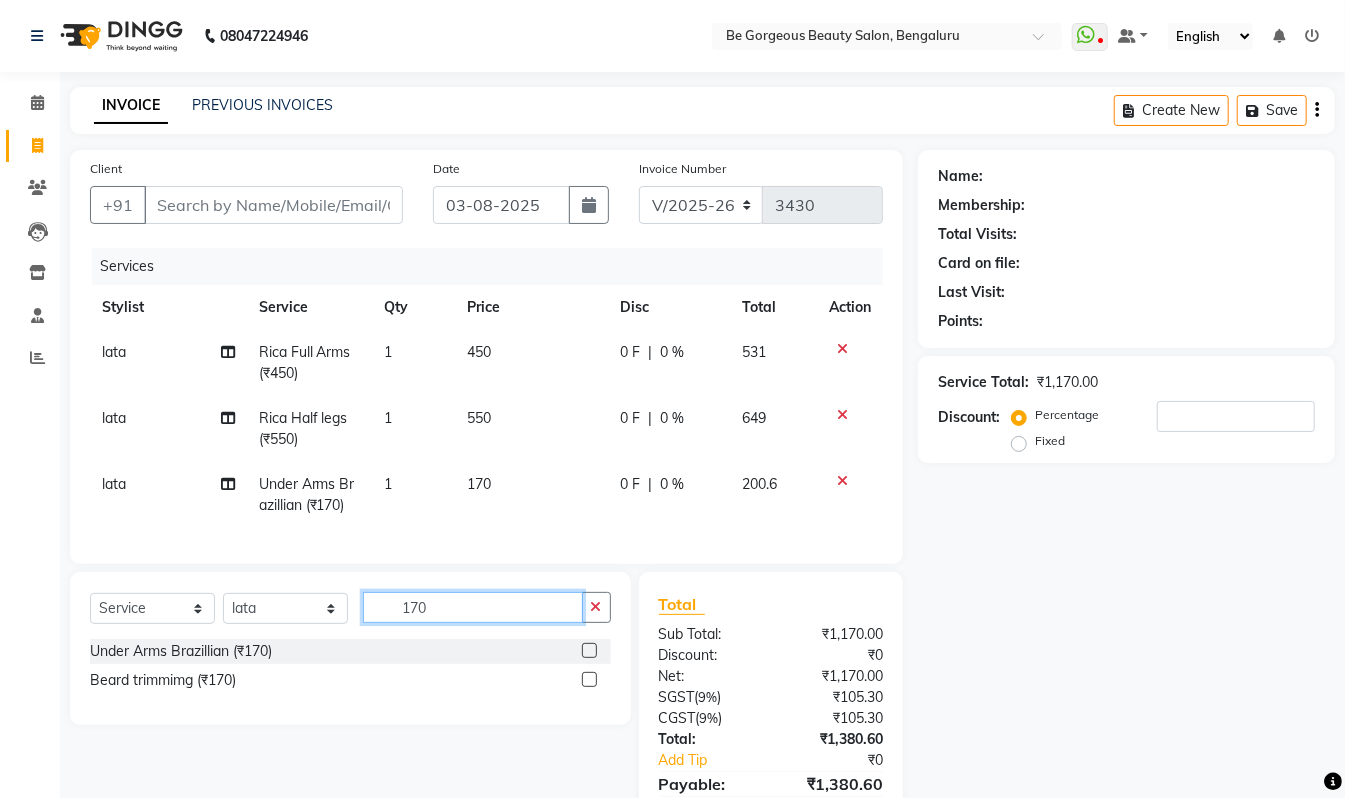 click on "170" 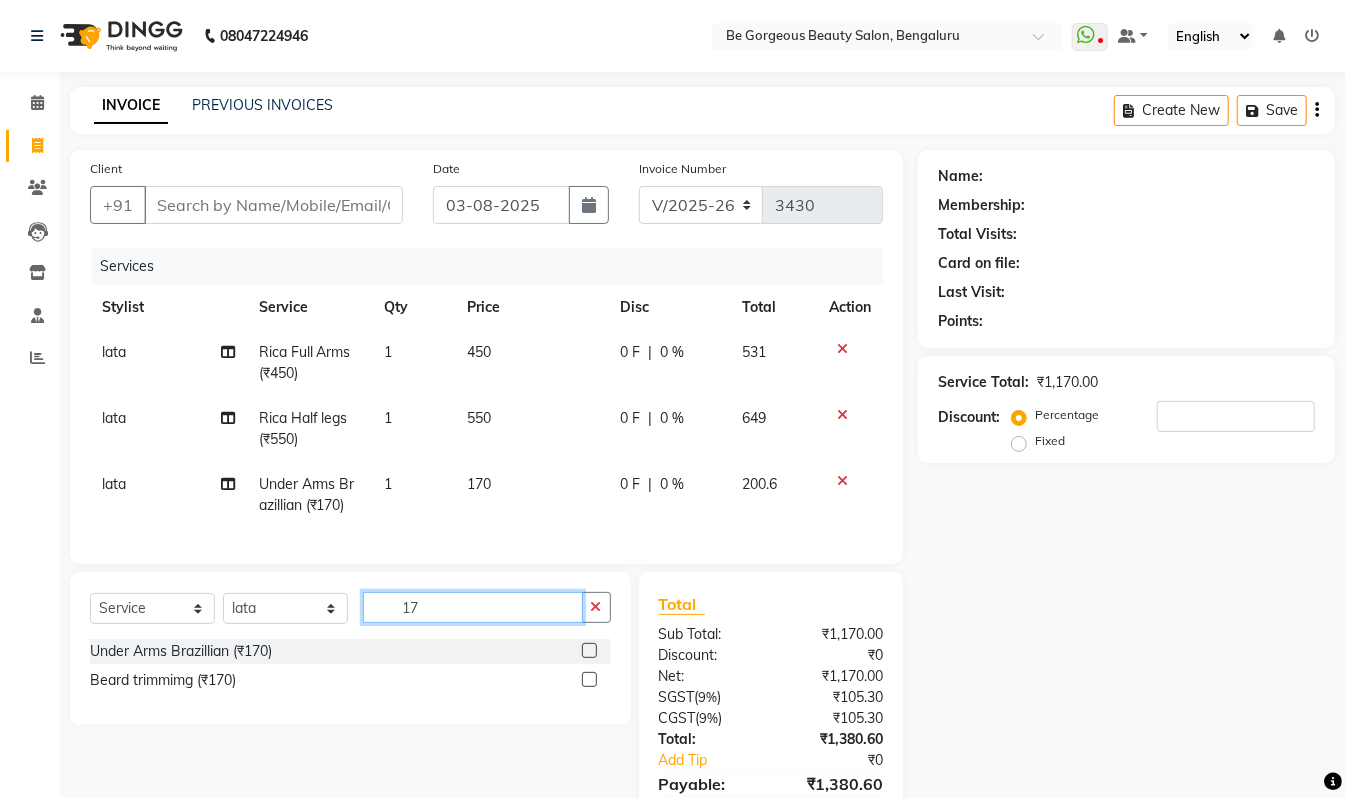 type on "1" 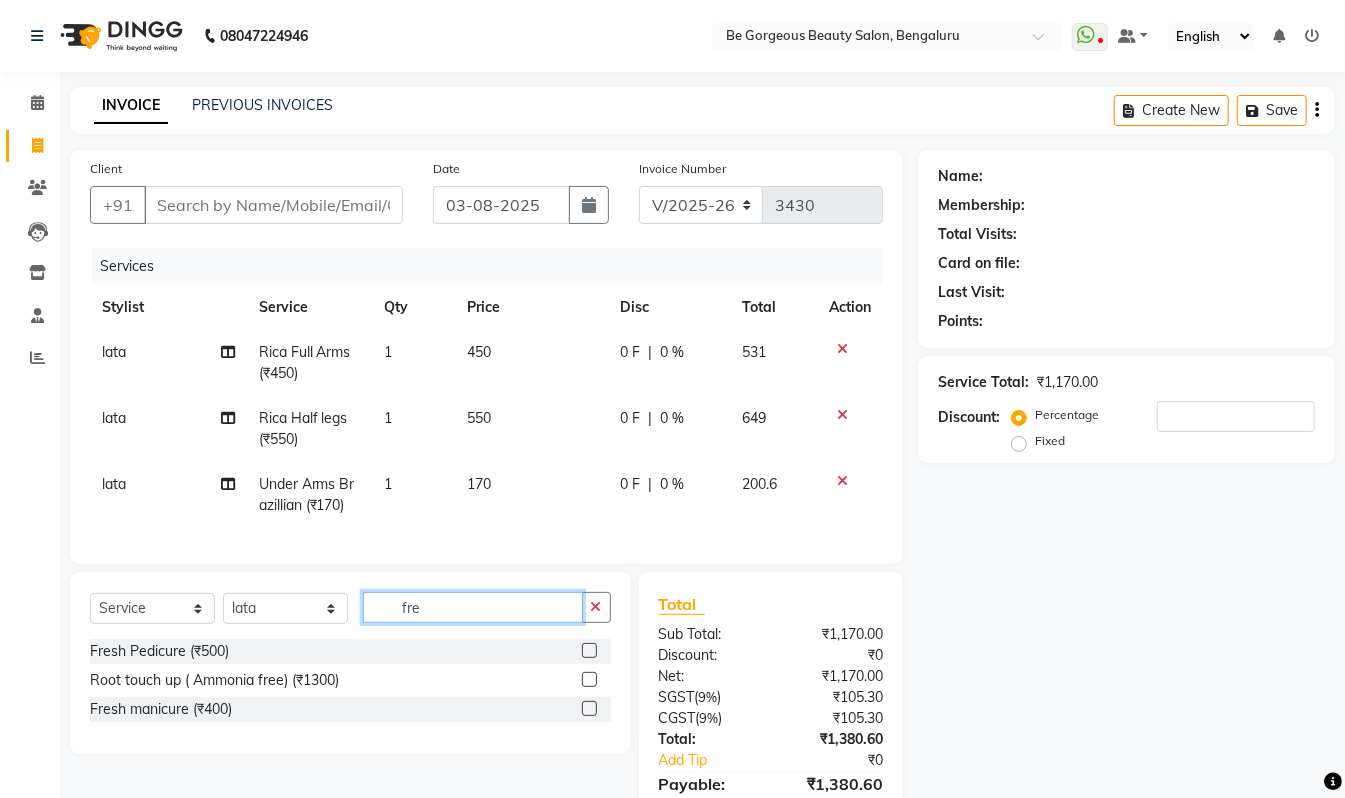 type on "fre" 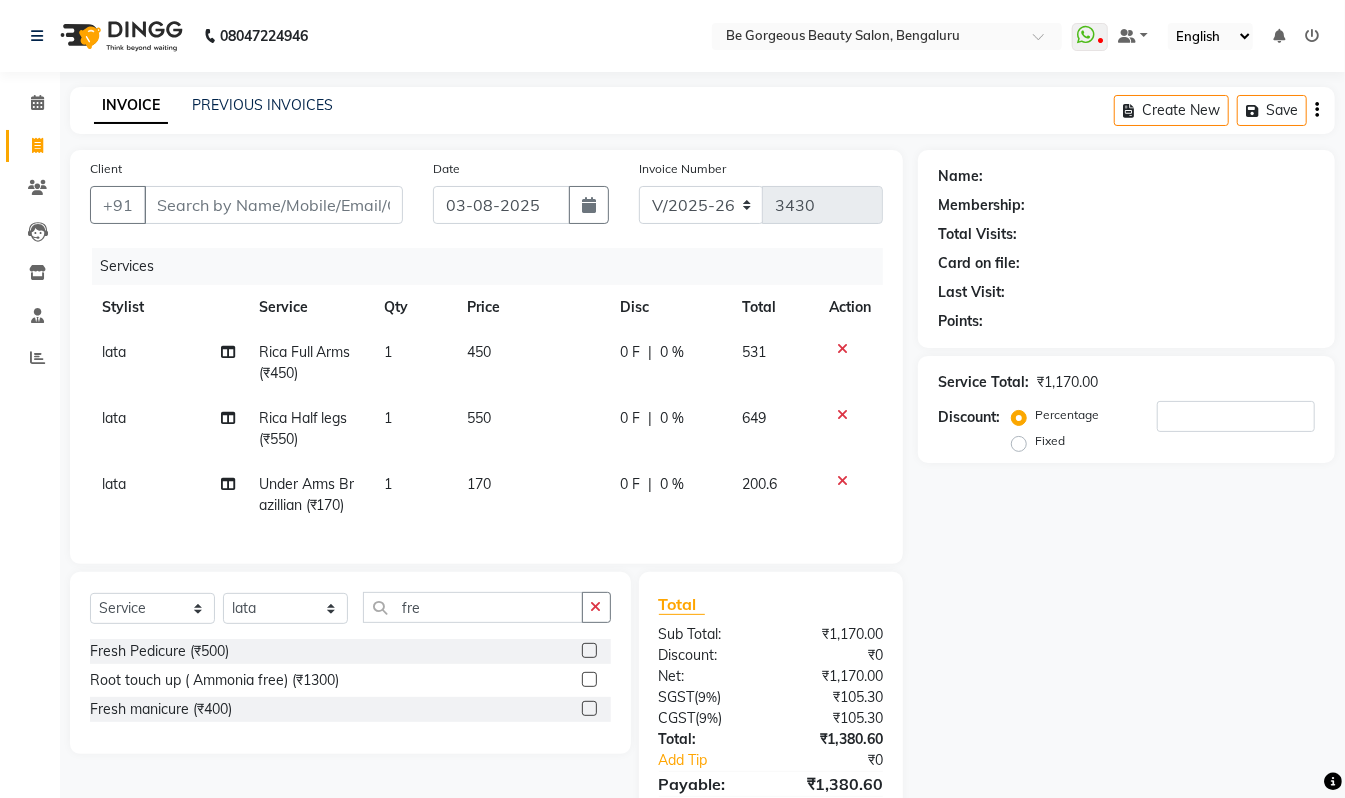 click 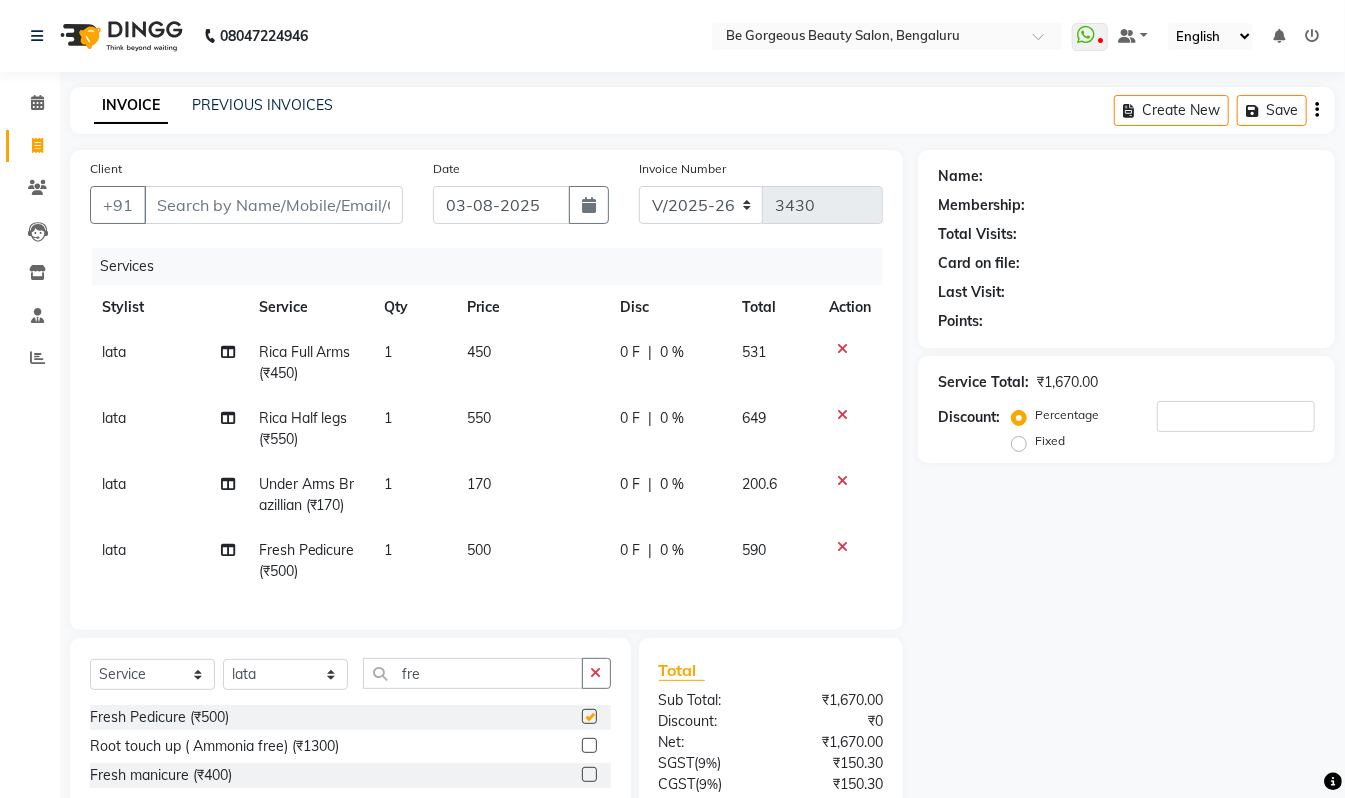 checkbox on "false" 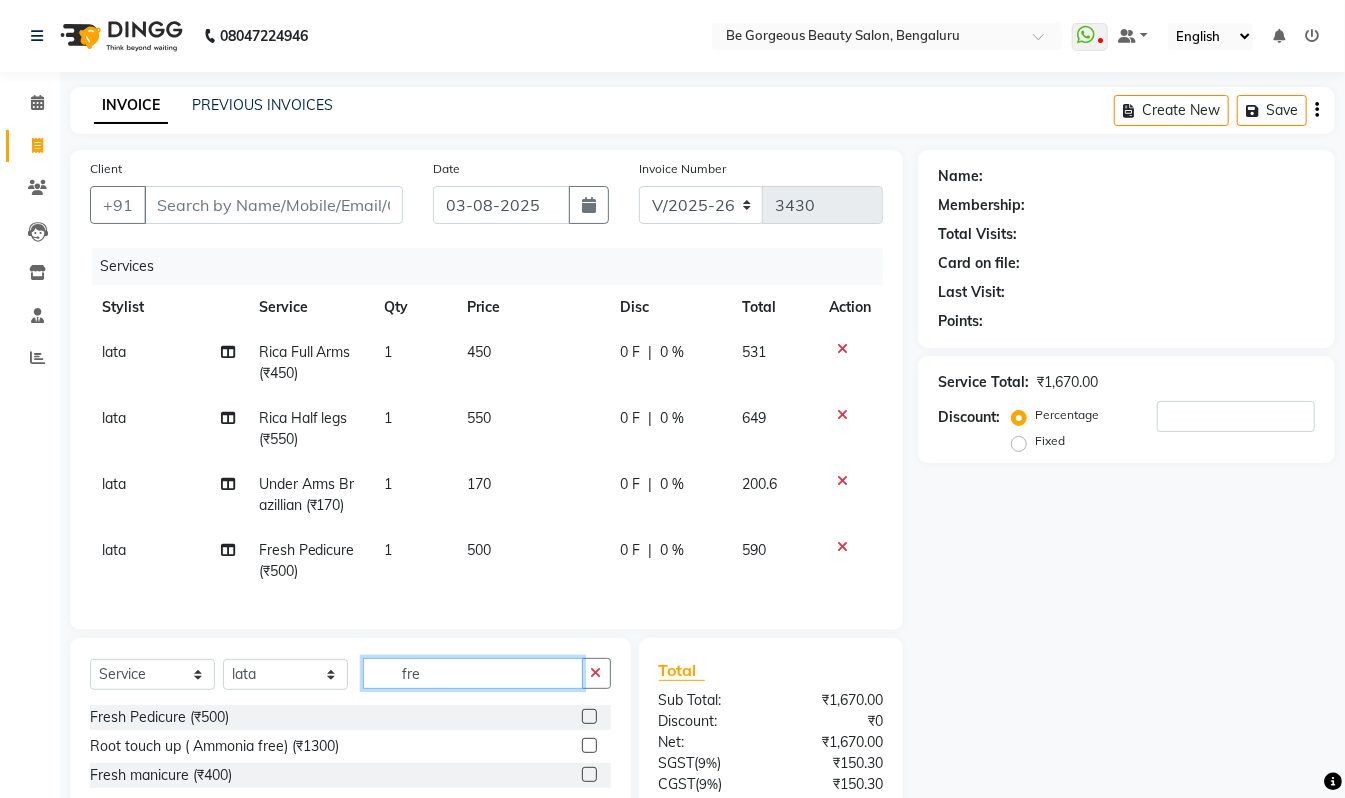 click on "fre" 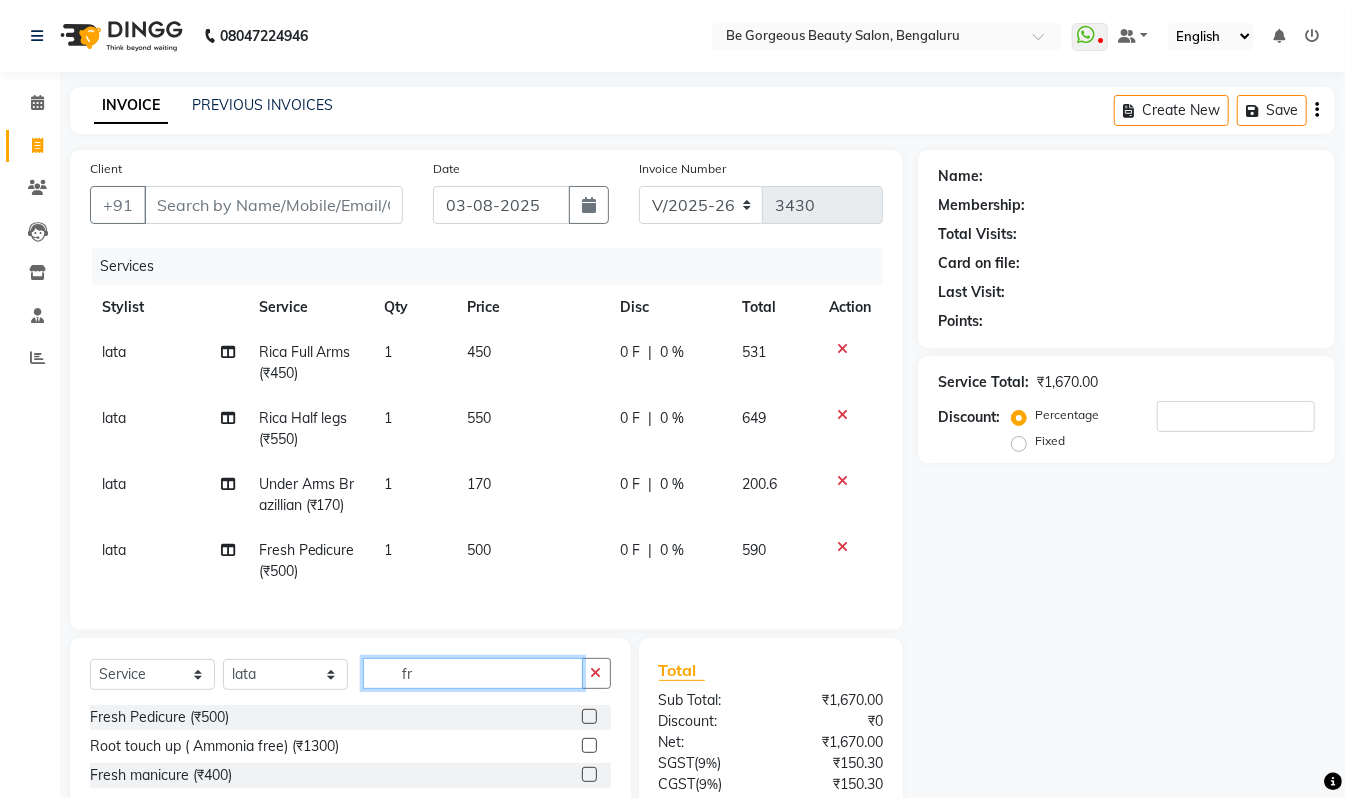 type on "f" 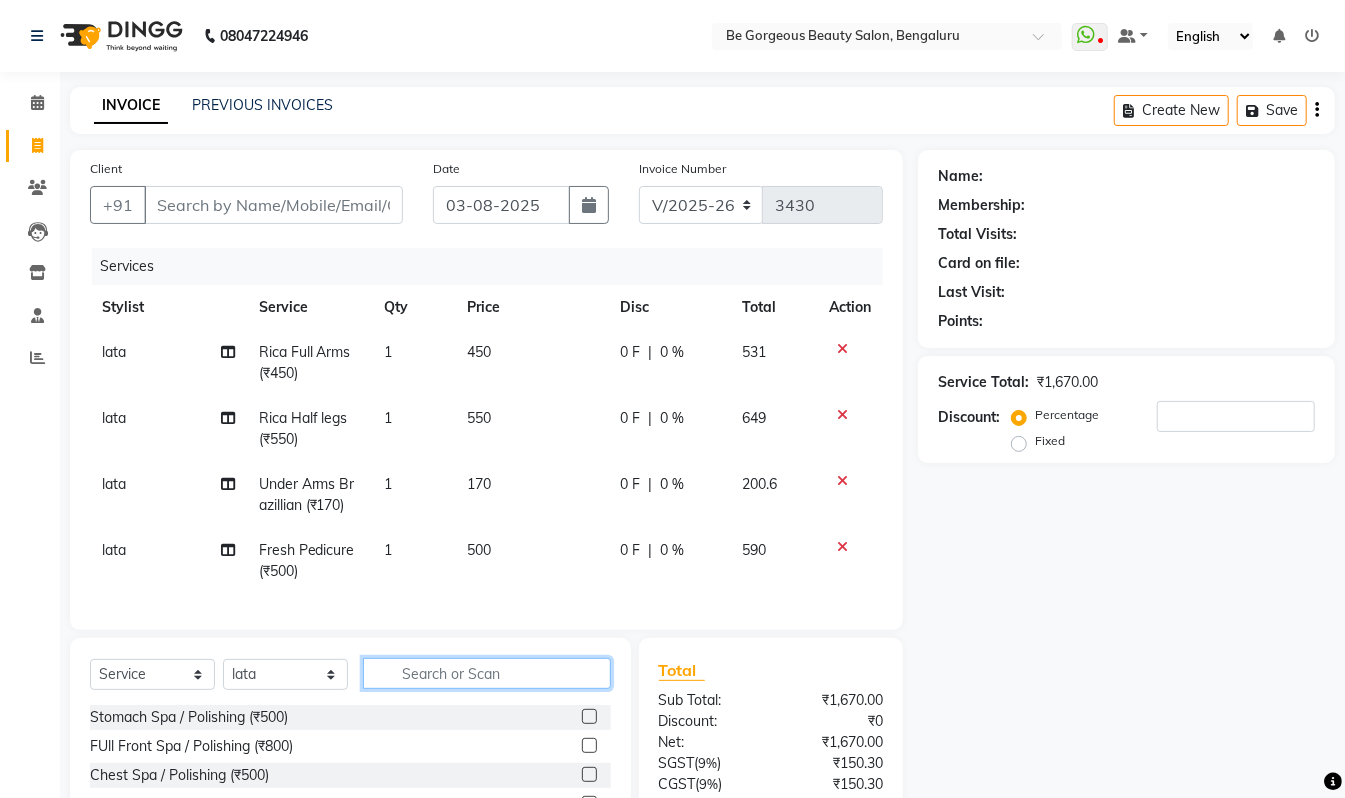 click 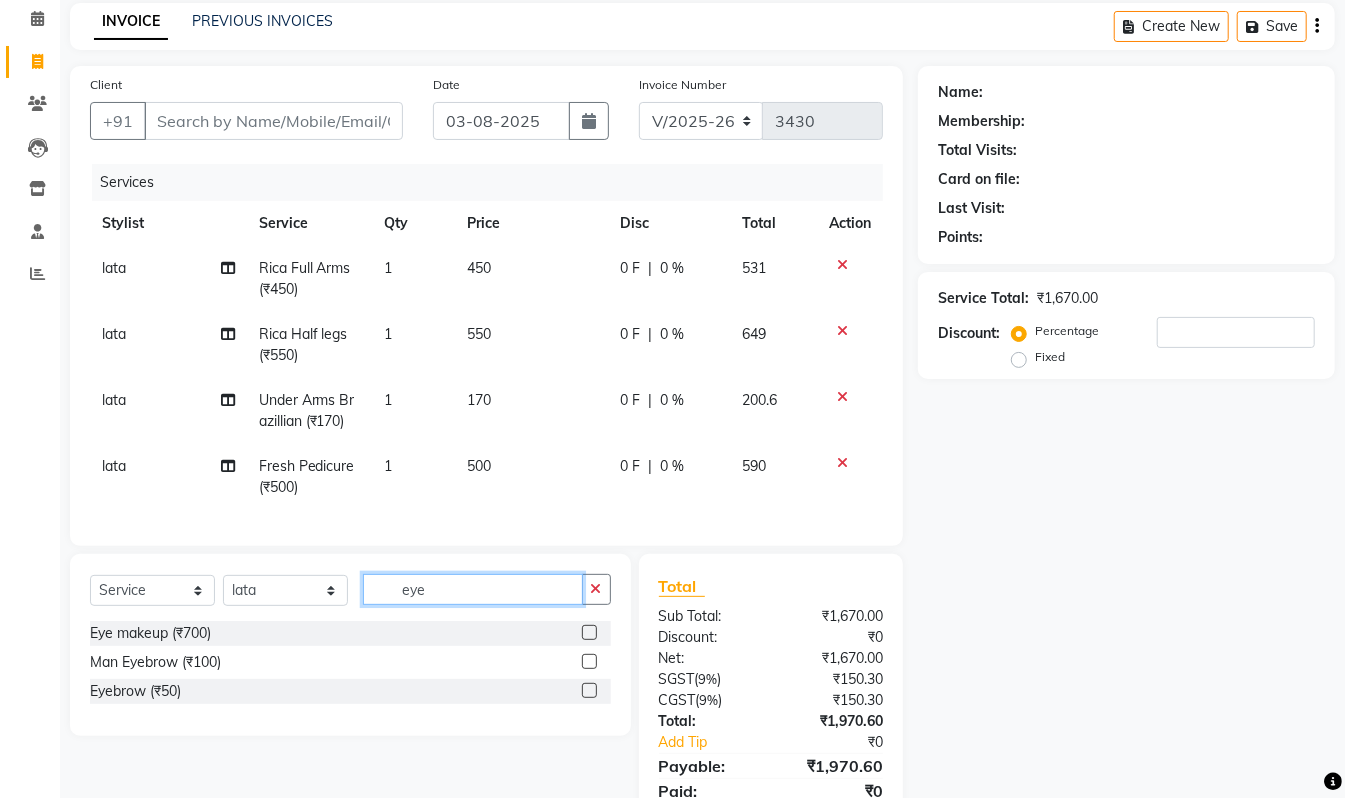 scroll, scrollTop: 184, scrollLeft: 0, axis: vertical 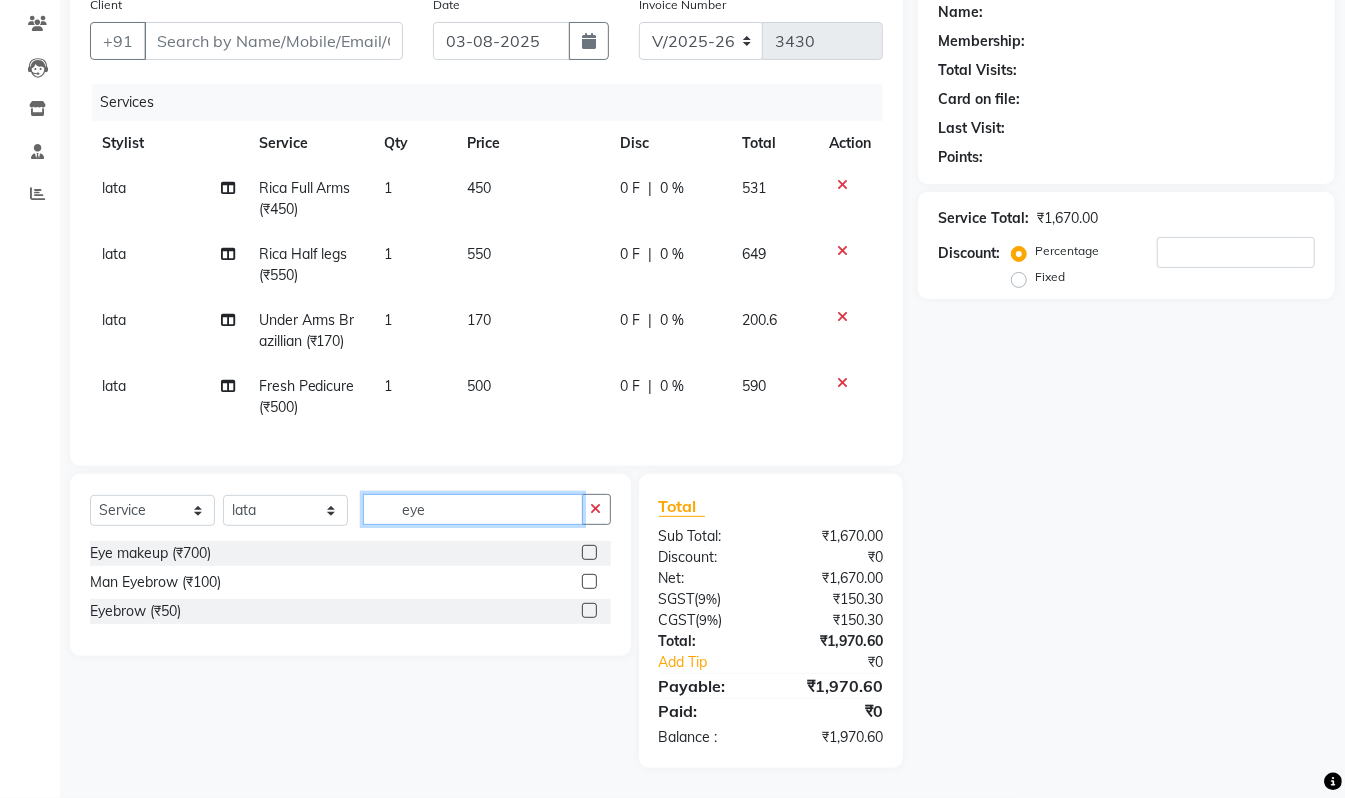 type on "eye" 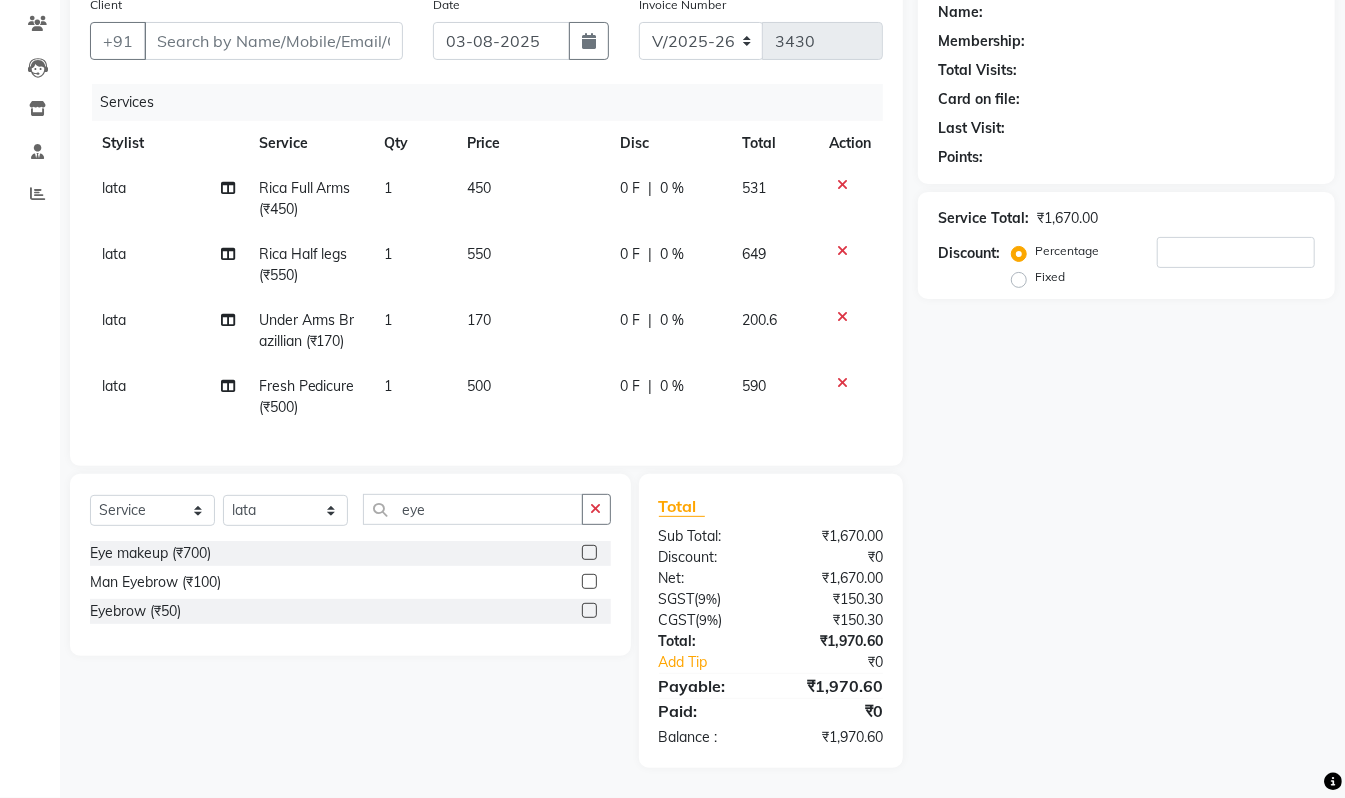 click 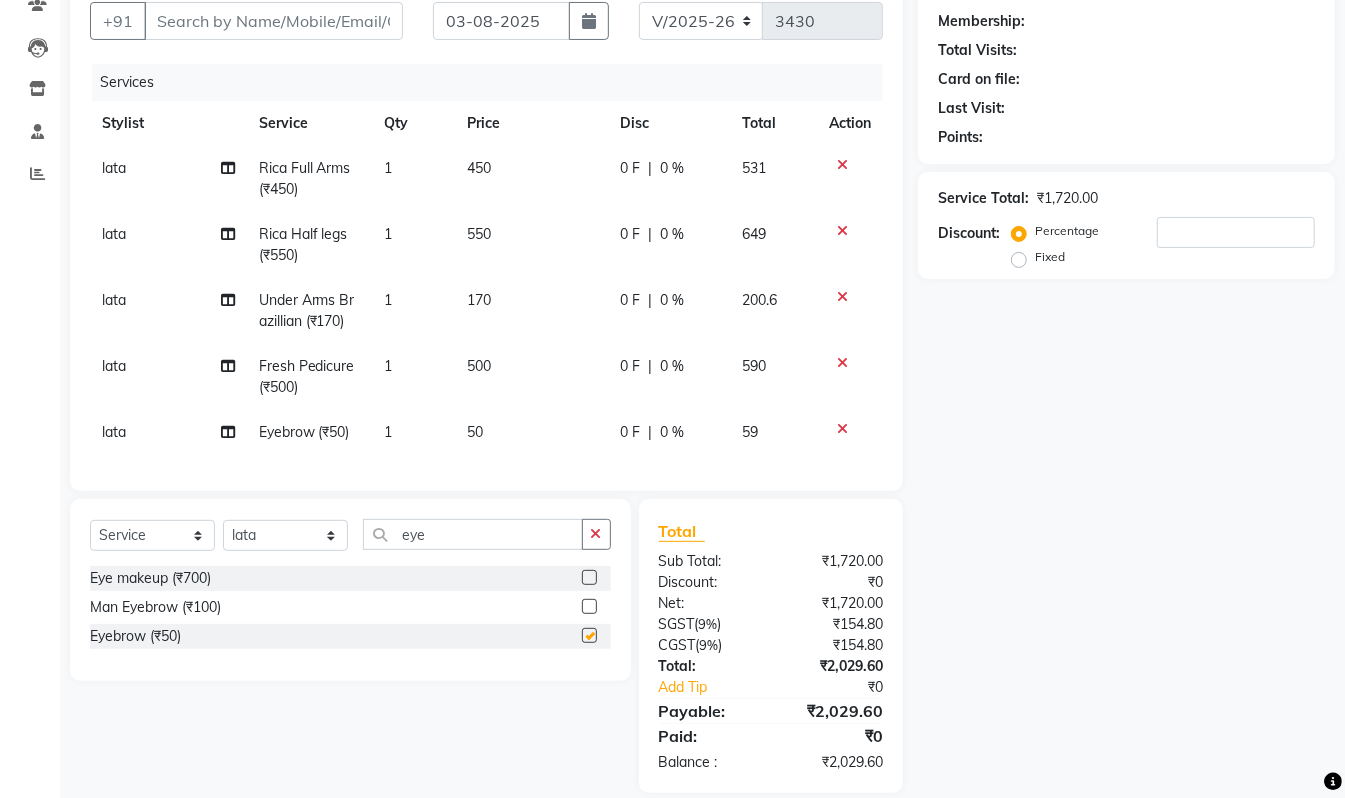 checkbox on "false" 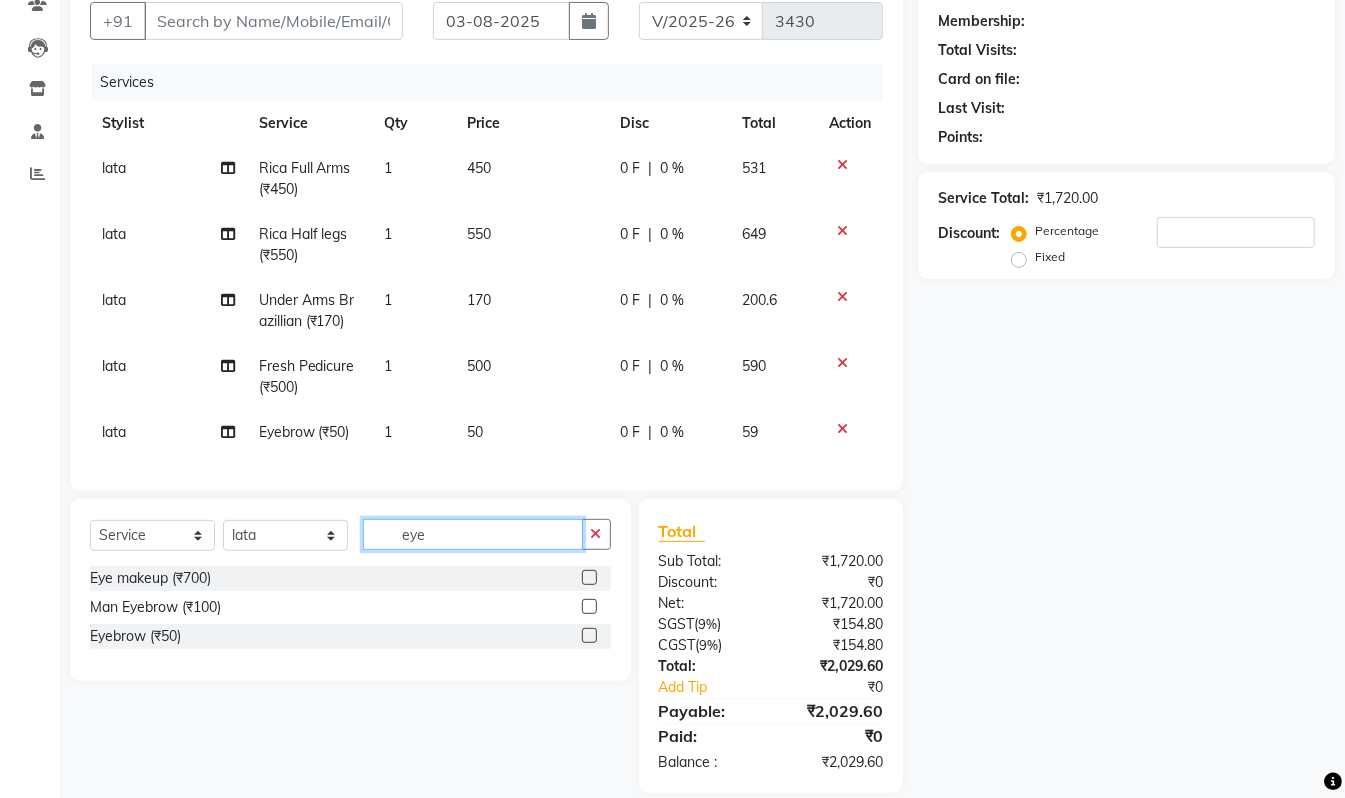 click on "eye" 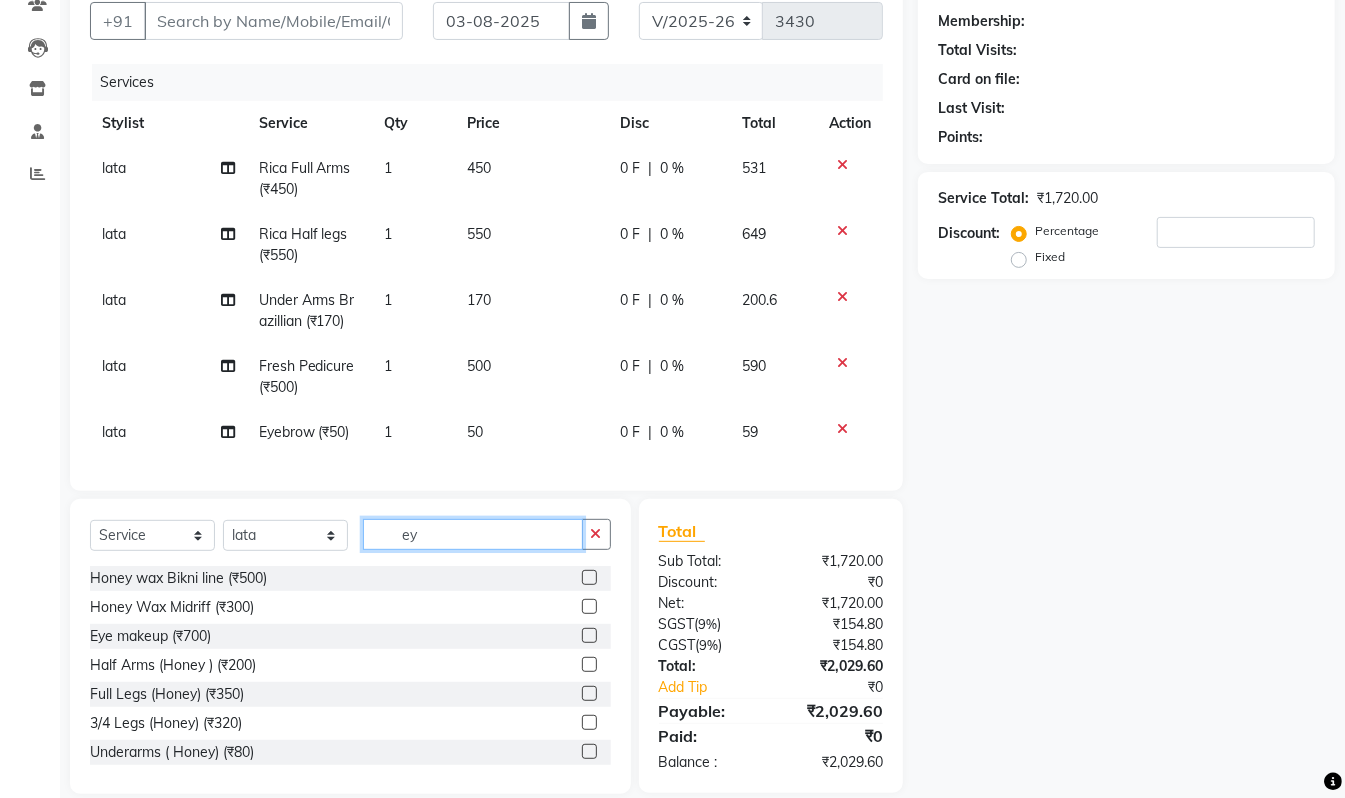 type on "e" 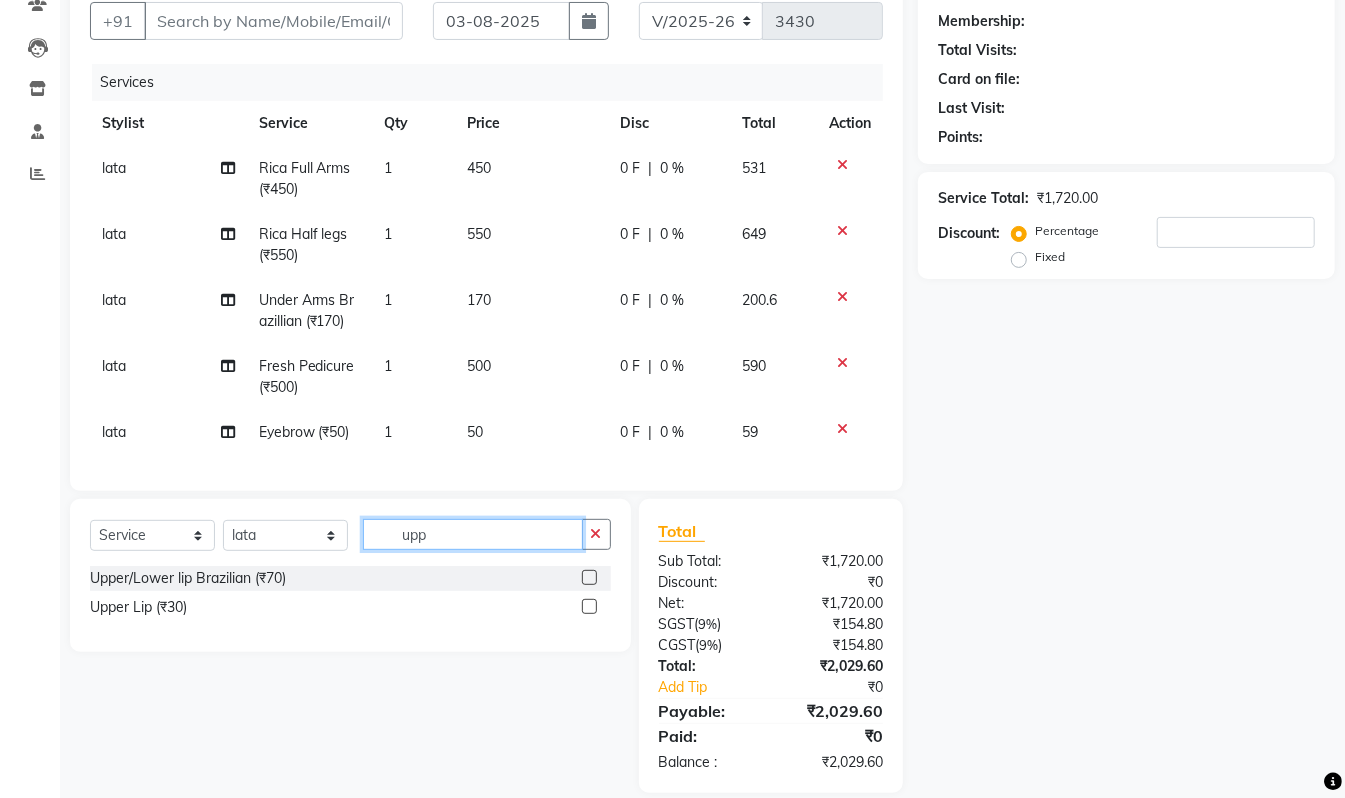 type on "upp" 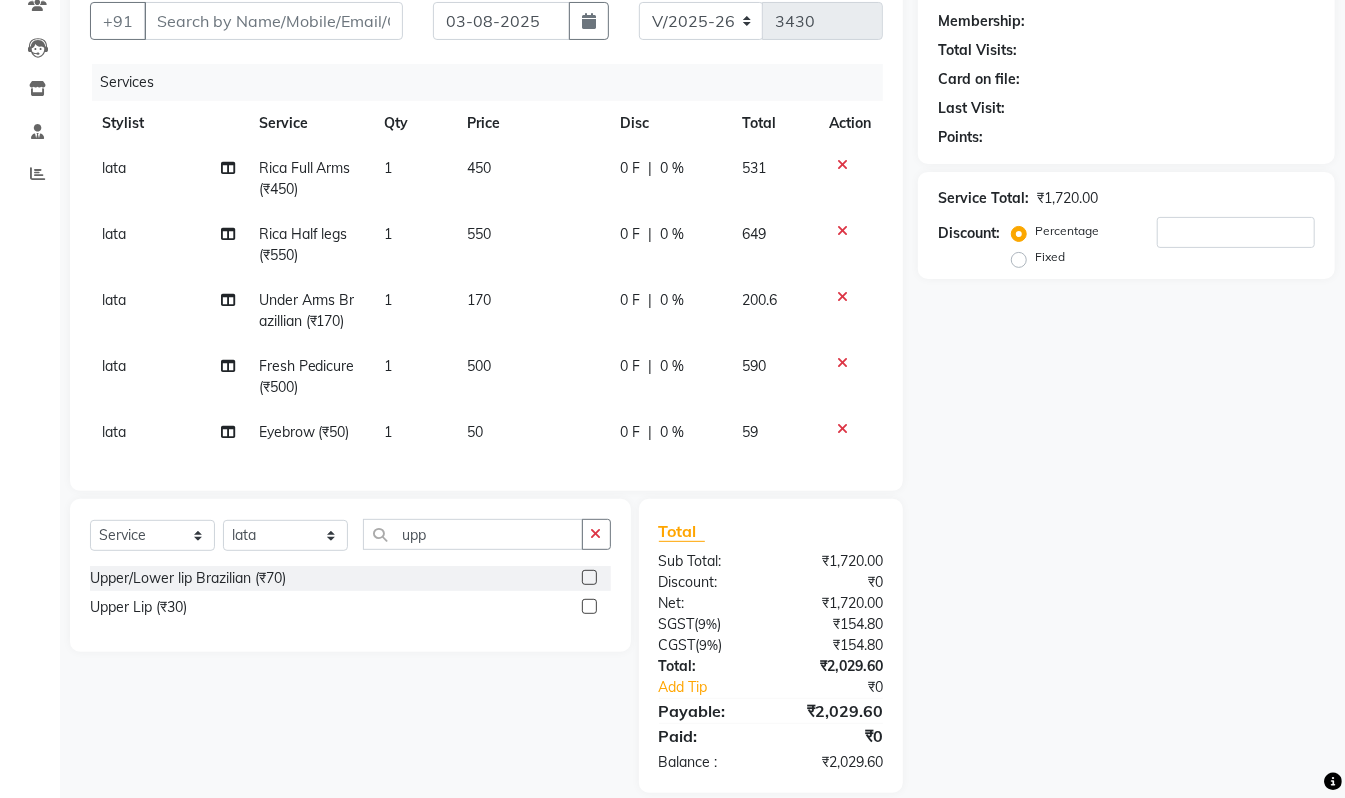 click 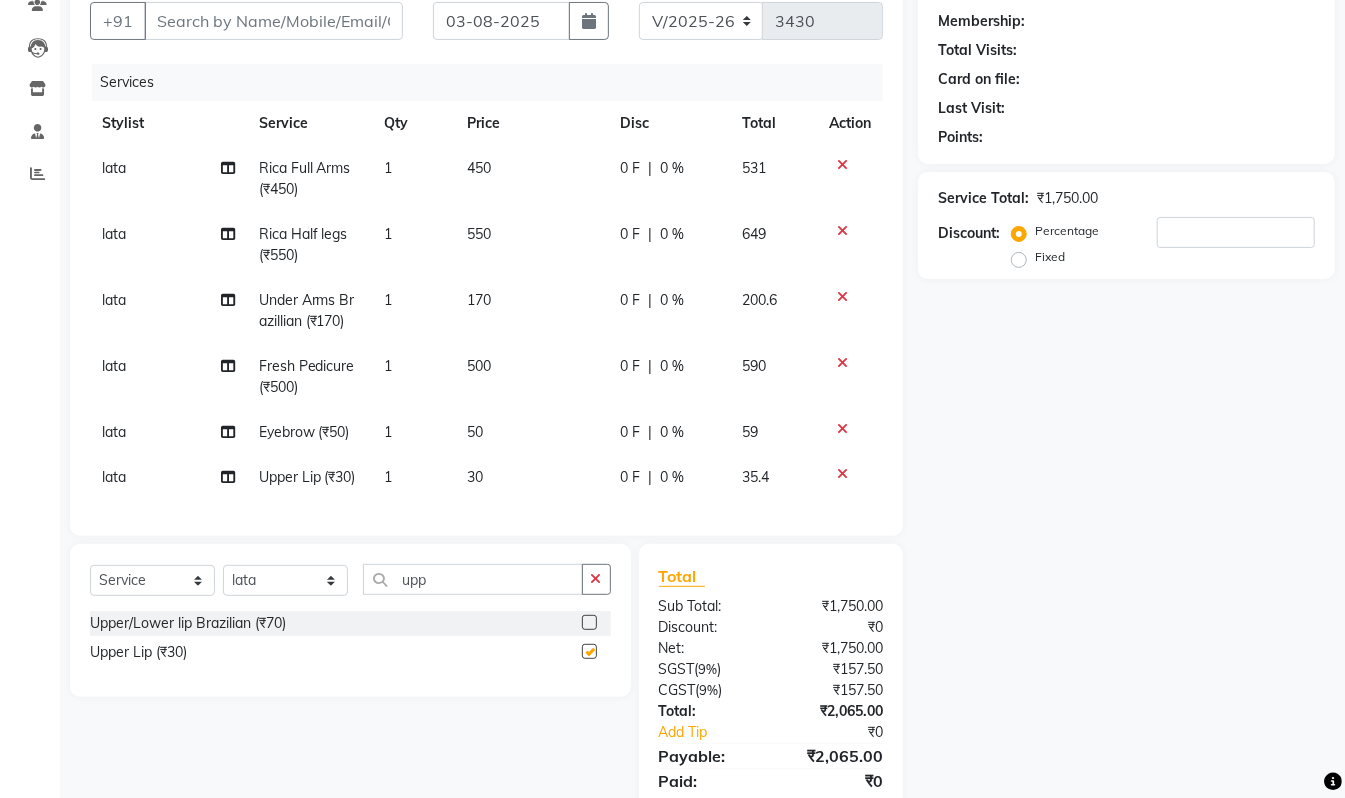 checkbox on "false" 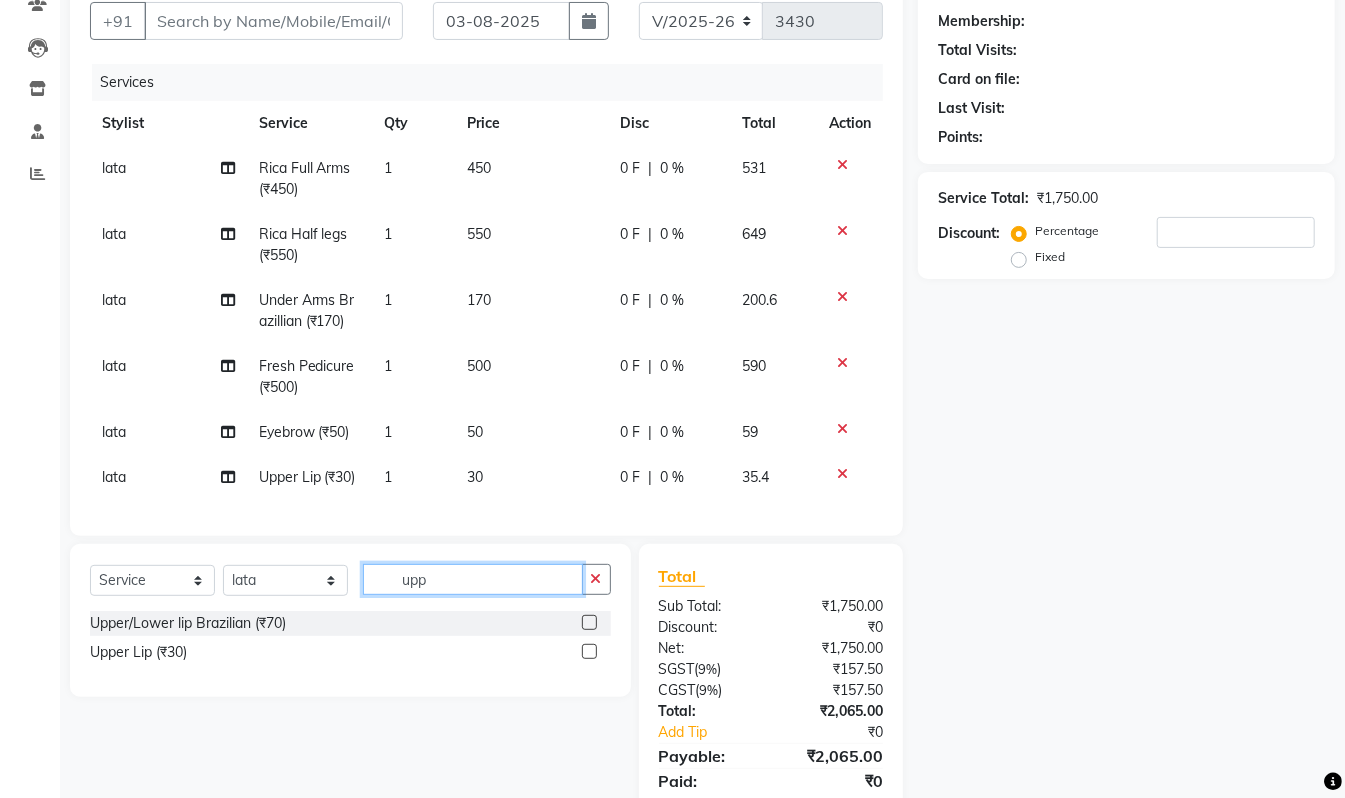 click on "upp" 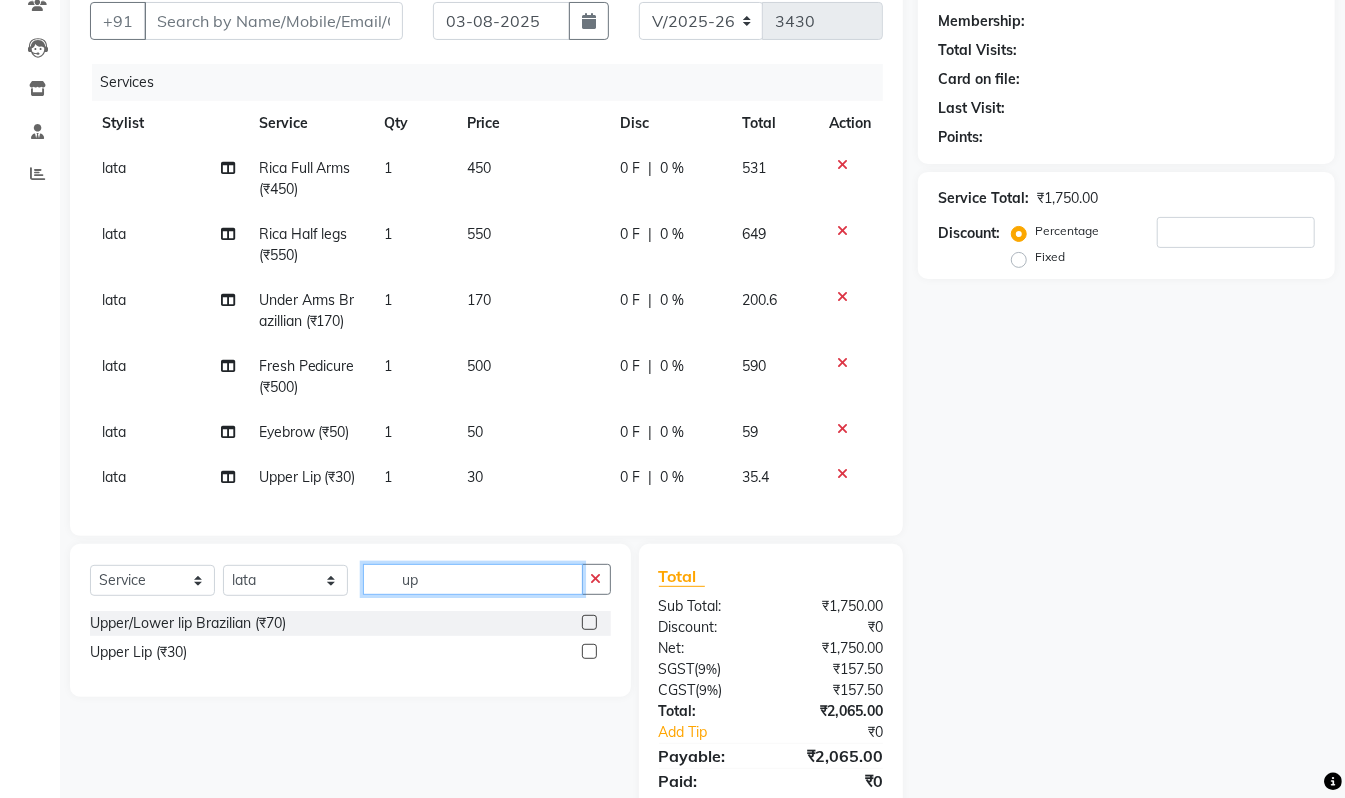 type on "u" 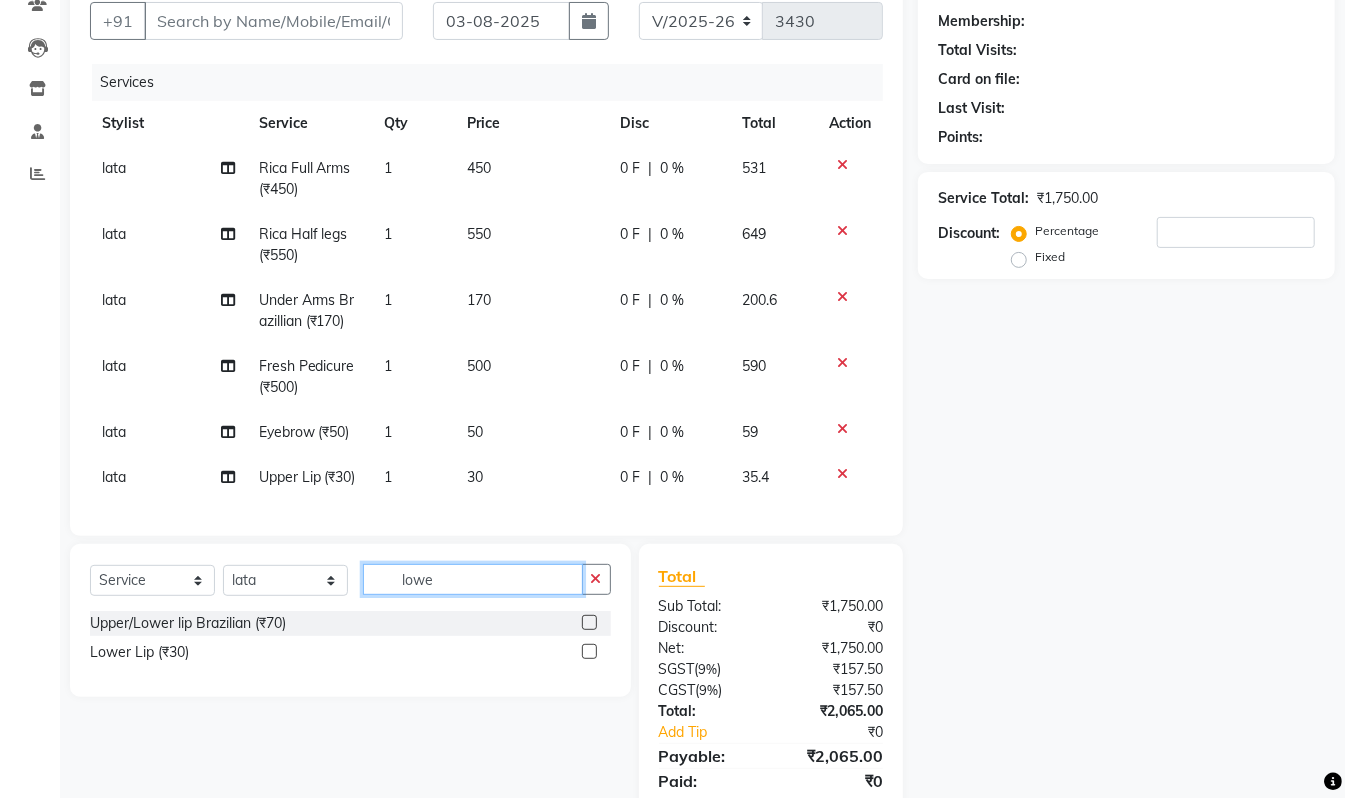 type on "lowe" 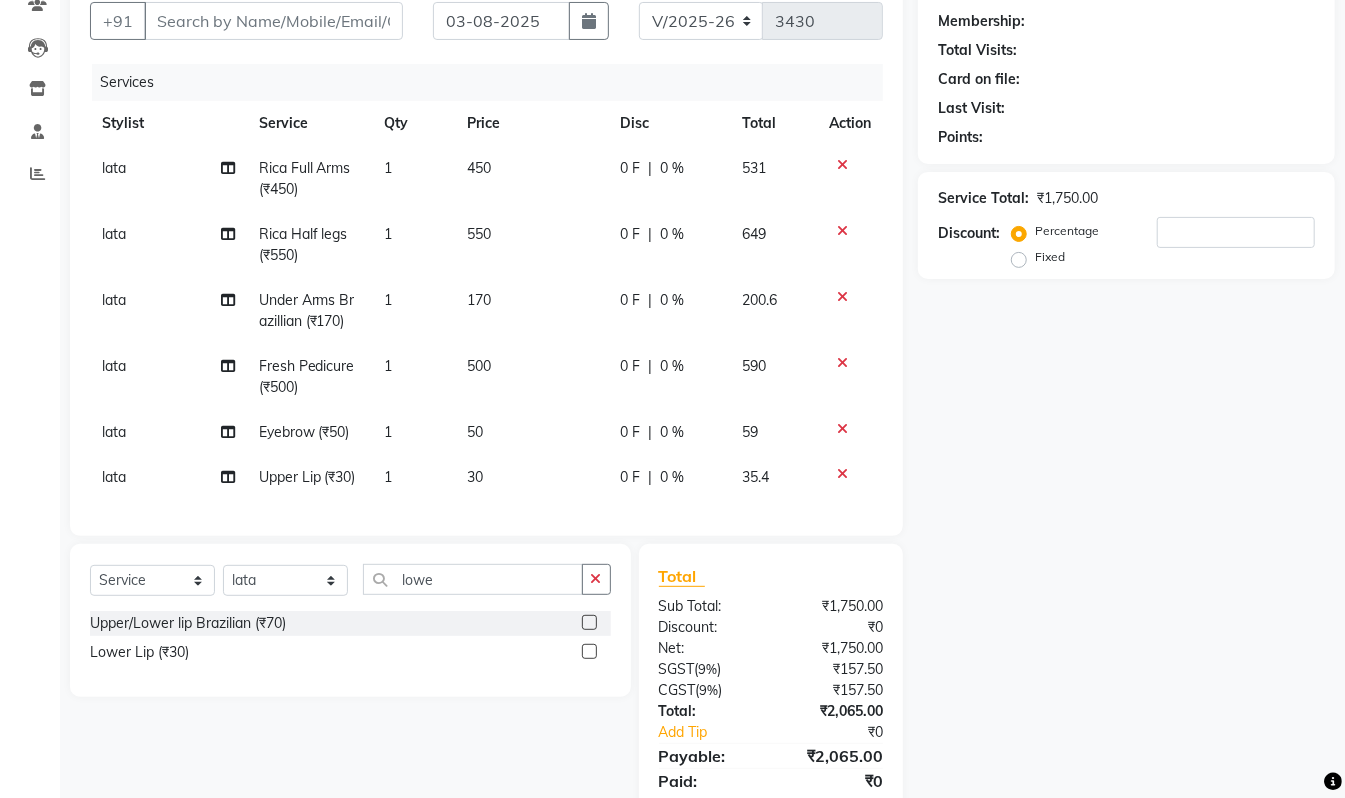 click 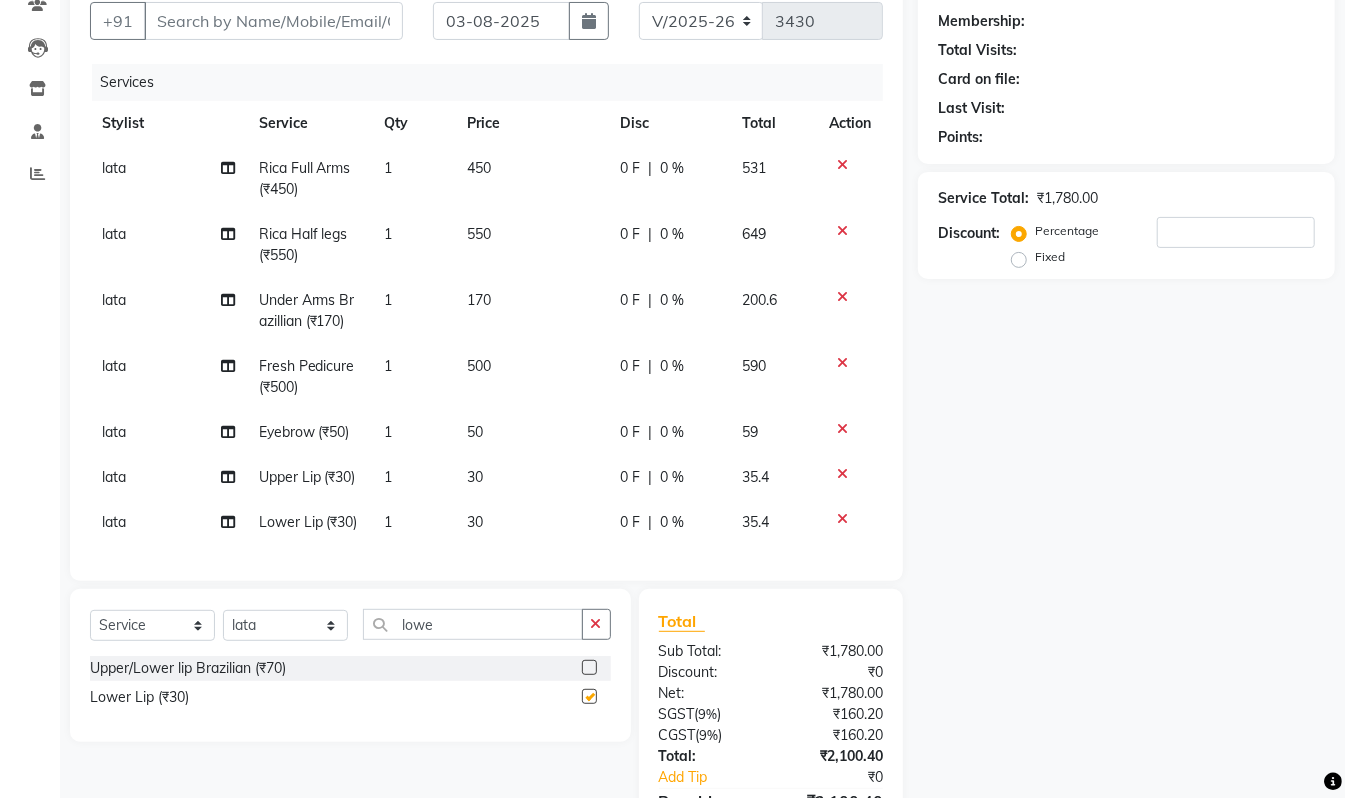 checkbox on "false" 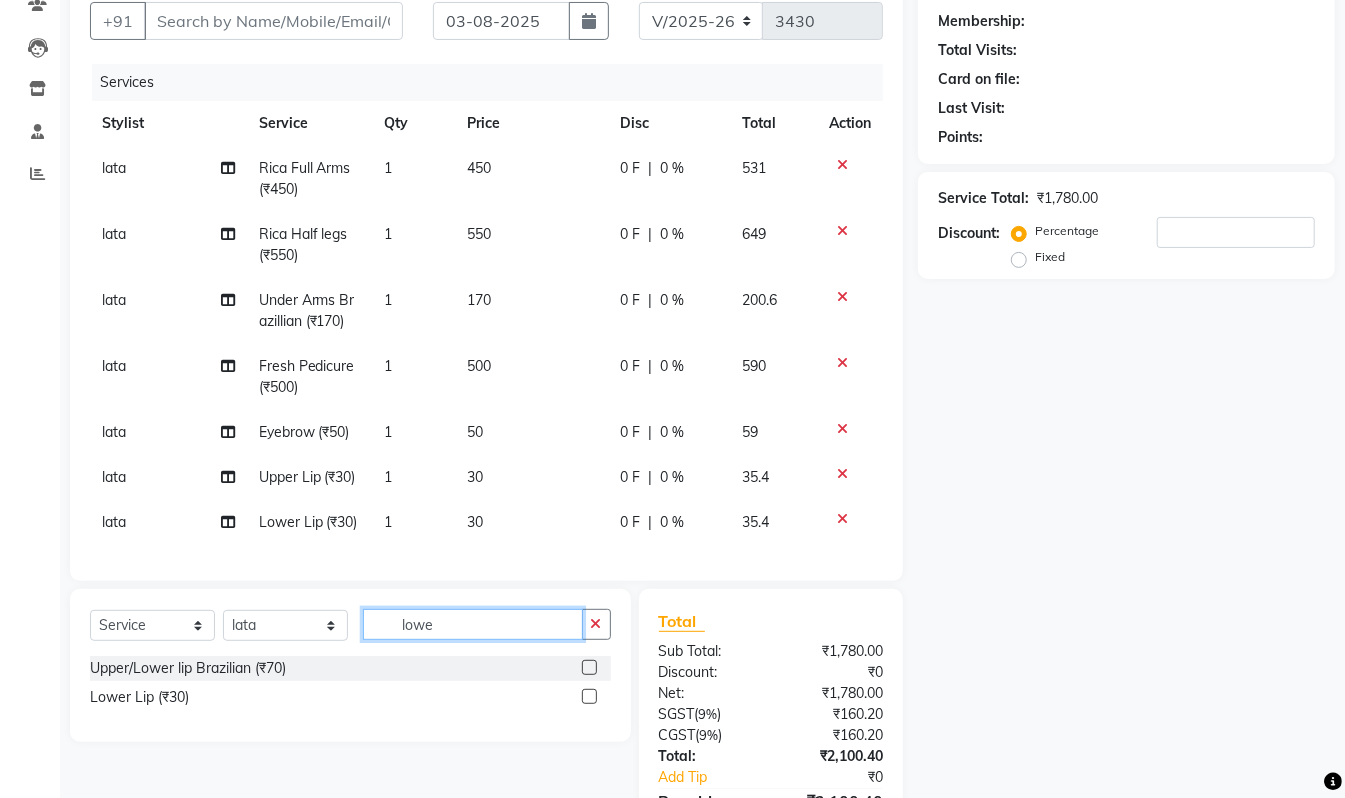 click on "lowe" 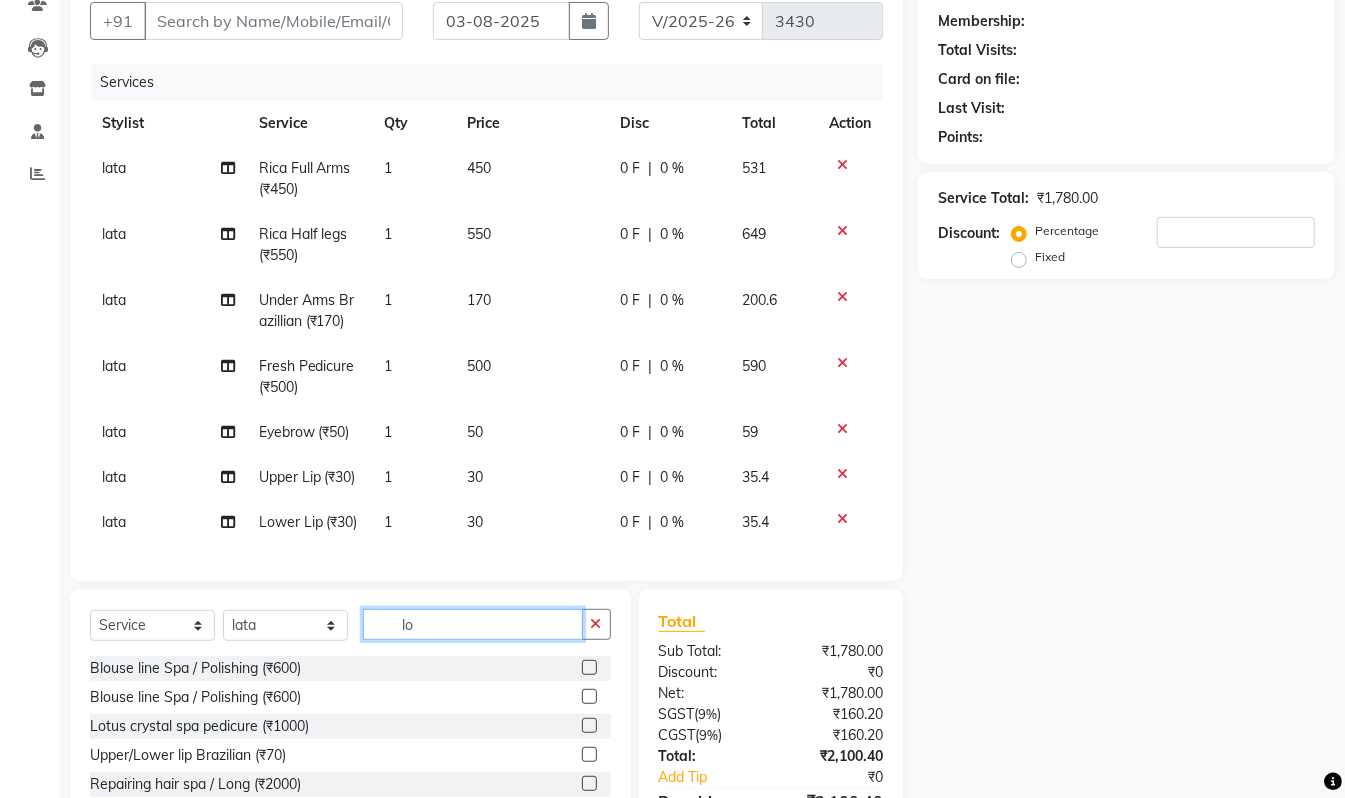 type on "l" 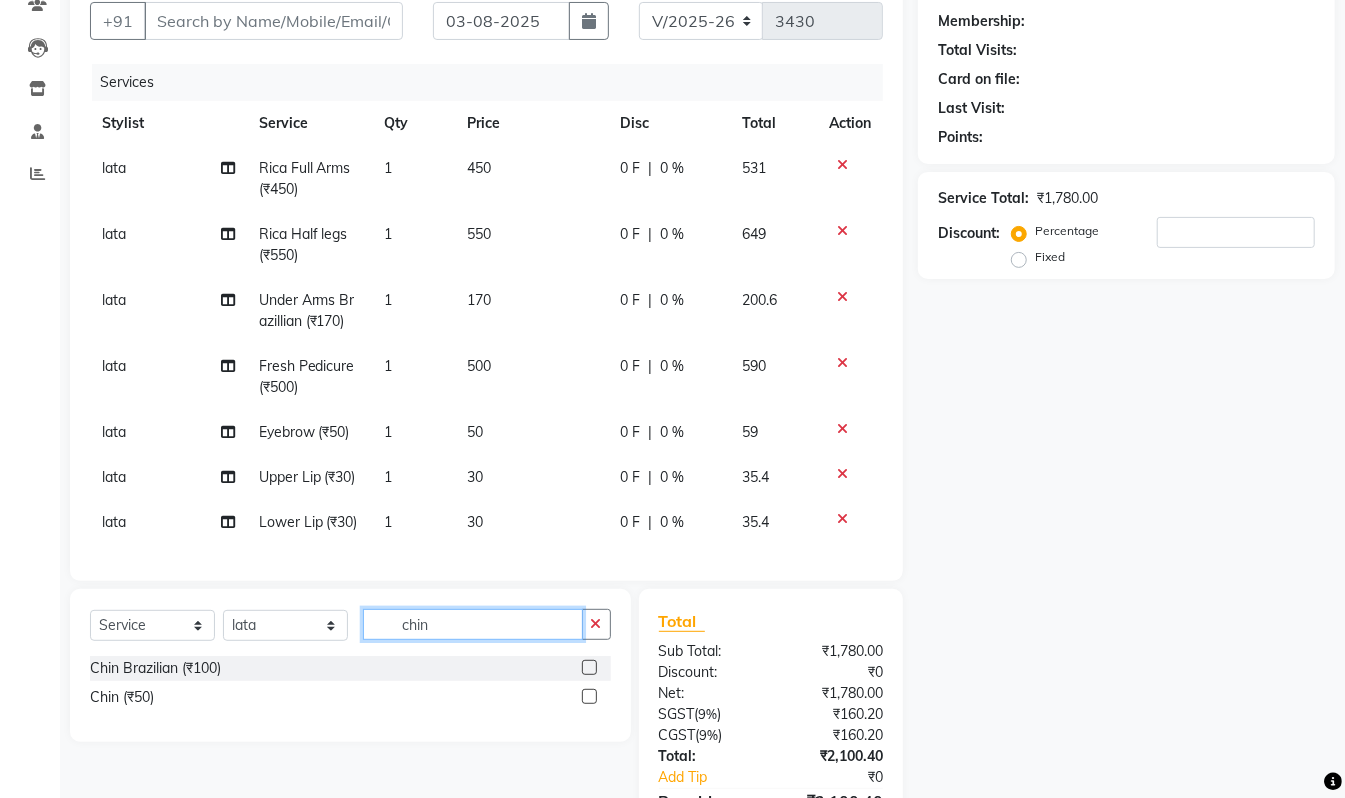 type on "chin" 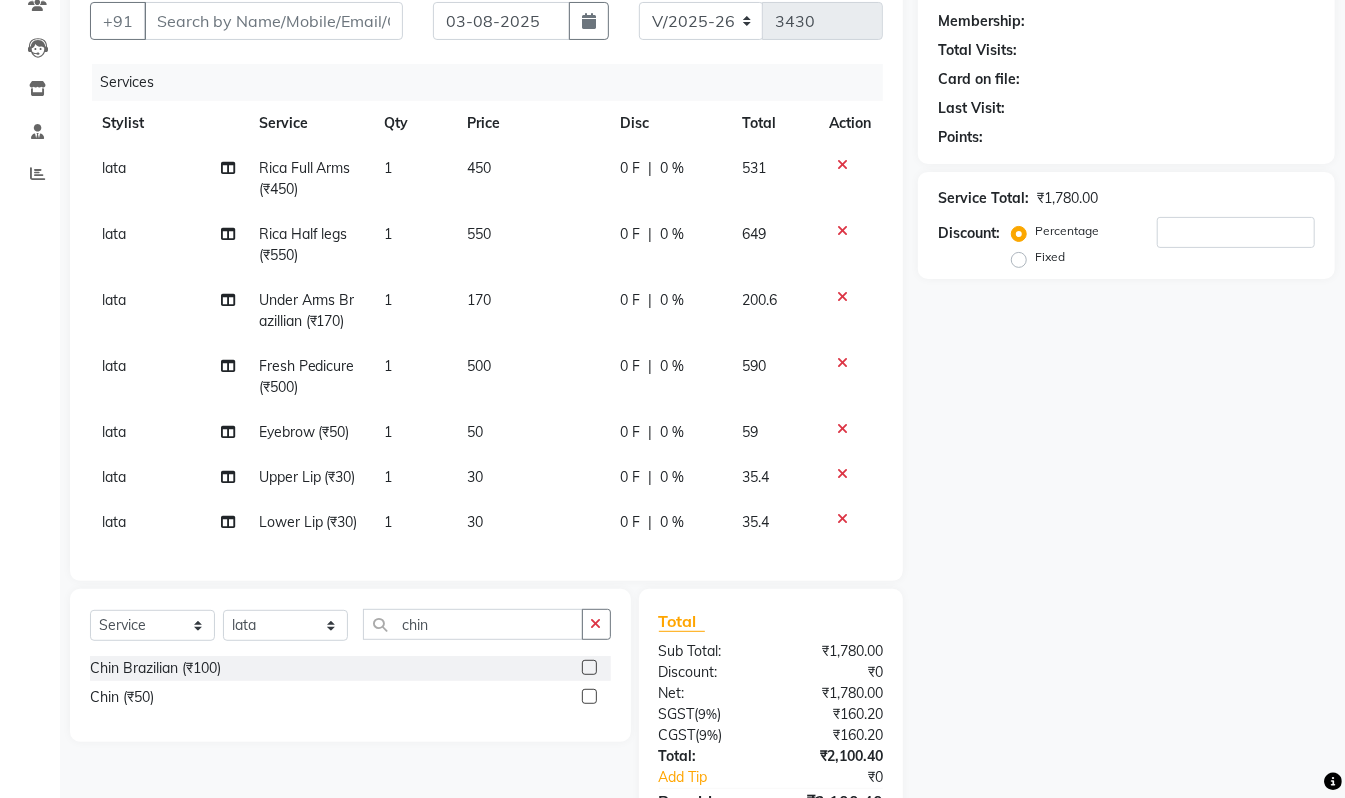 click on "Chin (₹50)" 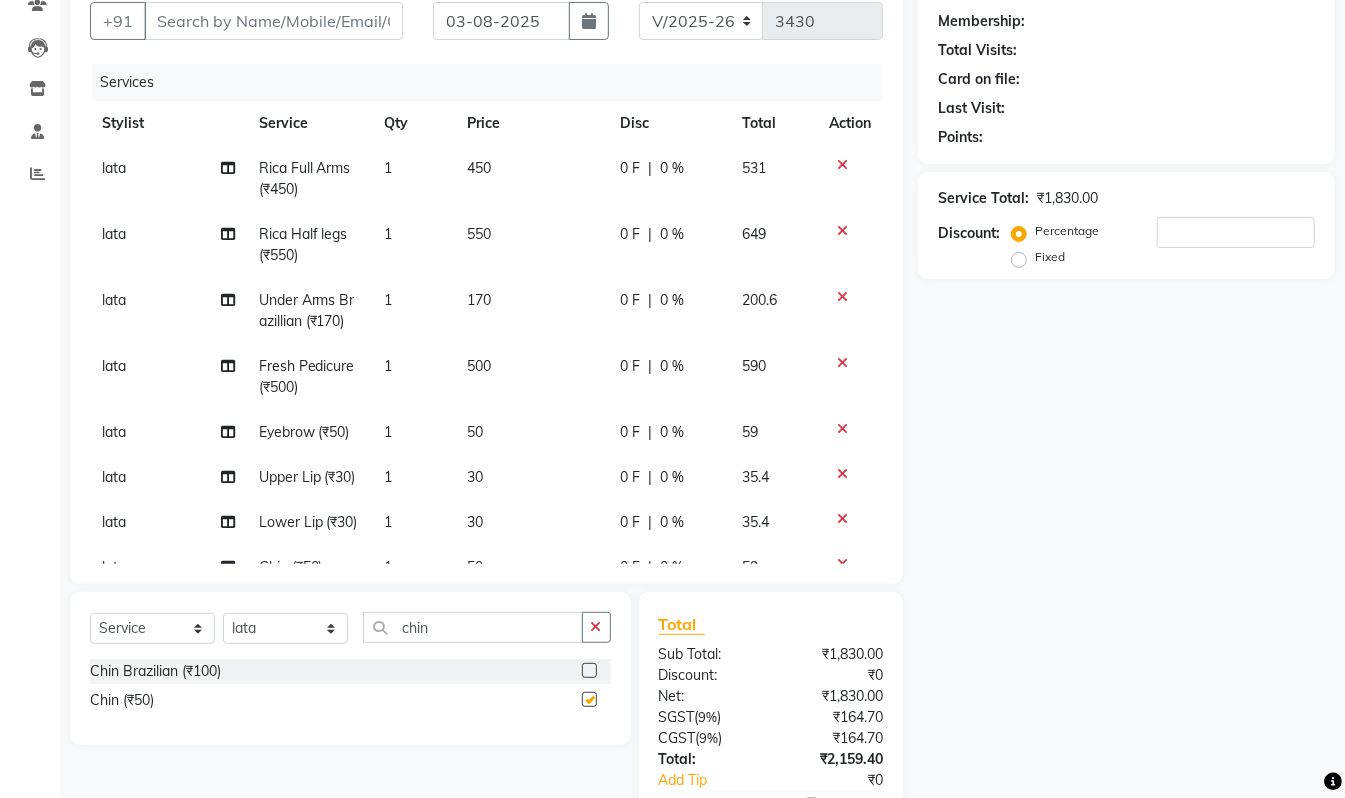 checkbox on "false" 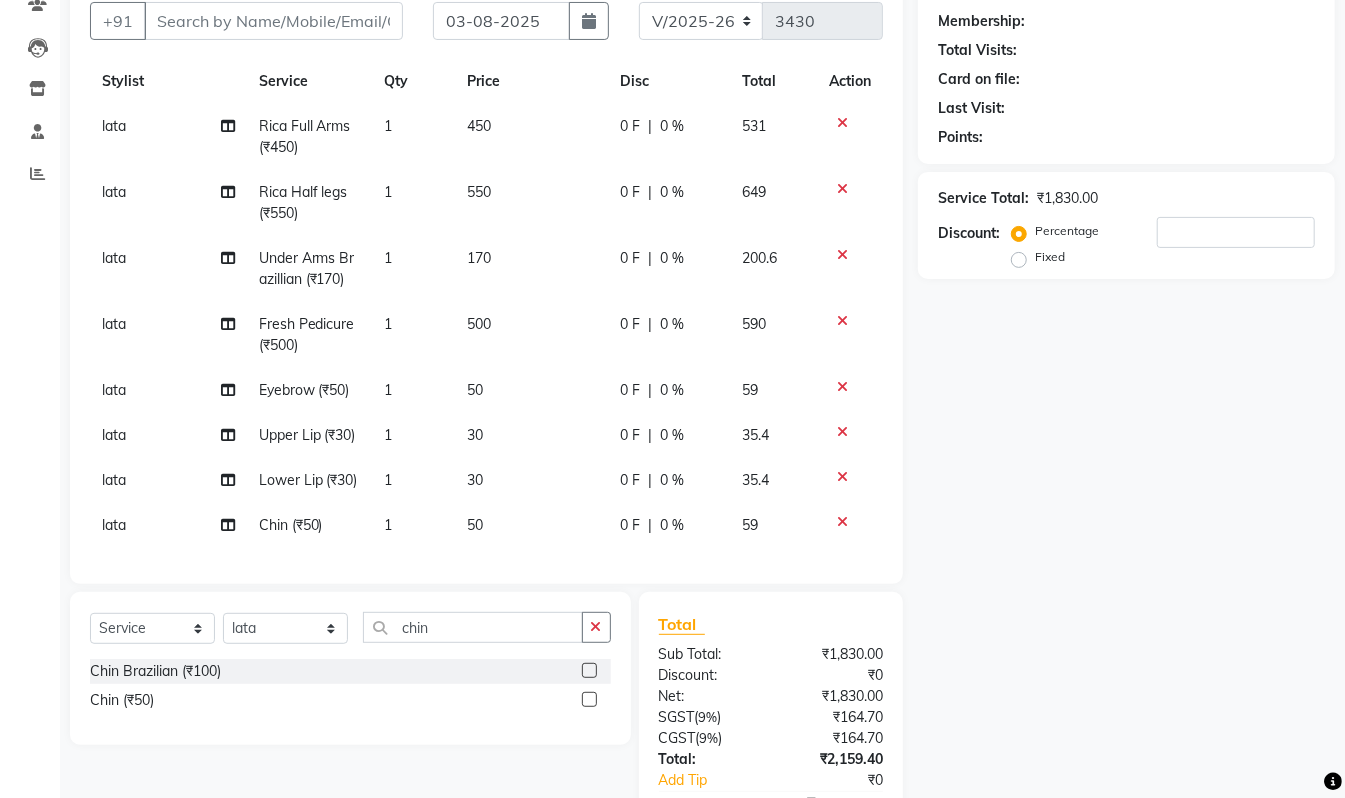 scroll, scrollTop: 0, scrollLeft: 0, axis: both 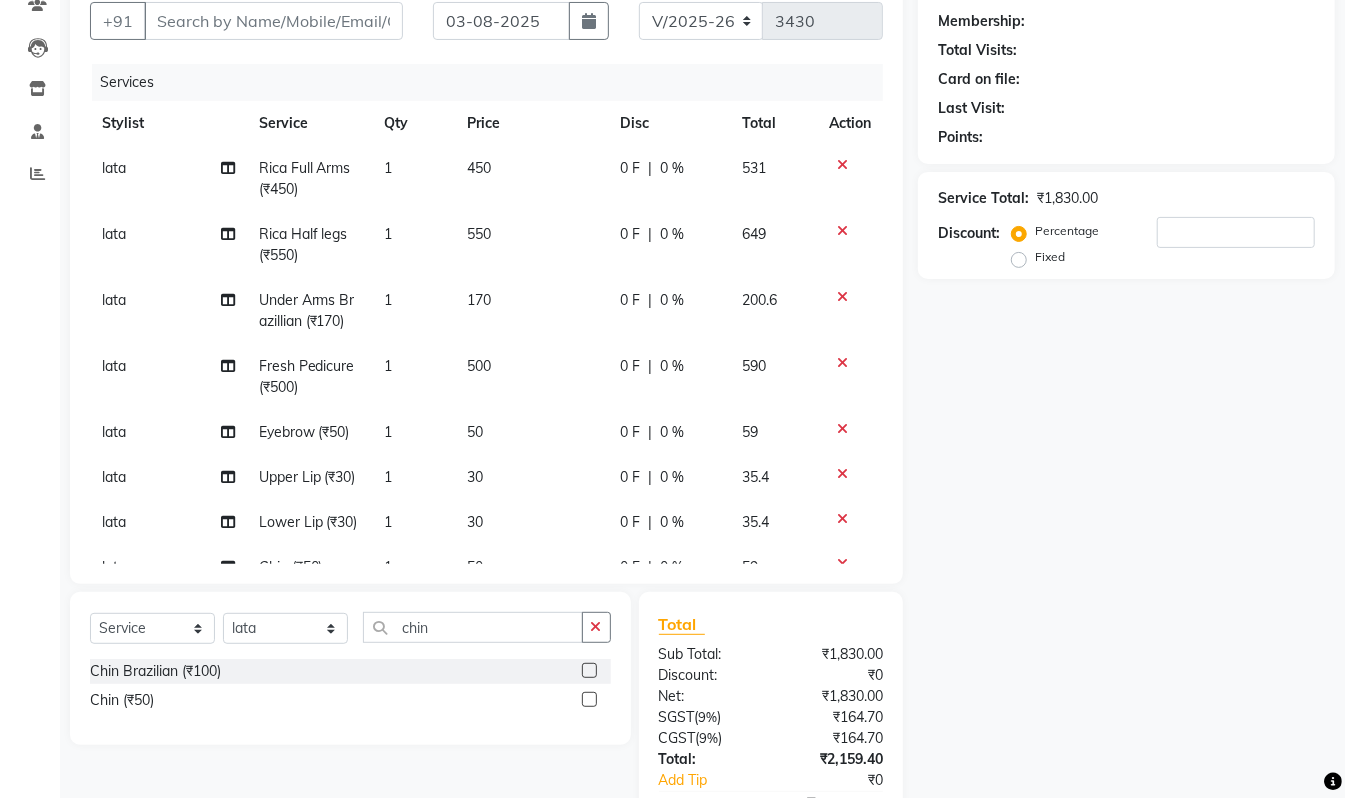 drag, startPoint x: 893, startPoint y: 364, endPoint x: 893, endPoint y: 433, distance: 69 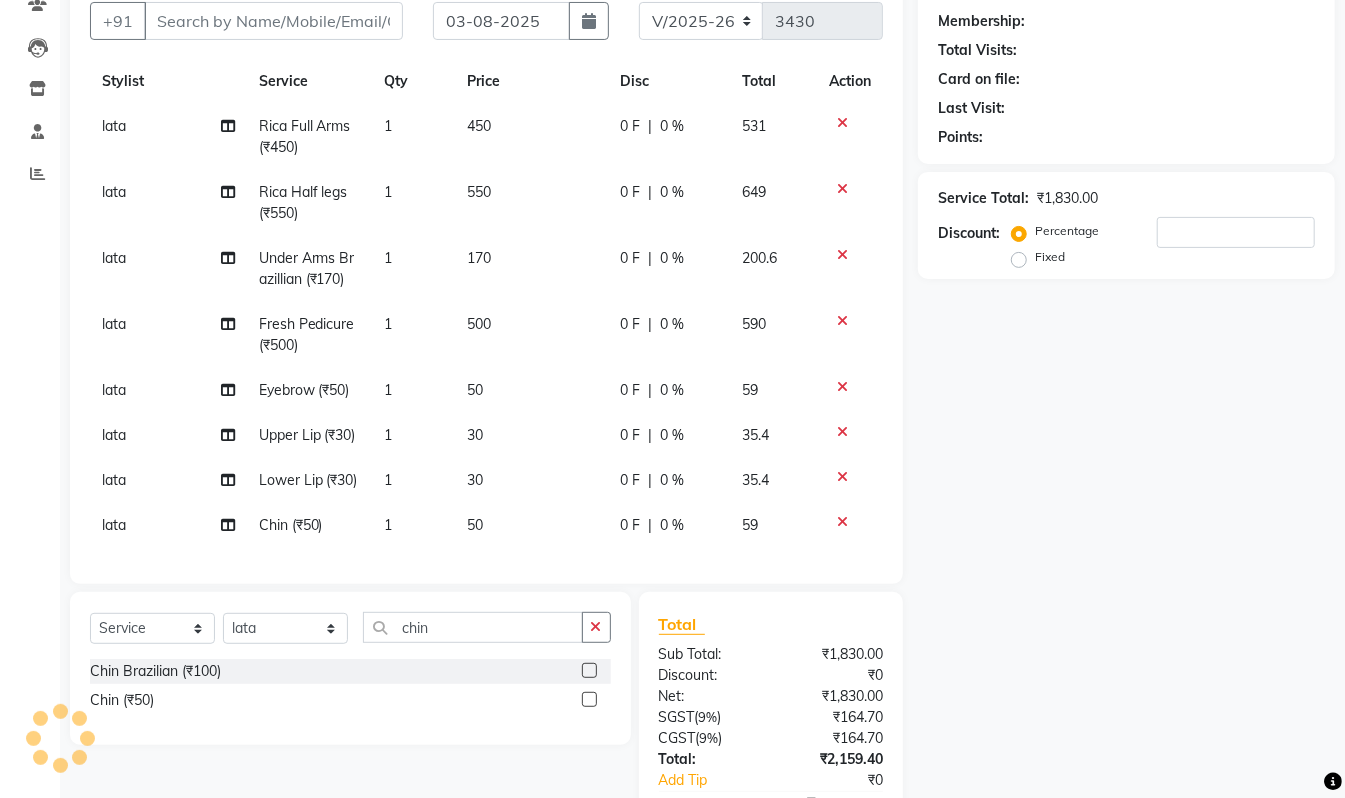 scroll, scrollTop: 104, scrollLeft: 0, axis: vertical 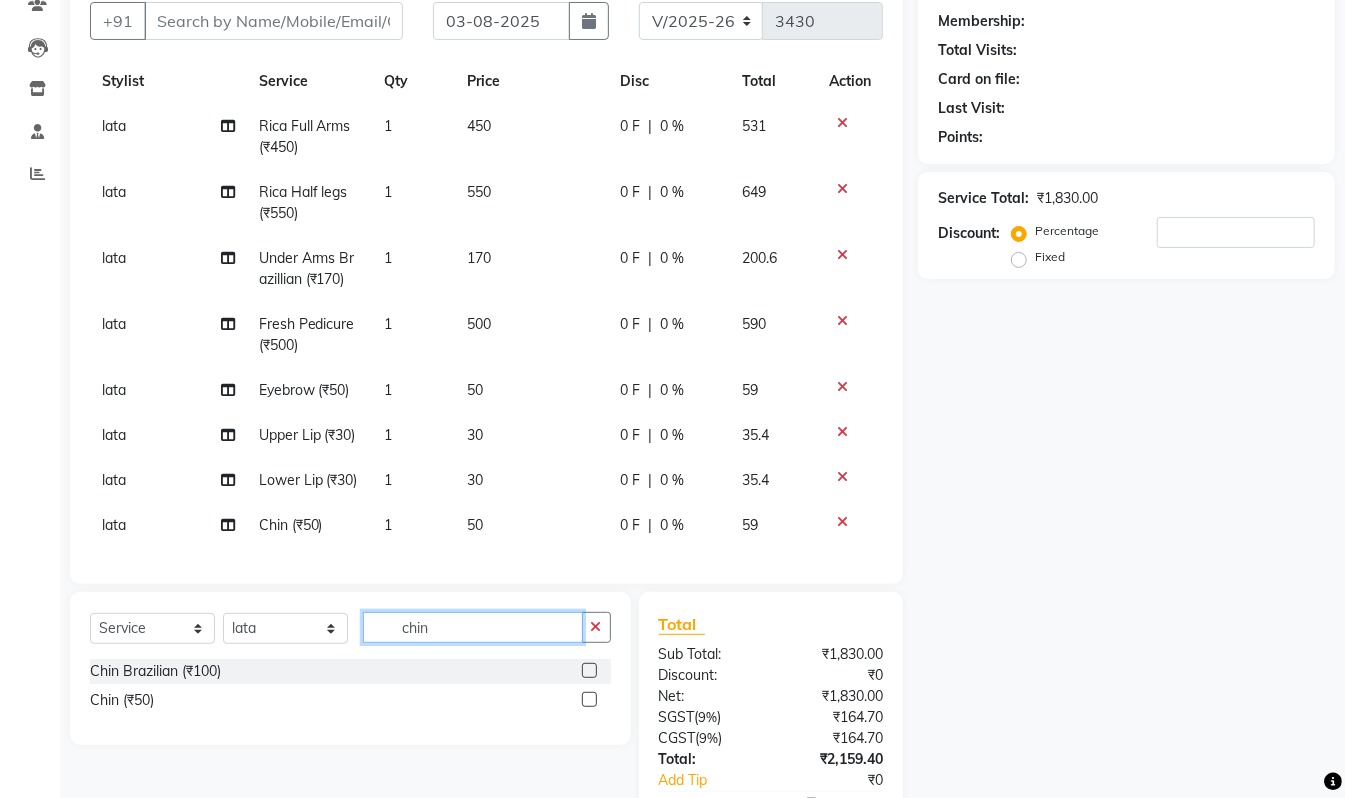 click on "chin" 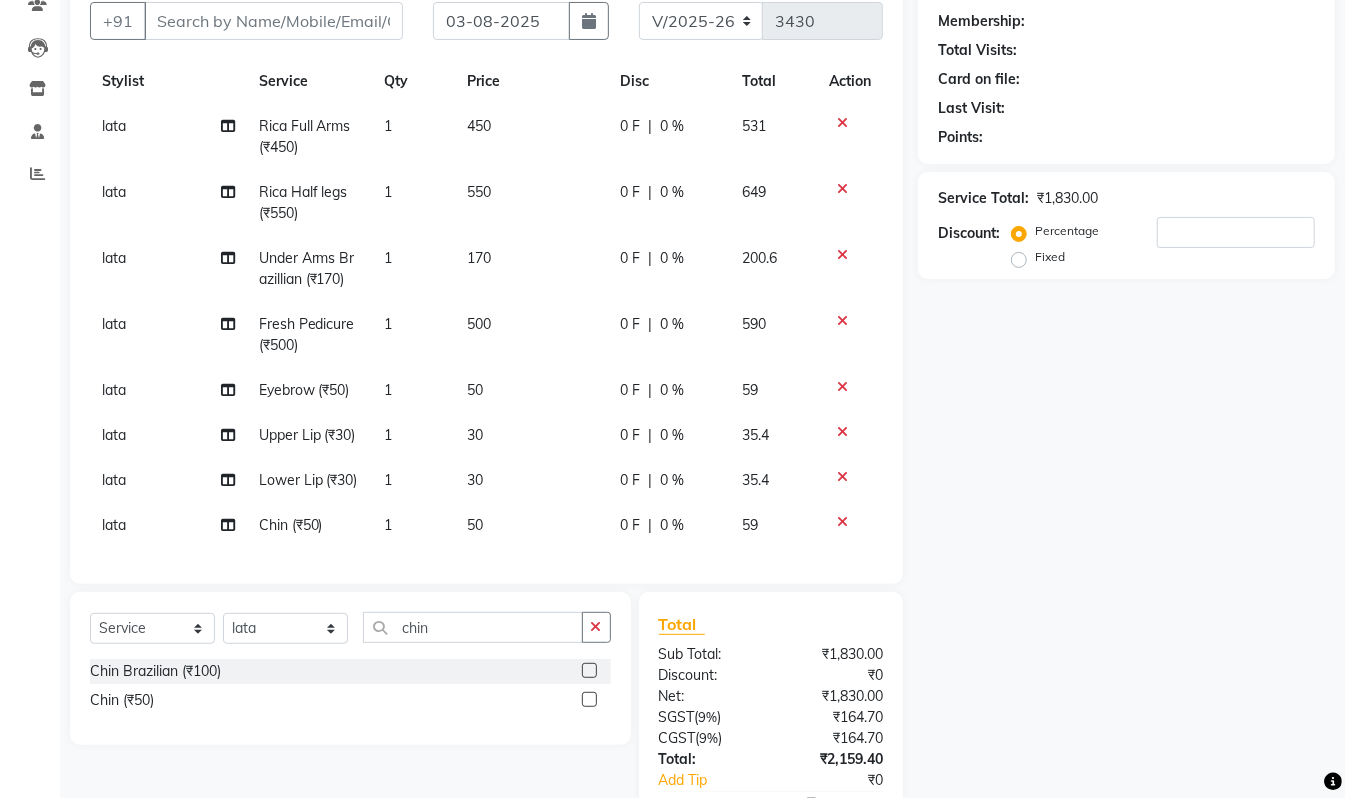 click 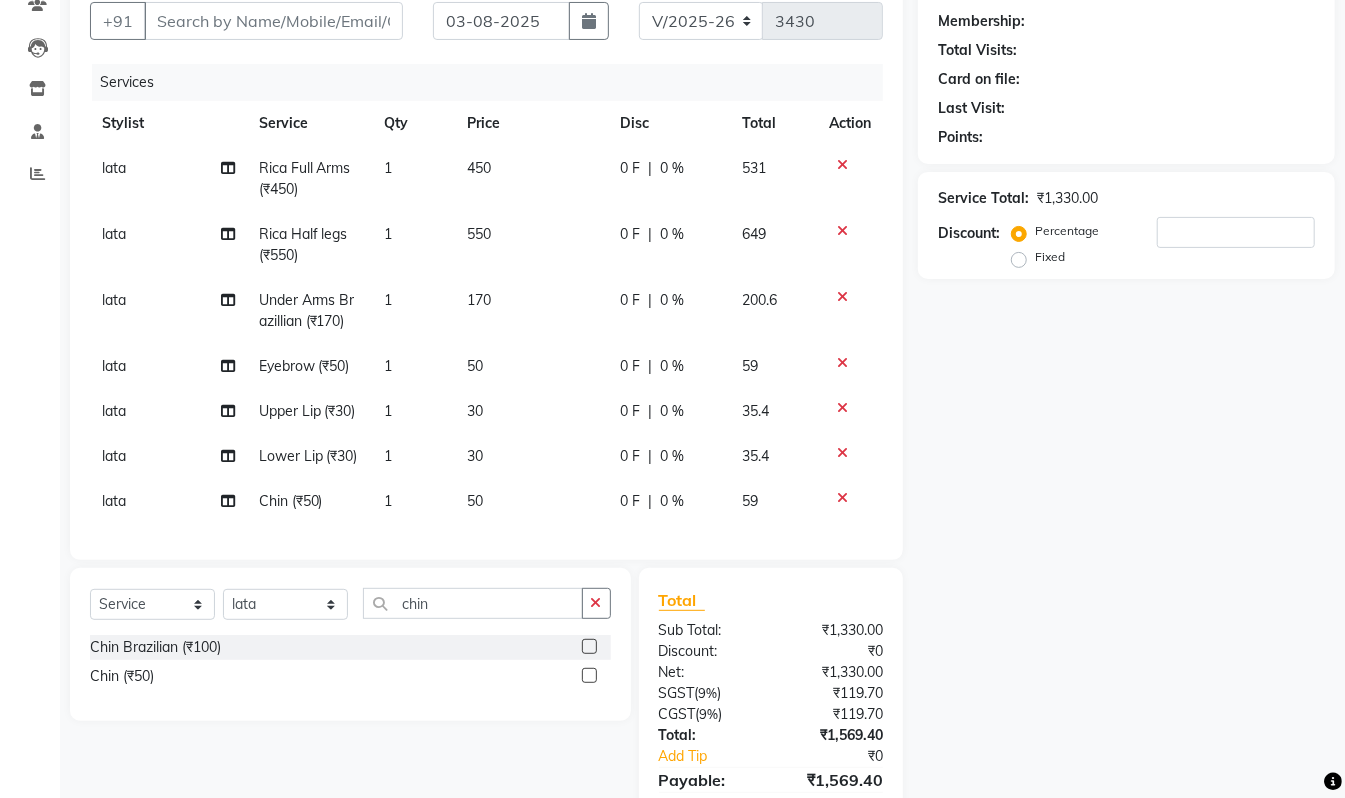 scroll, scrollTop: 38, scrollLeft: 0, axis: vertical 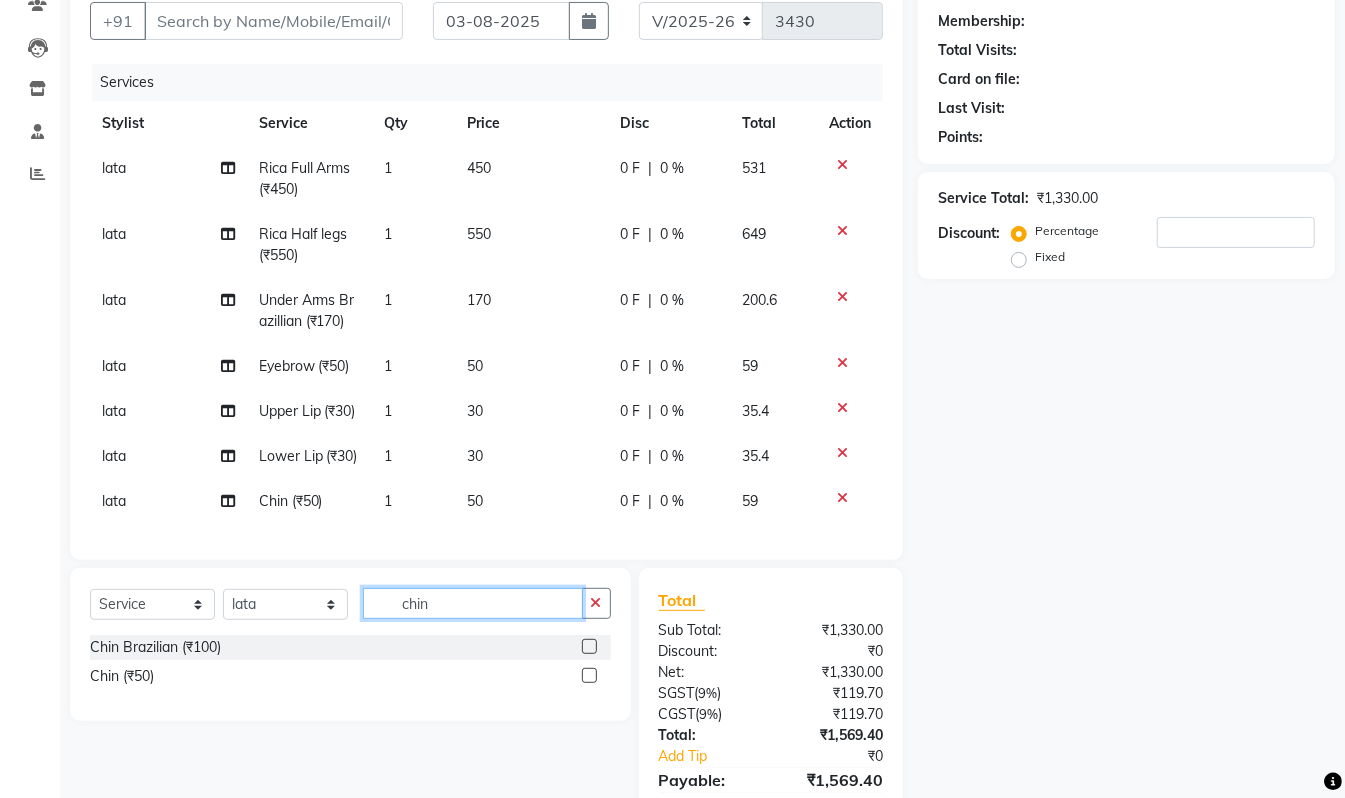 click on "chin" 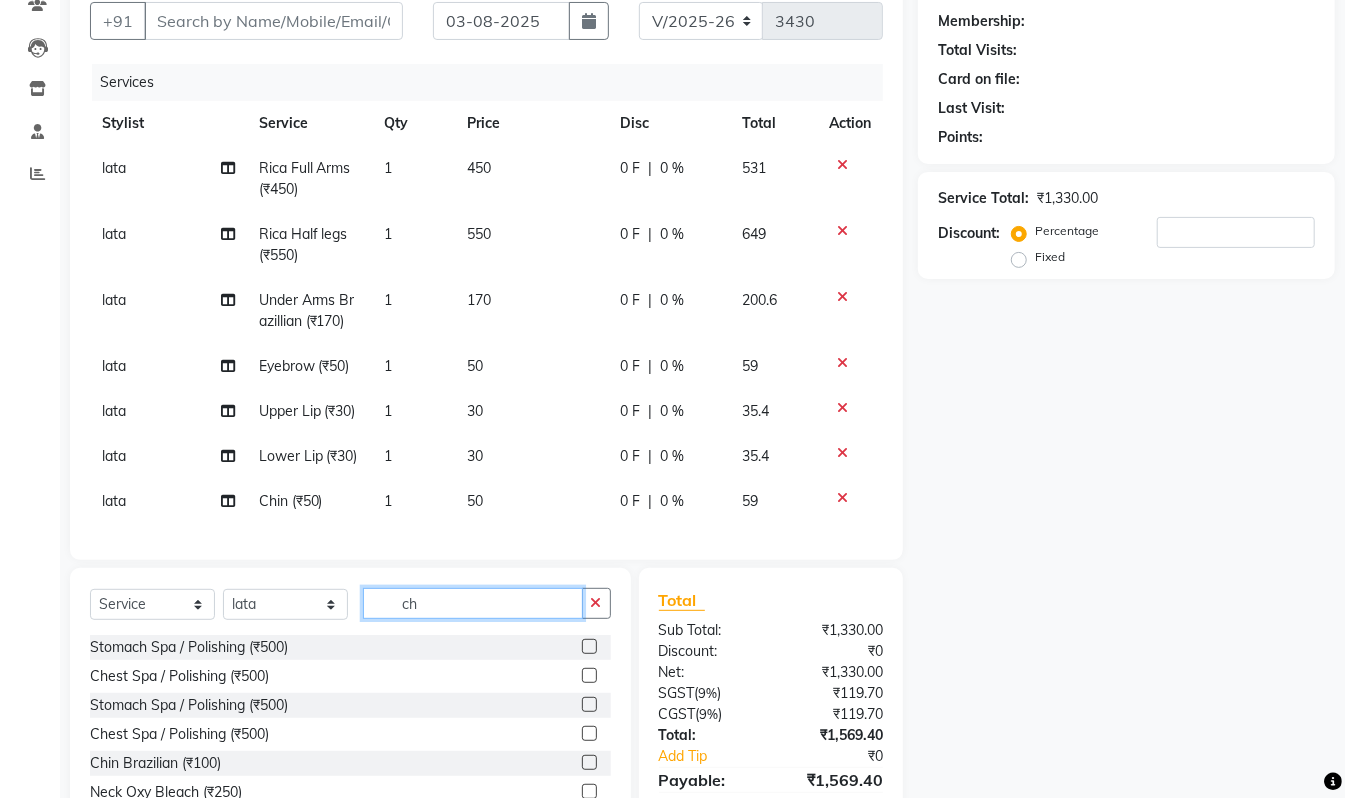 type on "c" 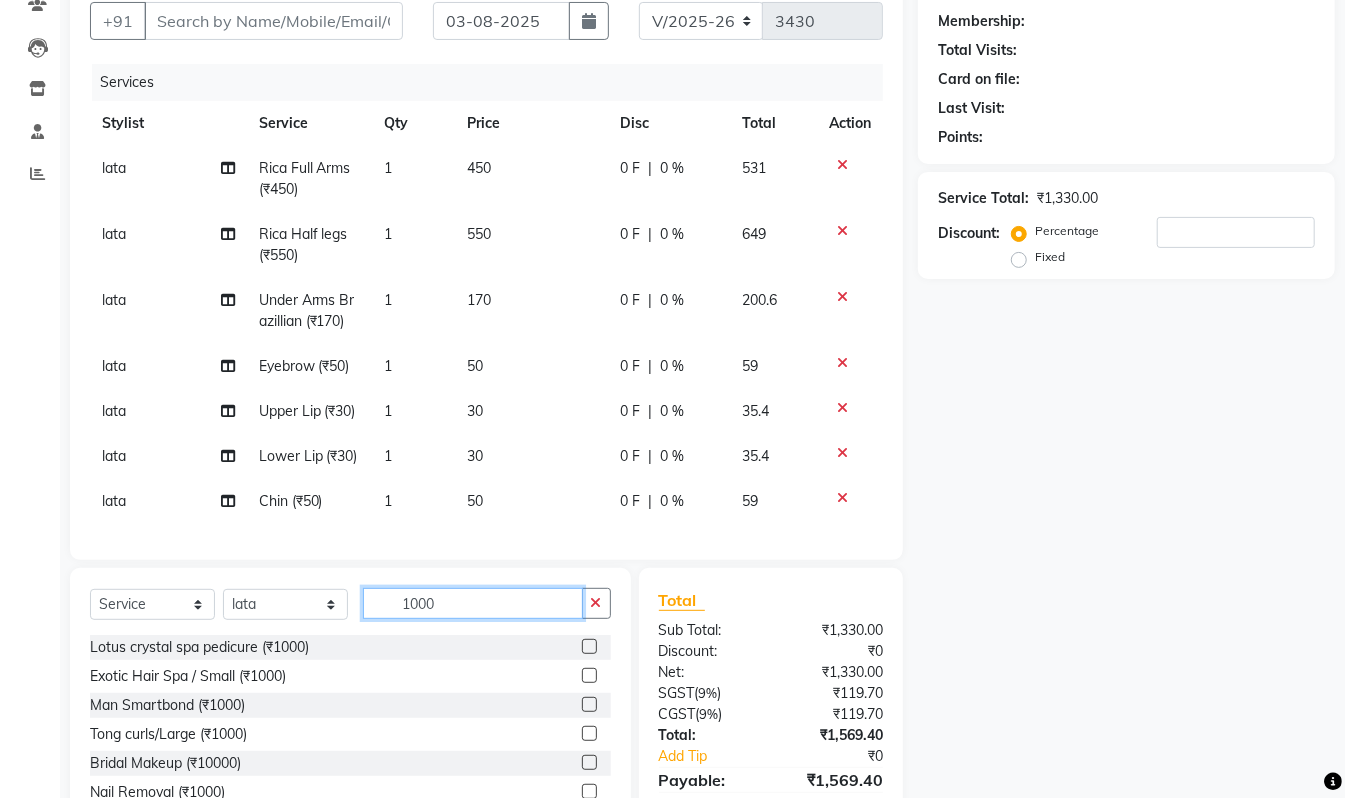 type on "1000" 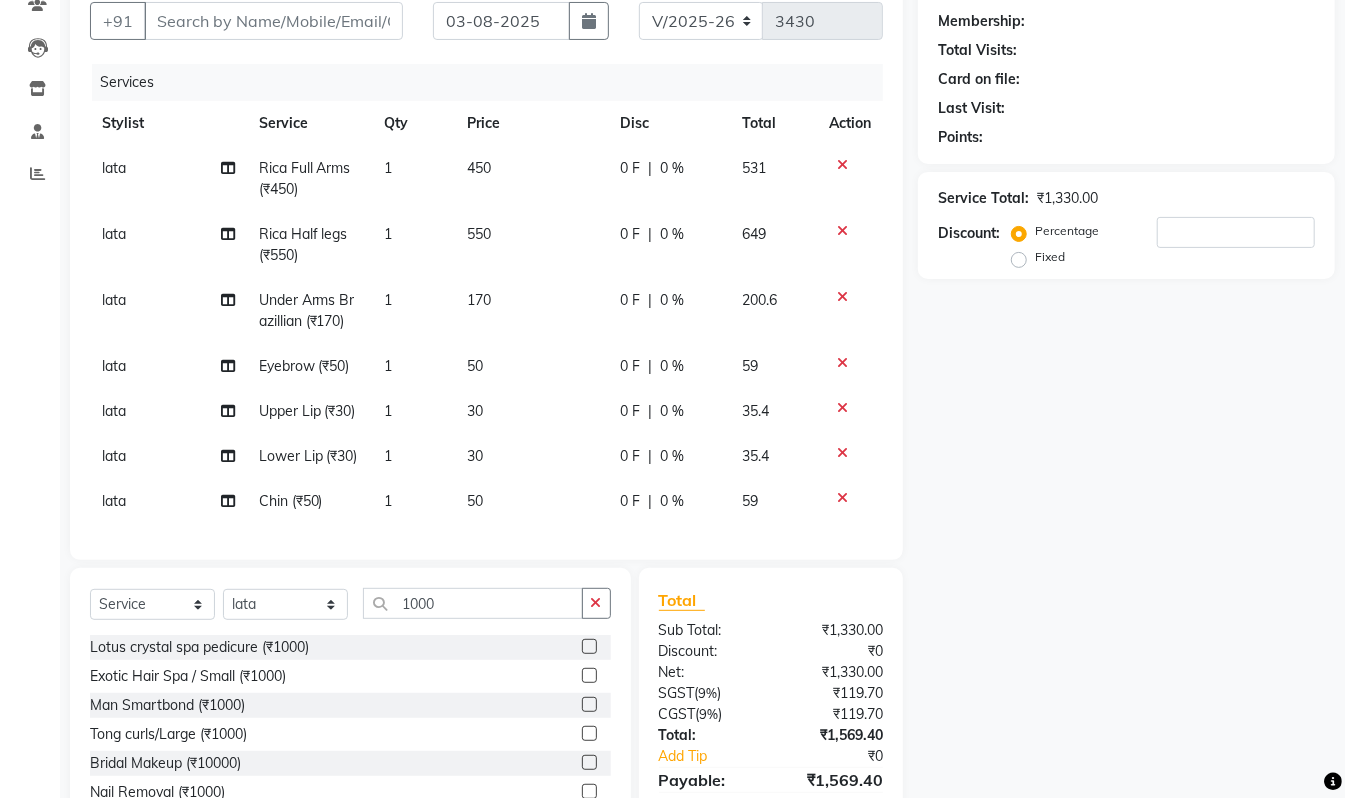 click 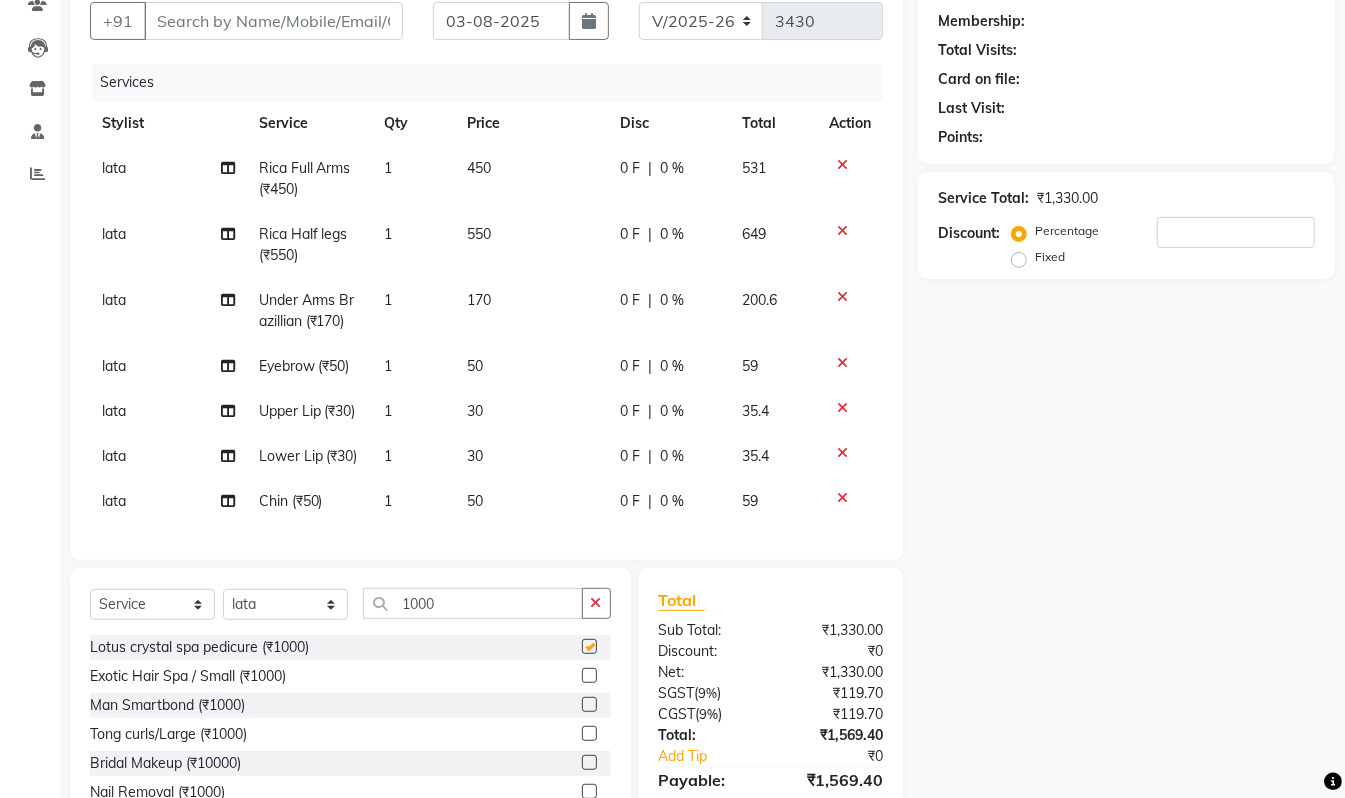 scroll, scrollTop: 104, scrollLeft: 0, axis: vertical 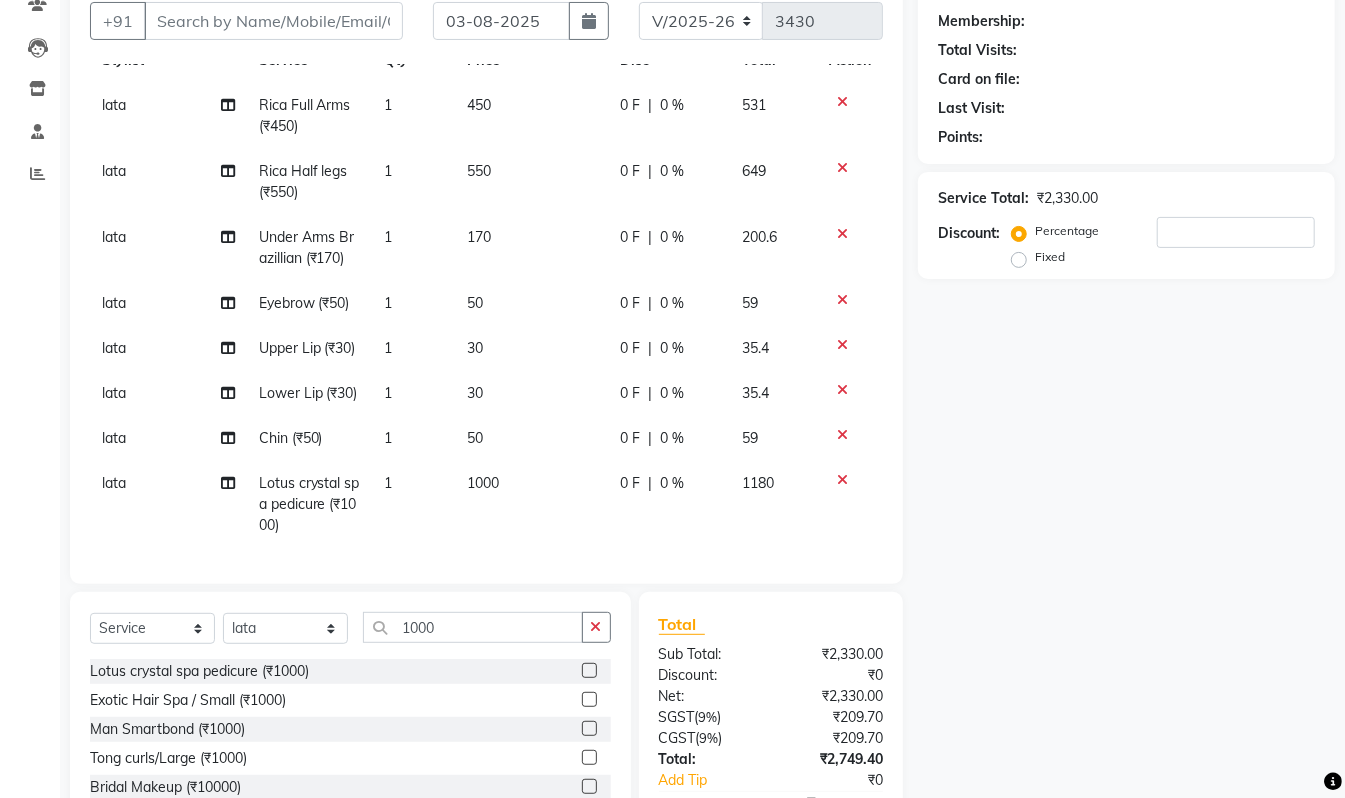 checkbox on "false" 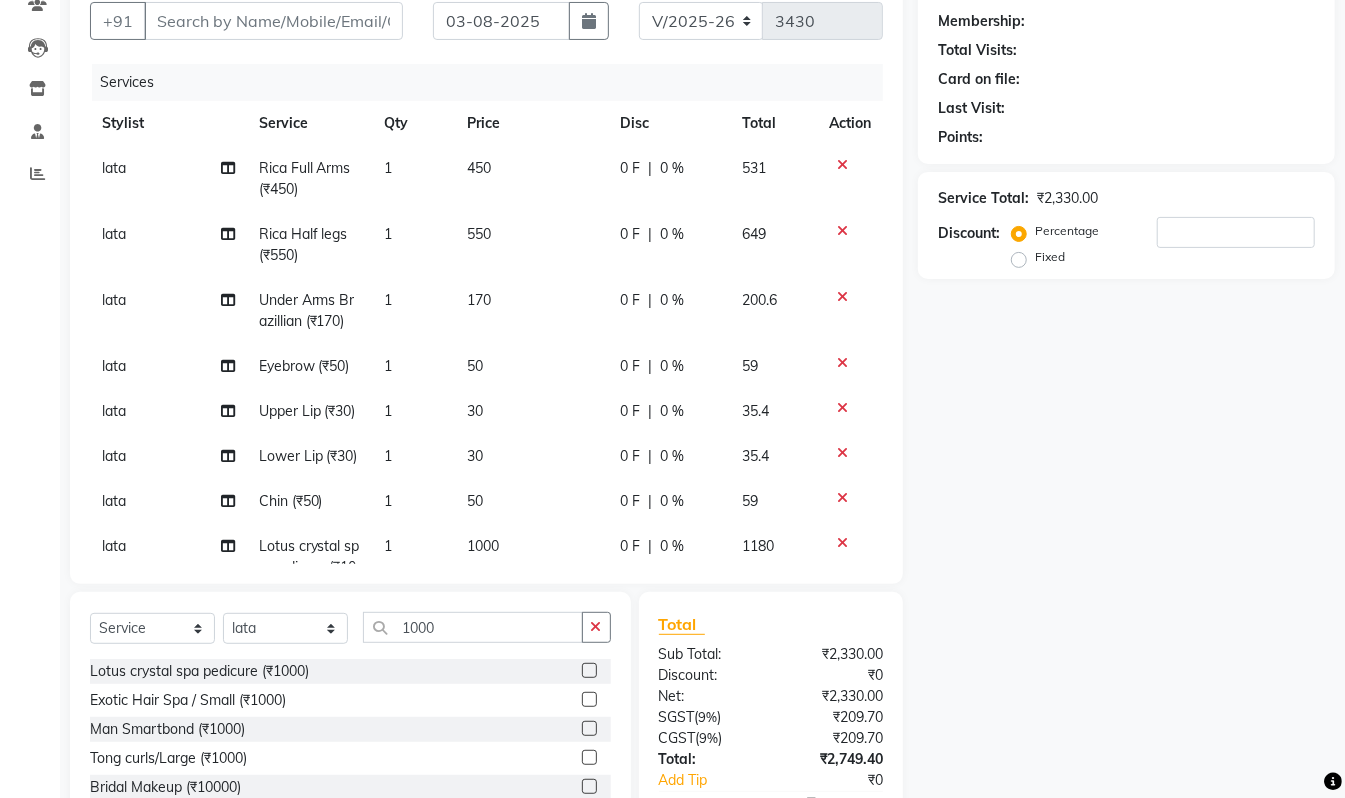 scroll, scrollTop: 125, scrollLeft: 0, axis: vertical 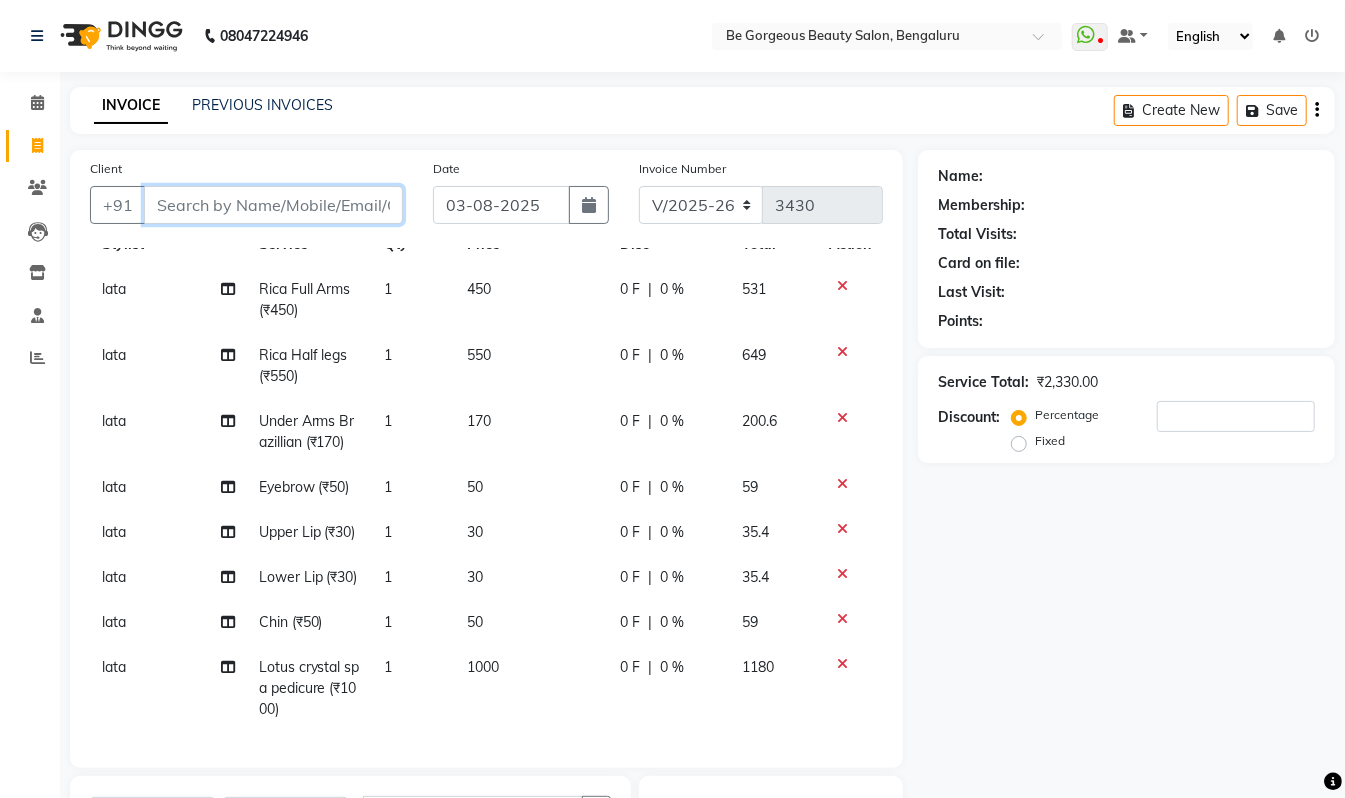 click on "Client" at bounding box center (273, 205) 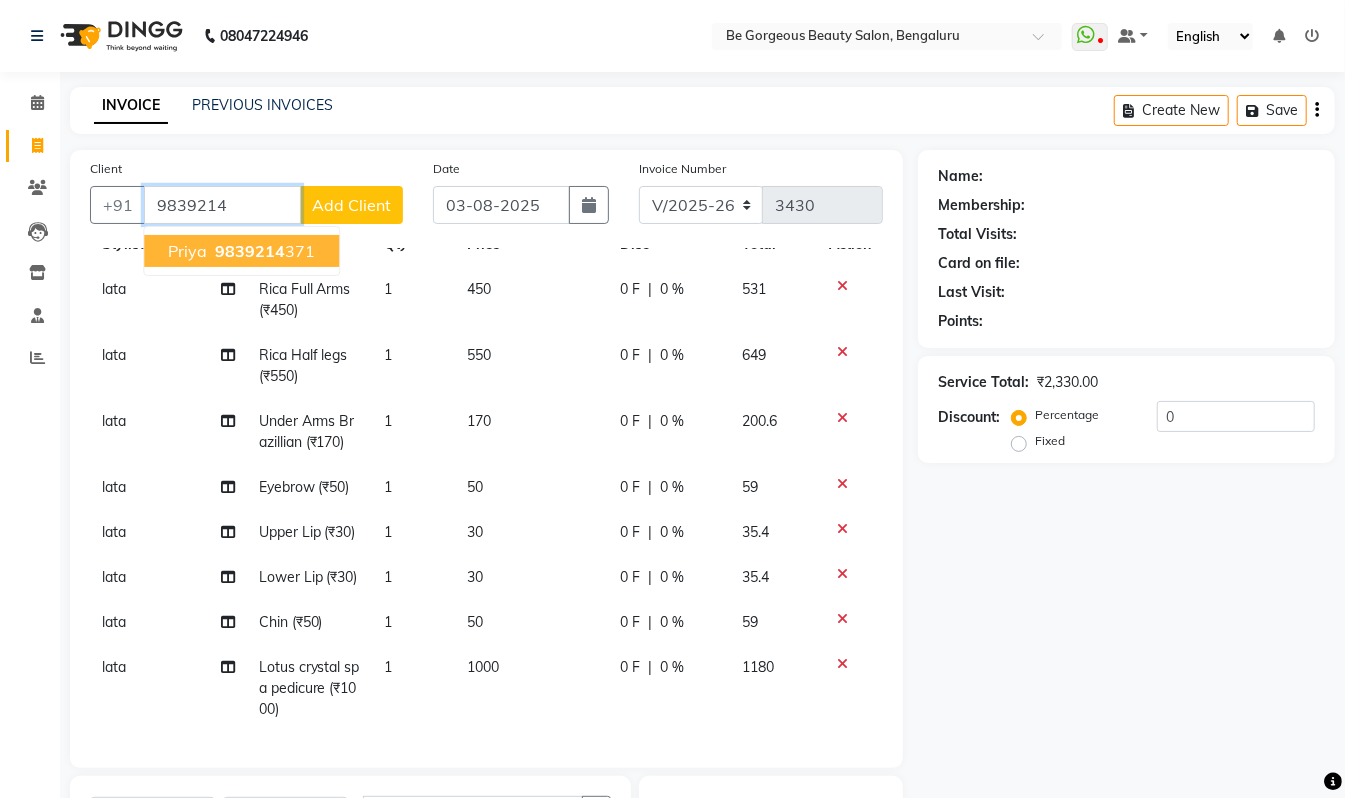 click on "9839214" at bounding box center [250, 251] 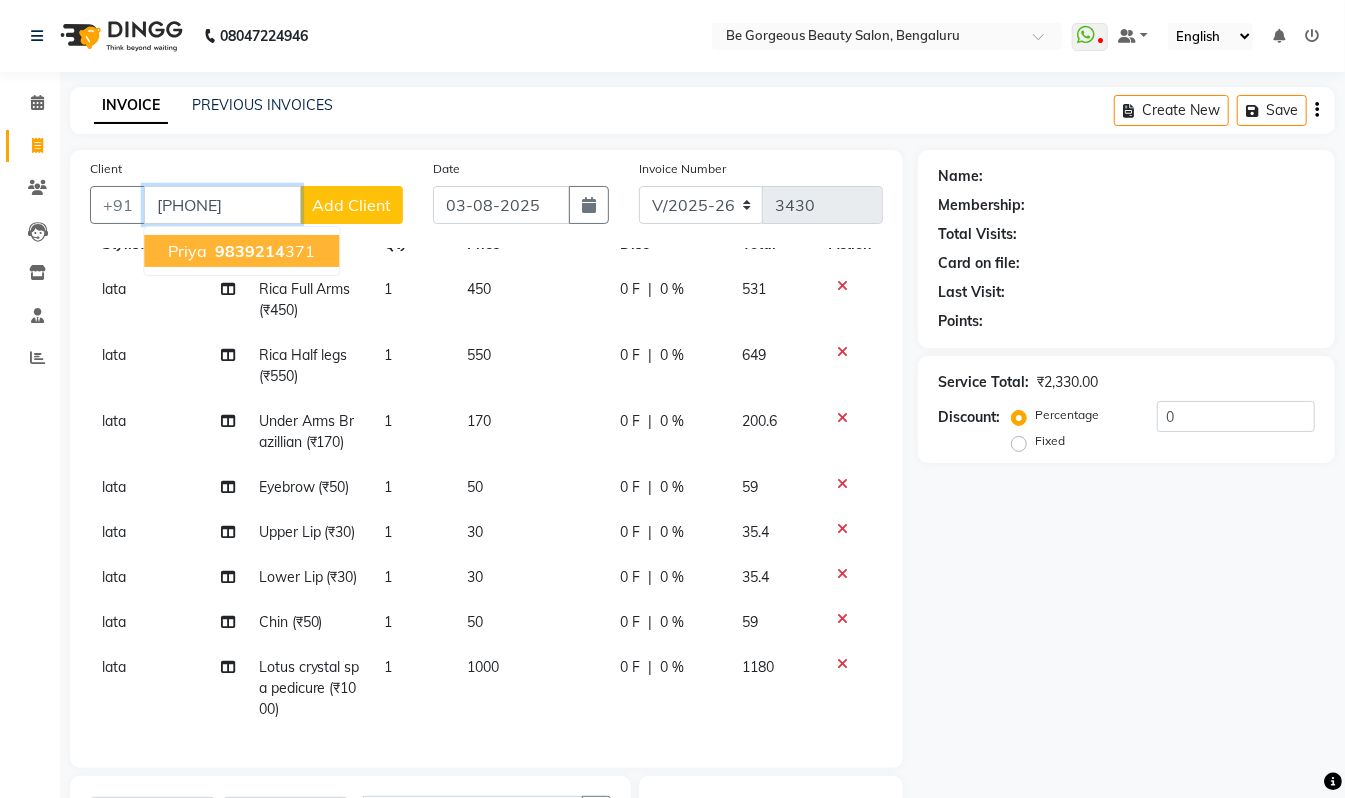 type on "[PHONE]" 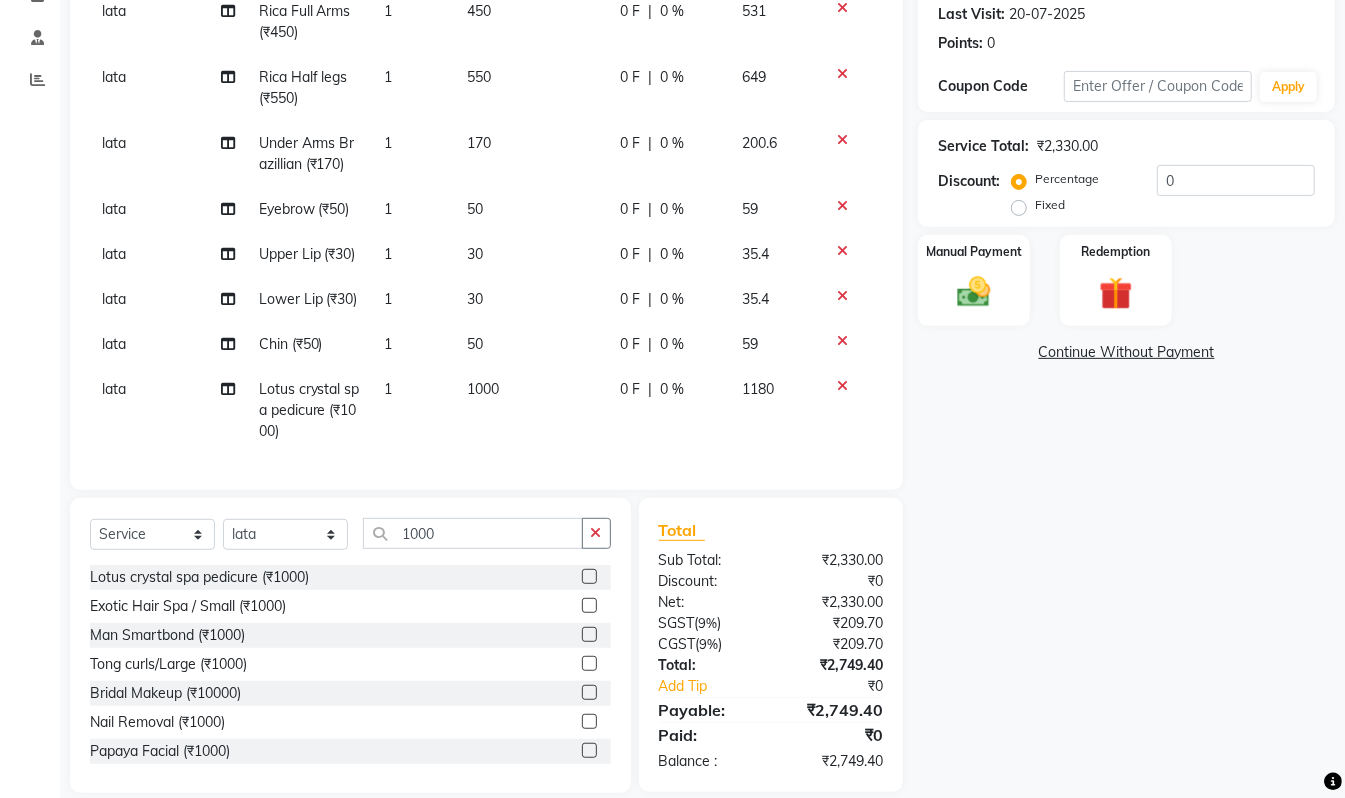 scroll, scrollTop: 302, scrollLeft: 0, axis: vertical 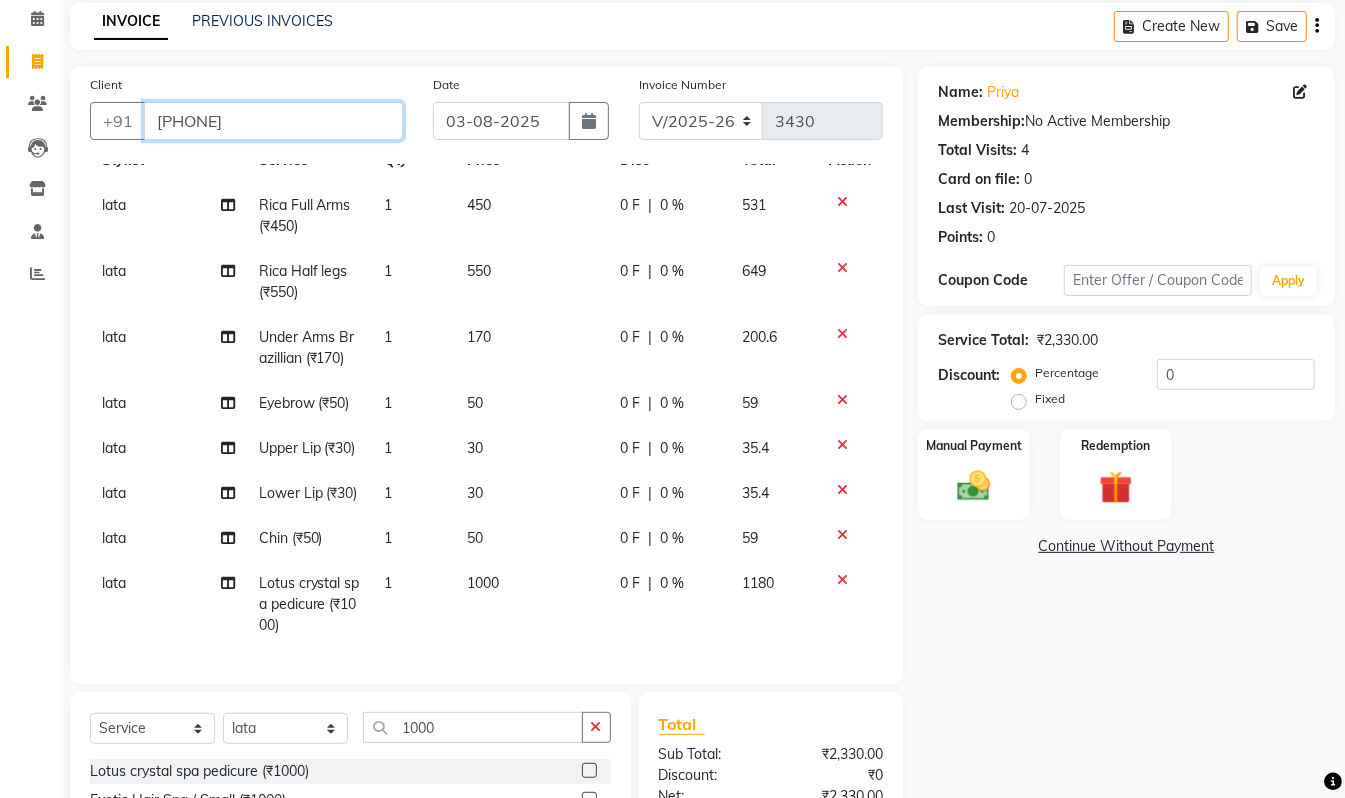 drag, startPoint x: 256, startPoint y: 116, endPoint x: 145, endPoint y: 112, distance: 111.07205 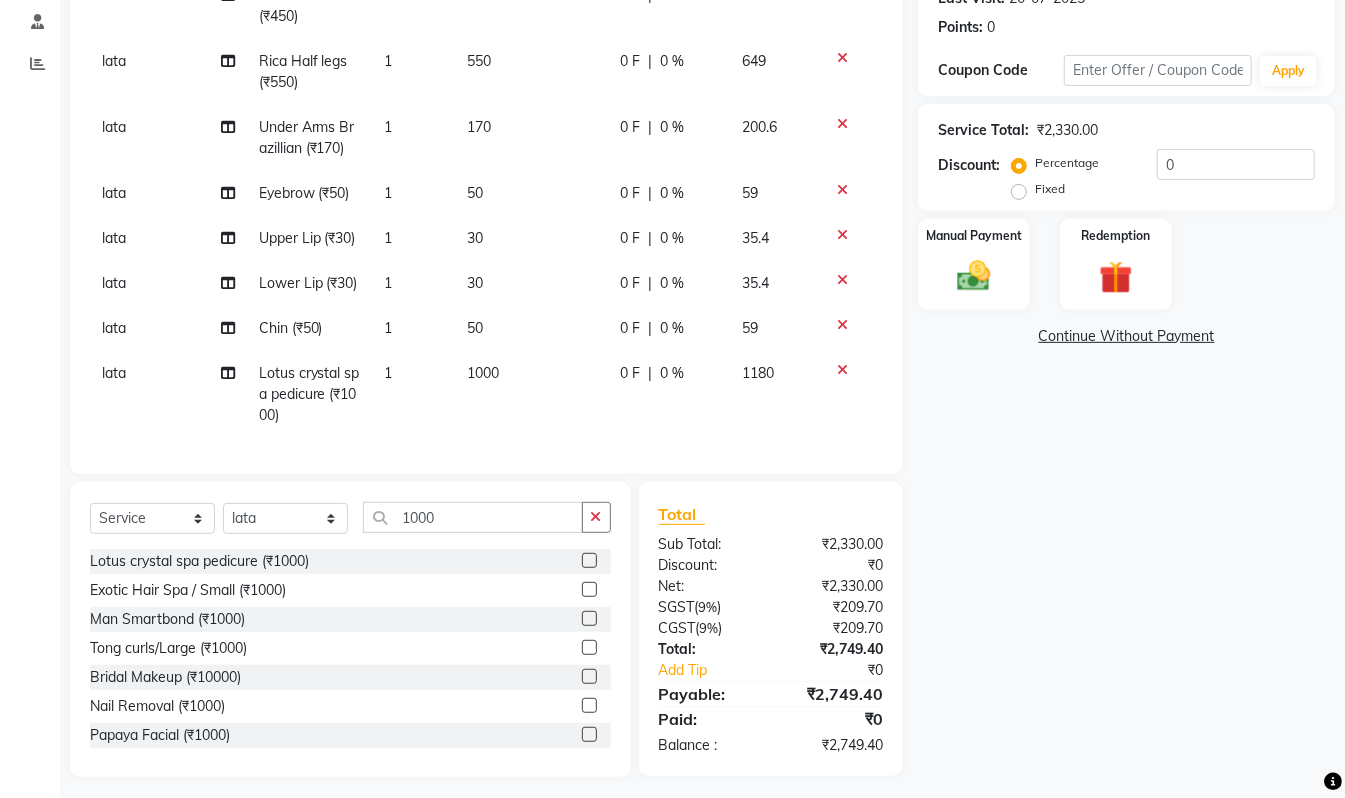 scroll, scrollTop: 302, scrollLeft: 0, axis: vertical 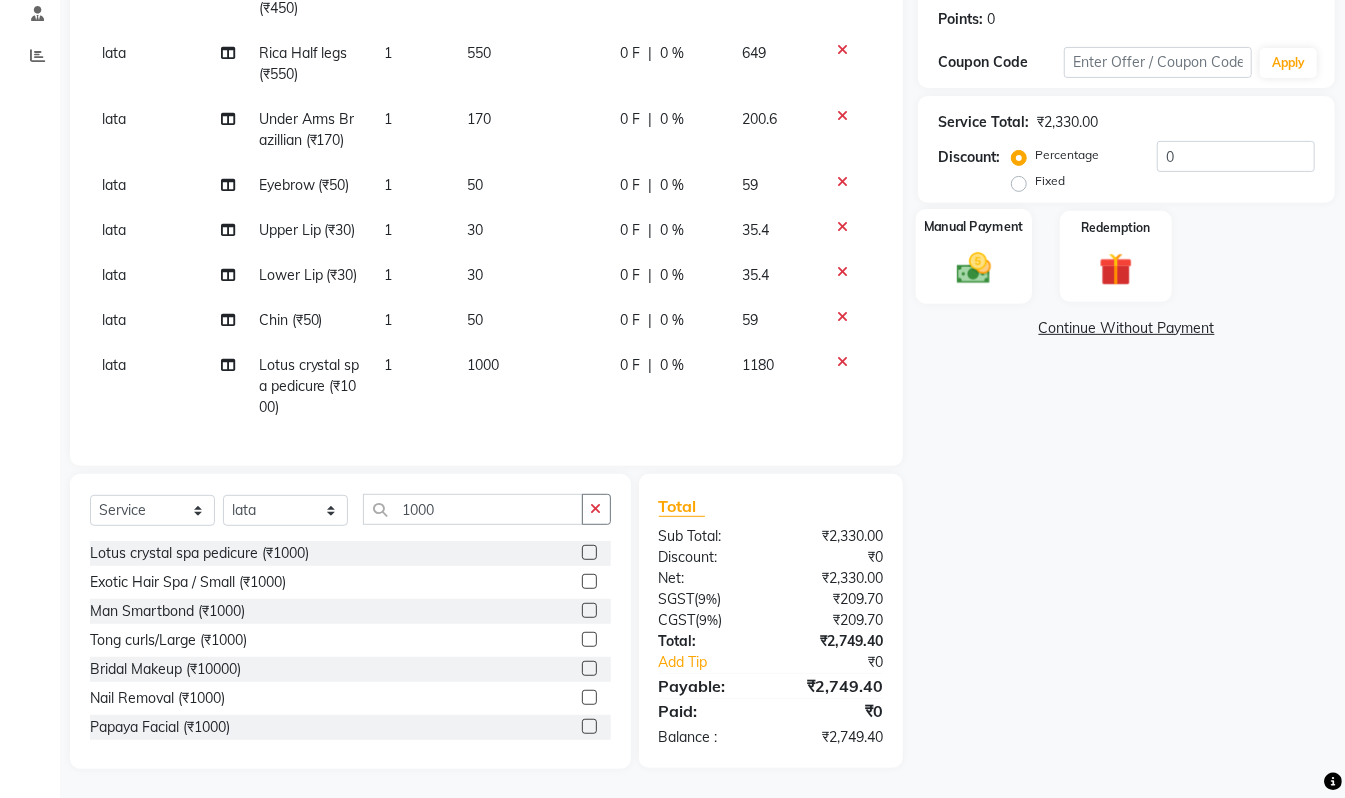 click 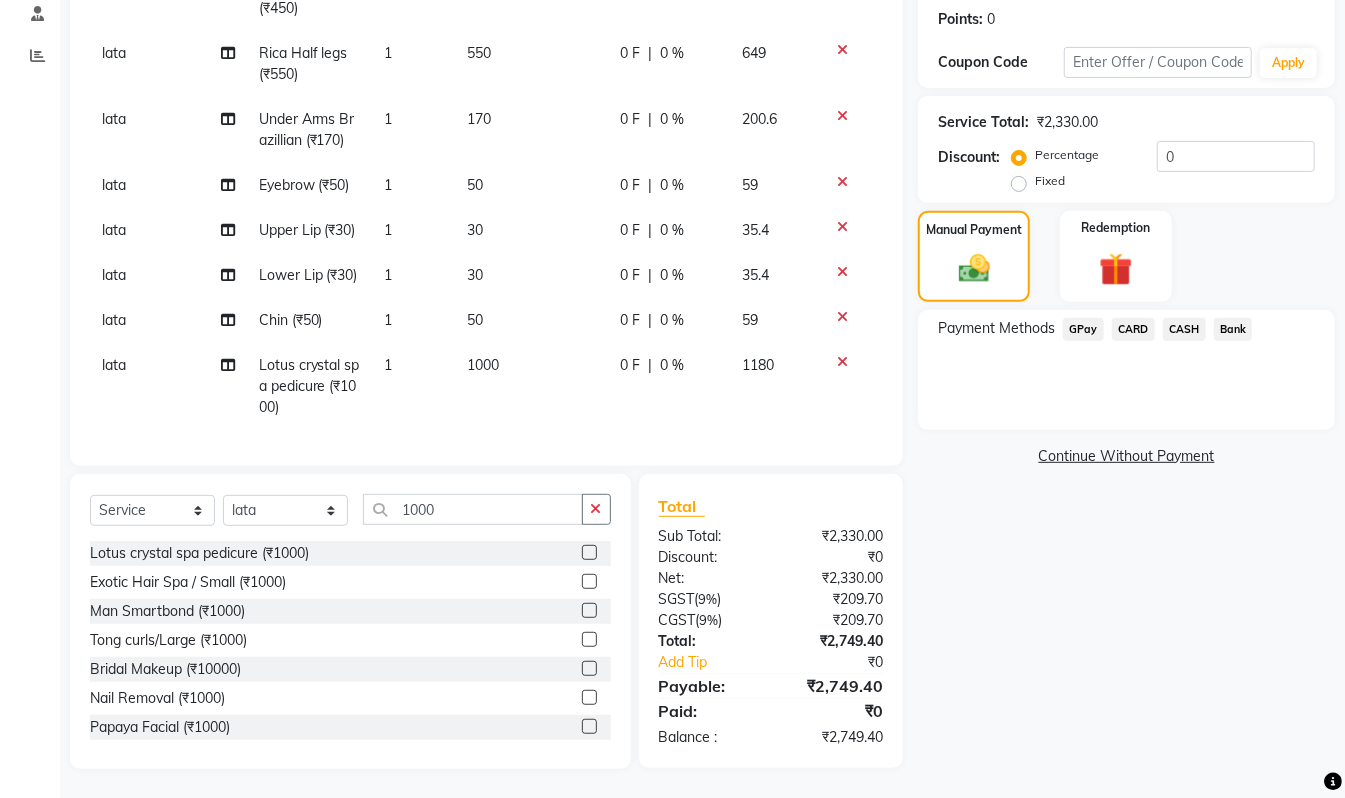 click on "GPay" 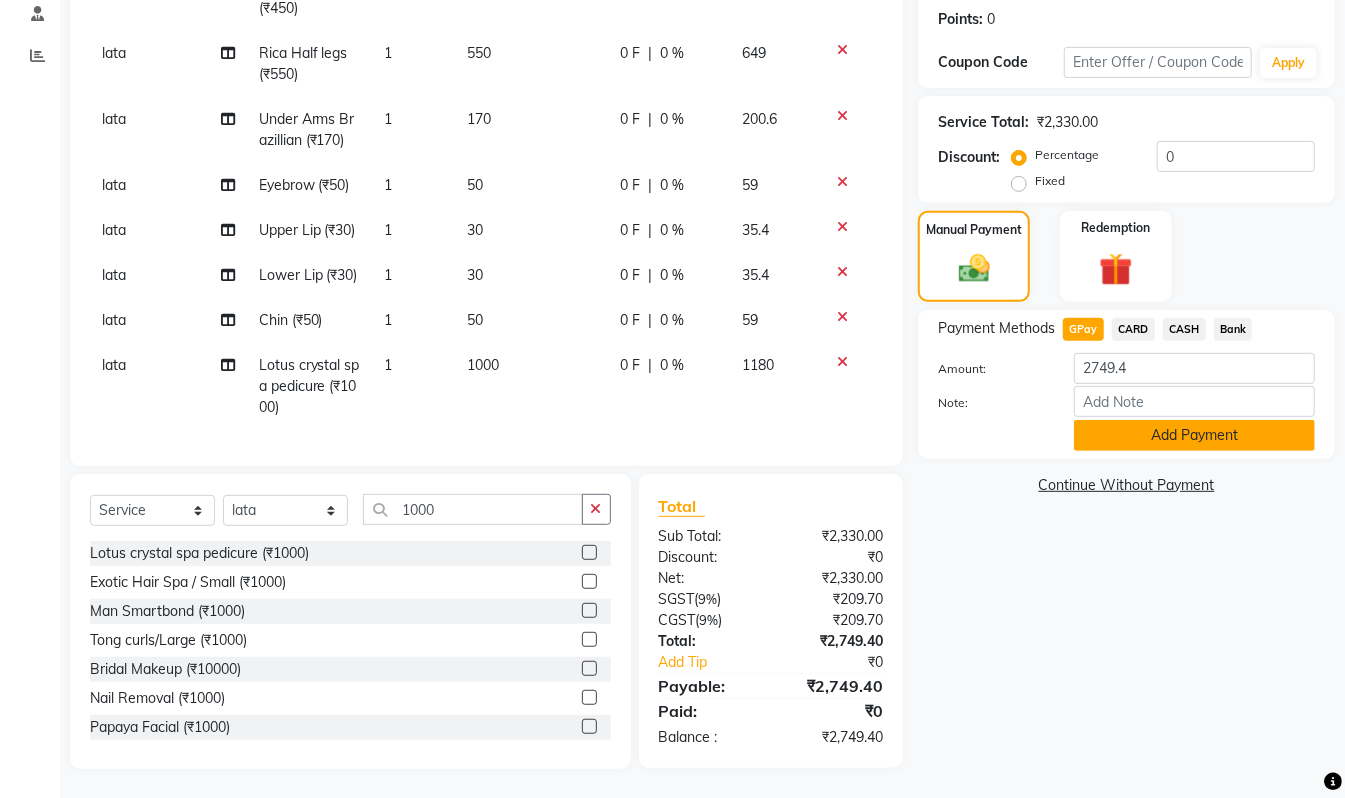 click on "Add Payment" 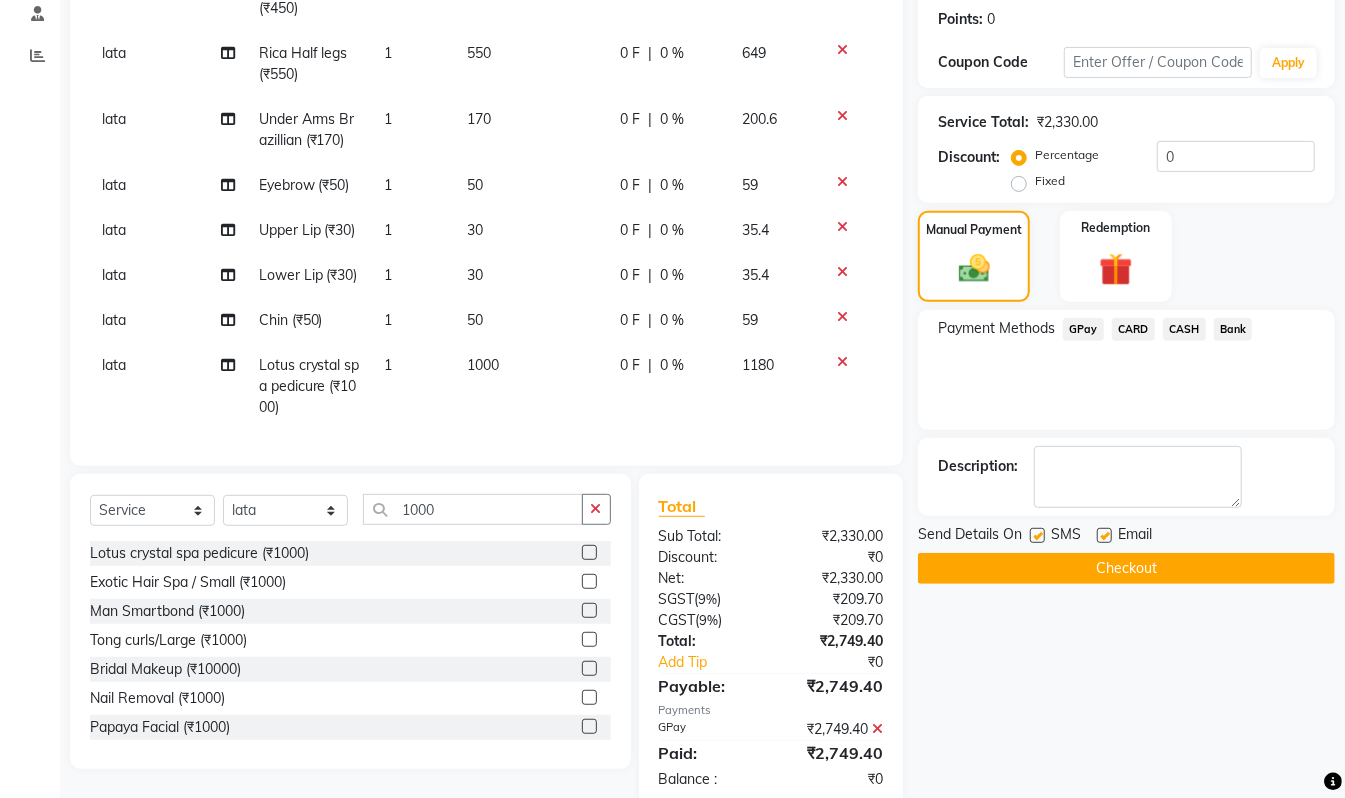 click on "Checkout" 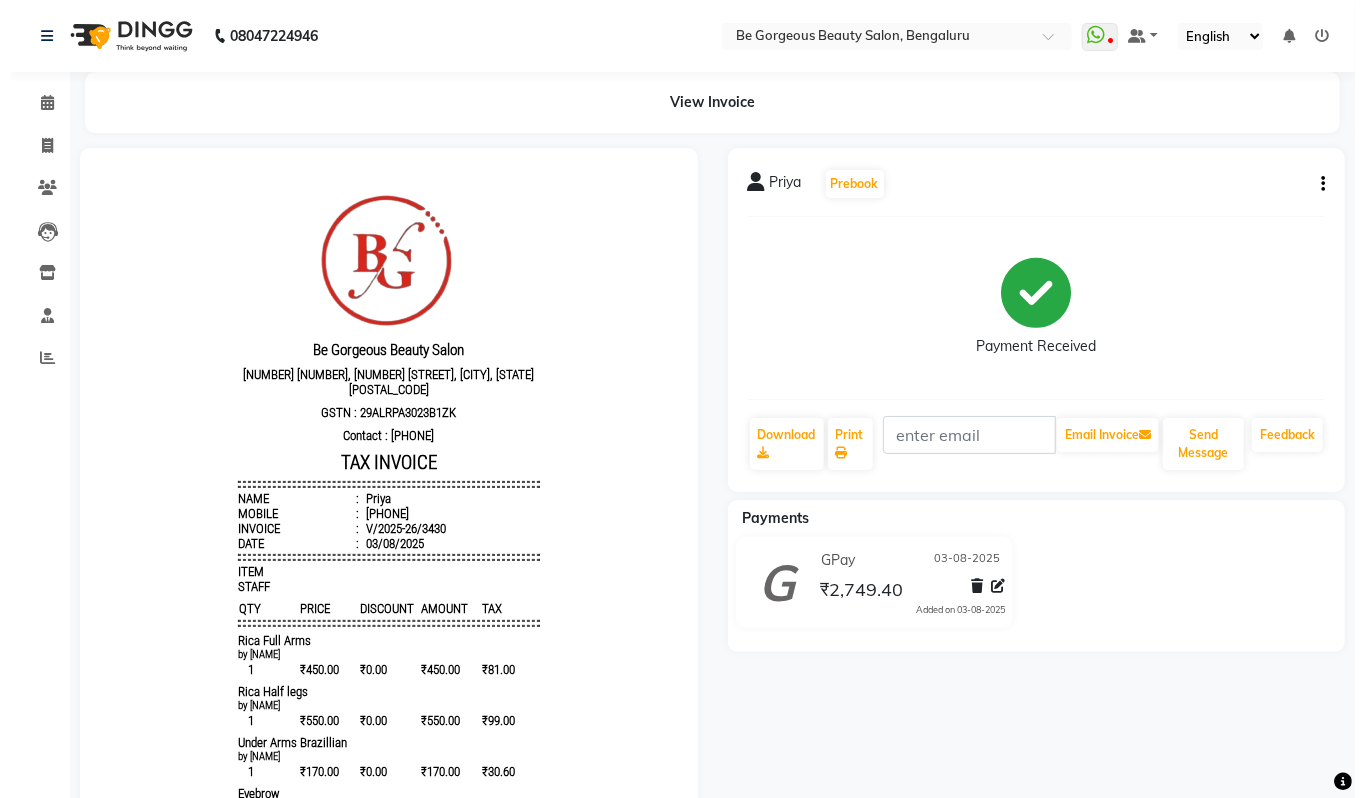scroll, scrollTop: 0, scrollLeft: 0, axis: both 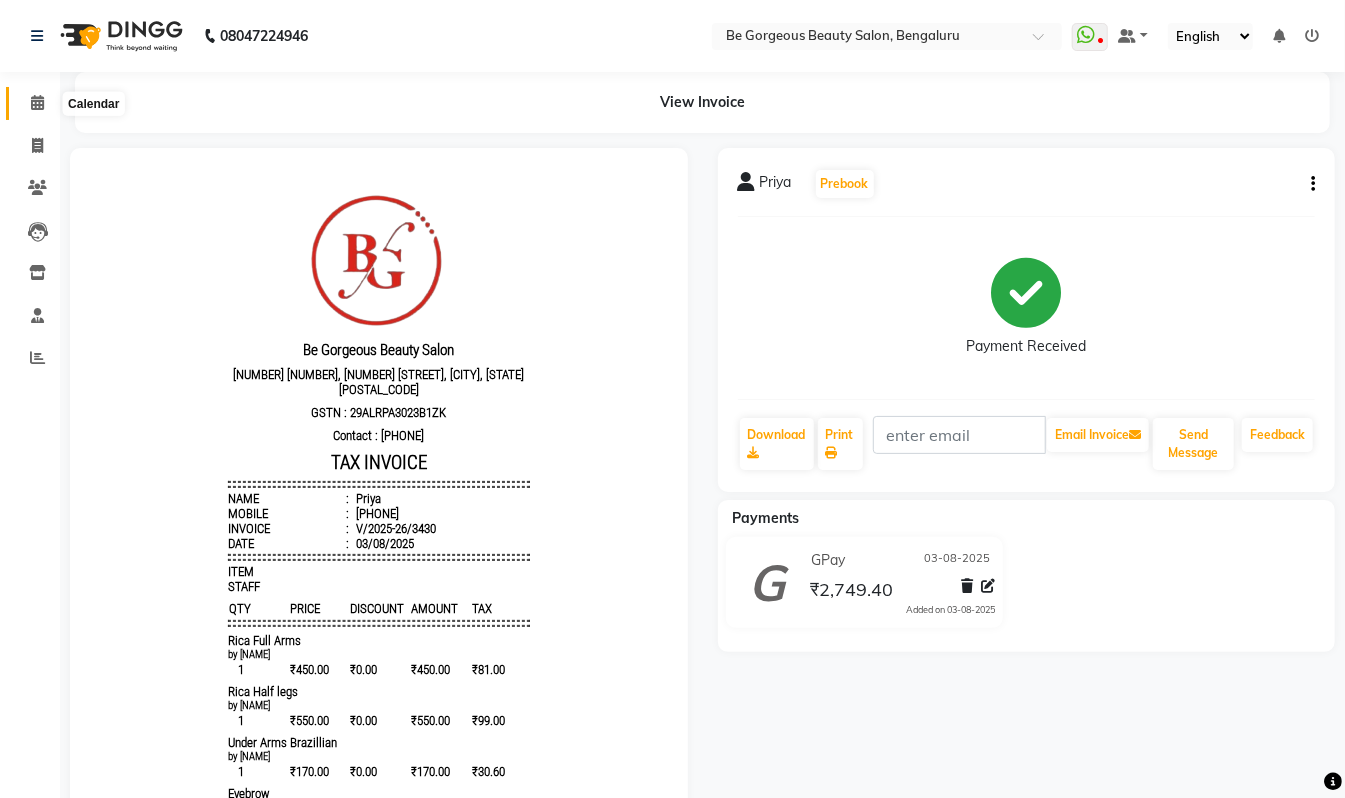 click 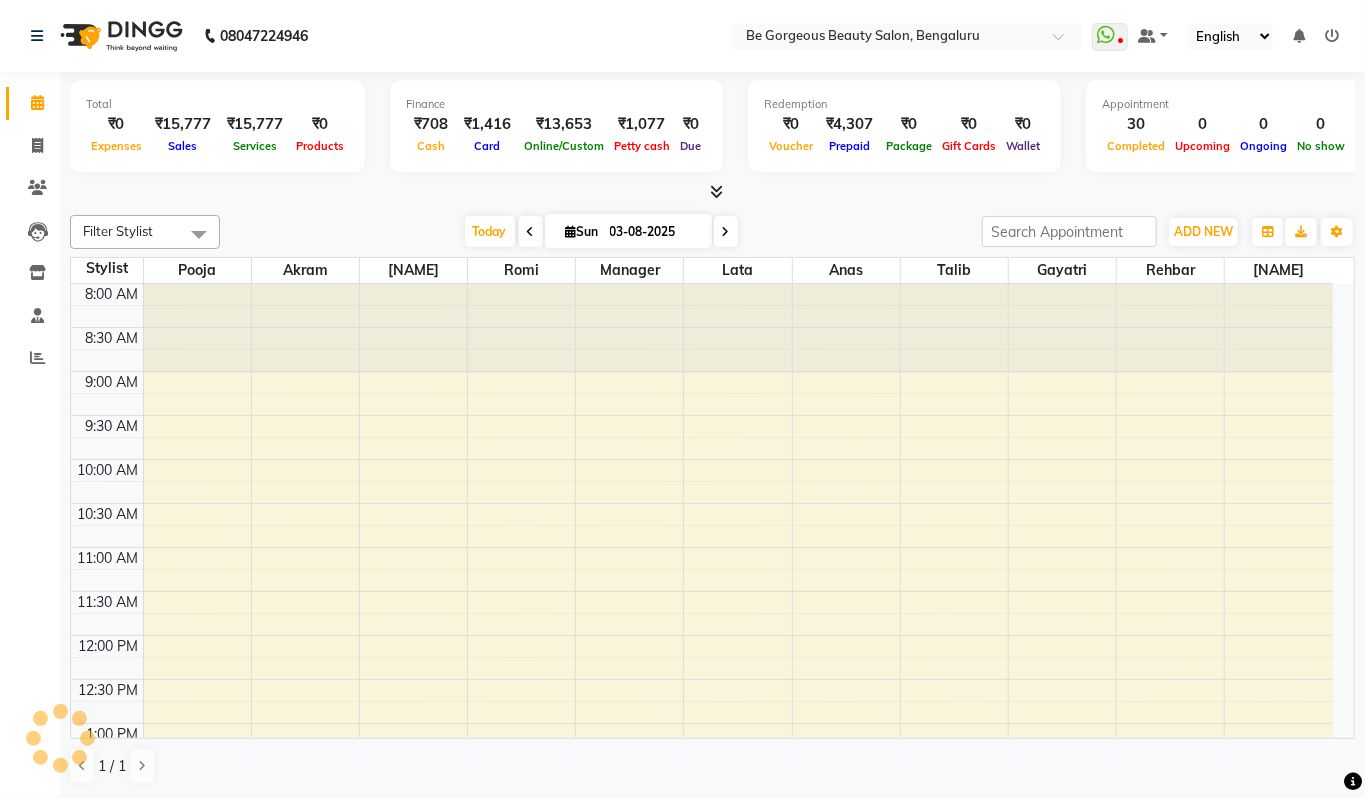 scroll, scrollTop: 0, scrollLeft: 0, axis: both 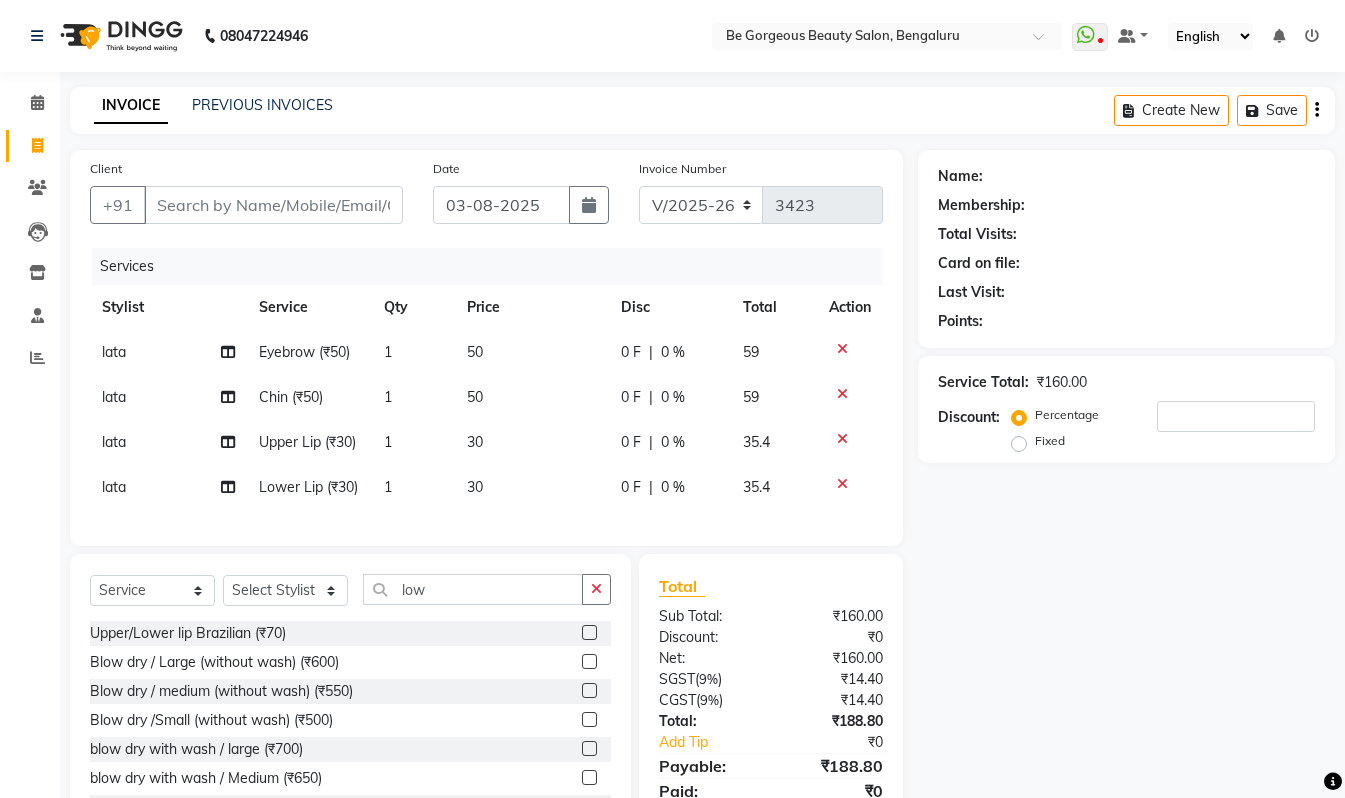 select on "5405" 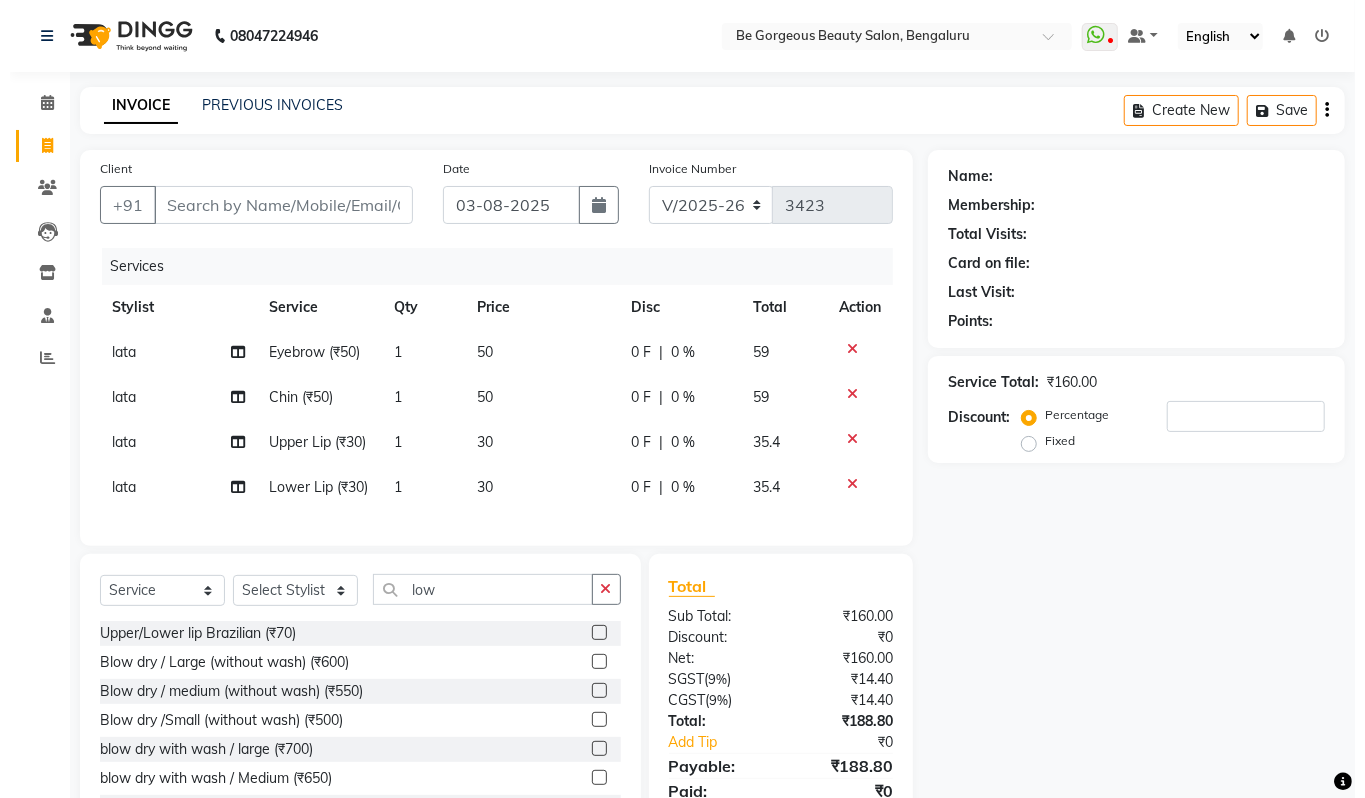 scroll, scrollTop: 0, scrollLeft: 0, axis: both 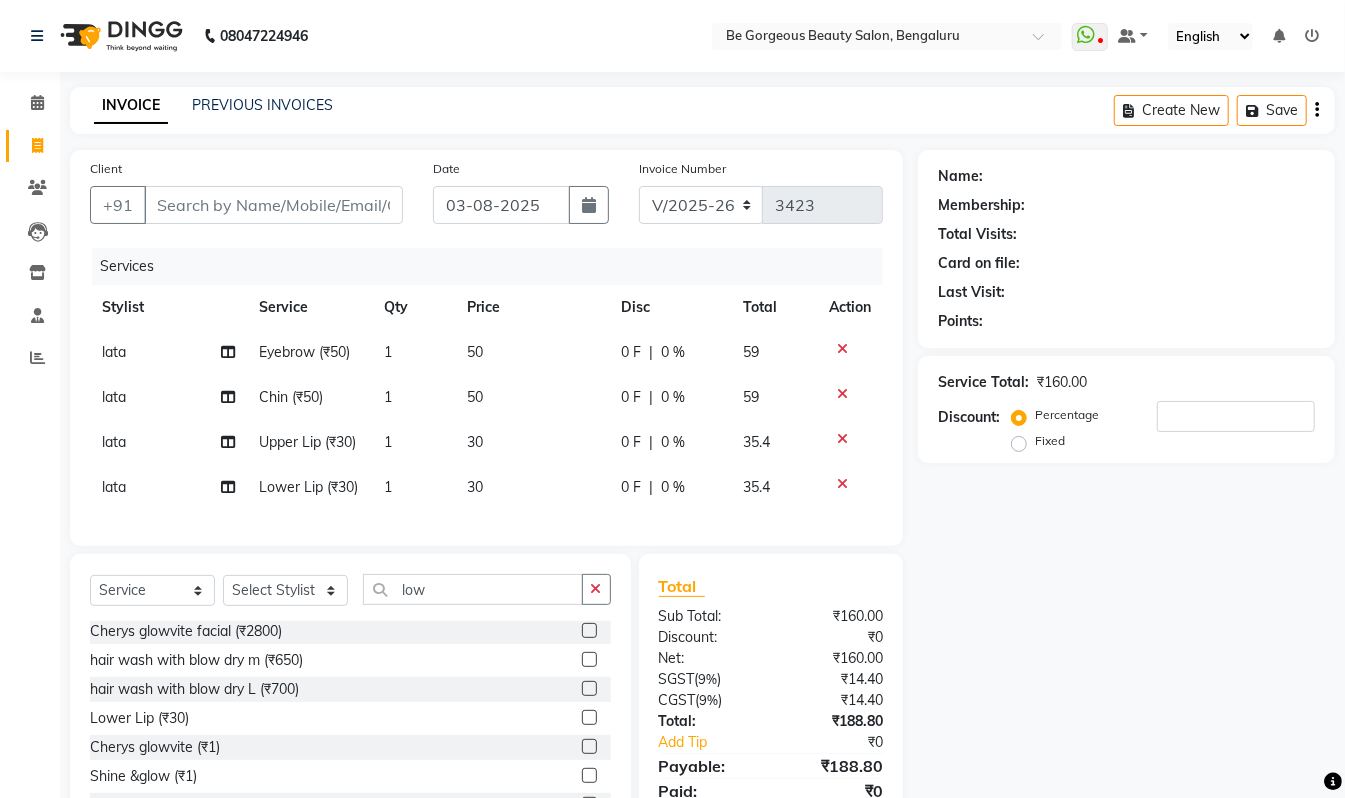 click 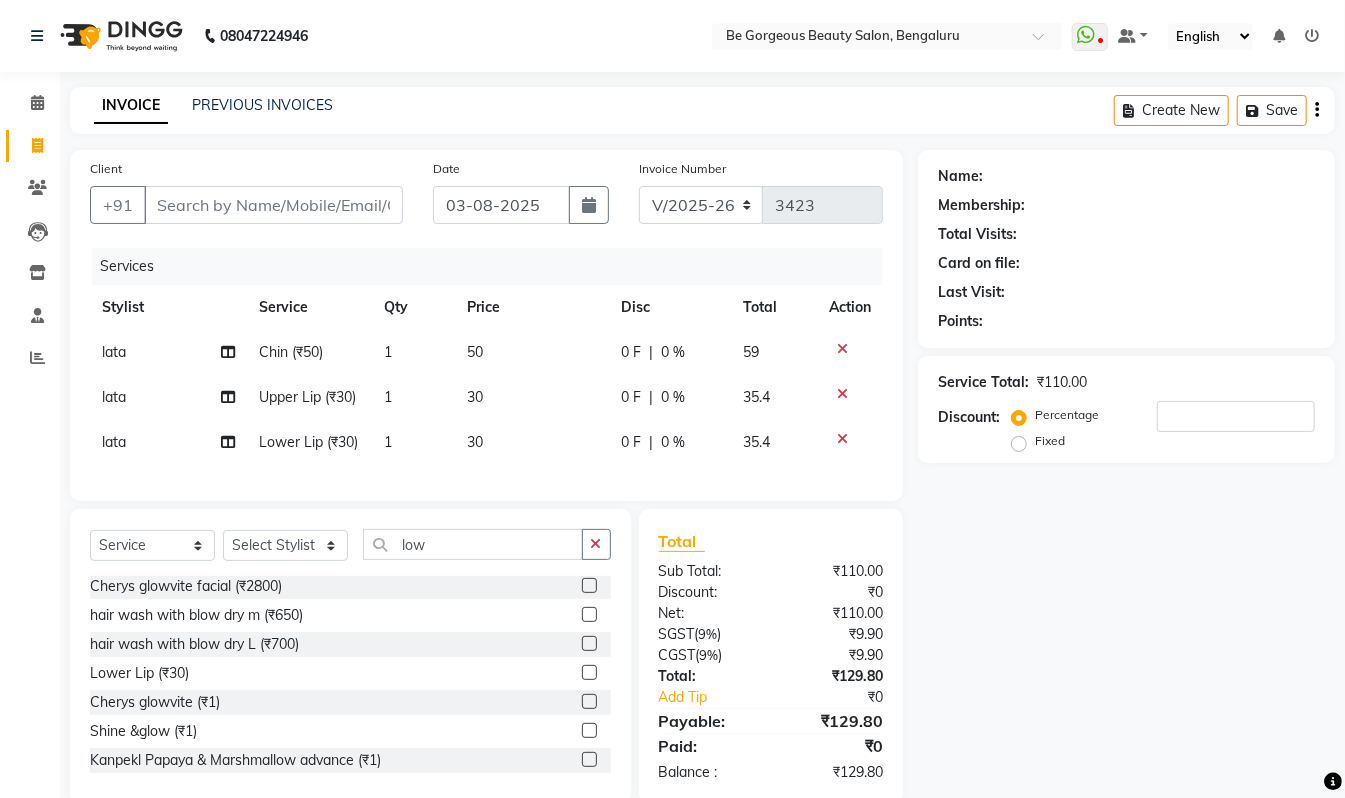 click 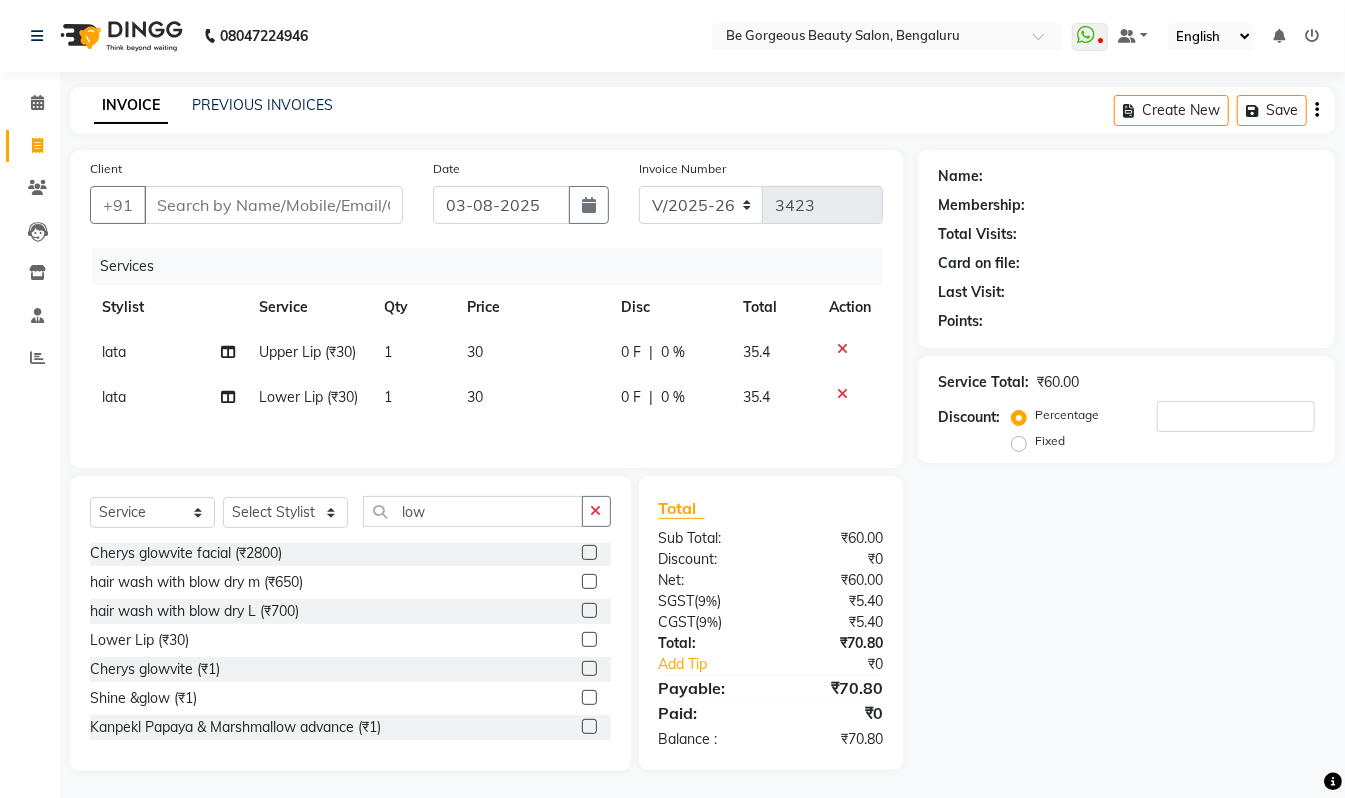 click 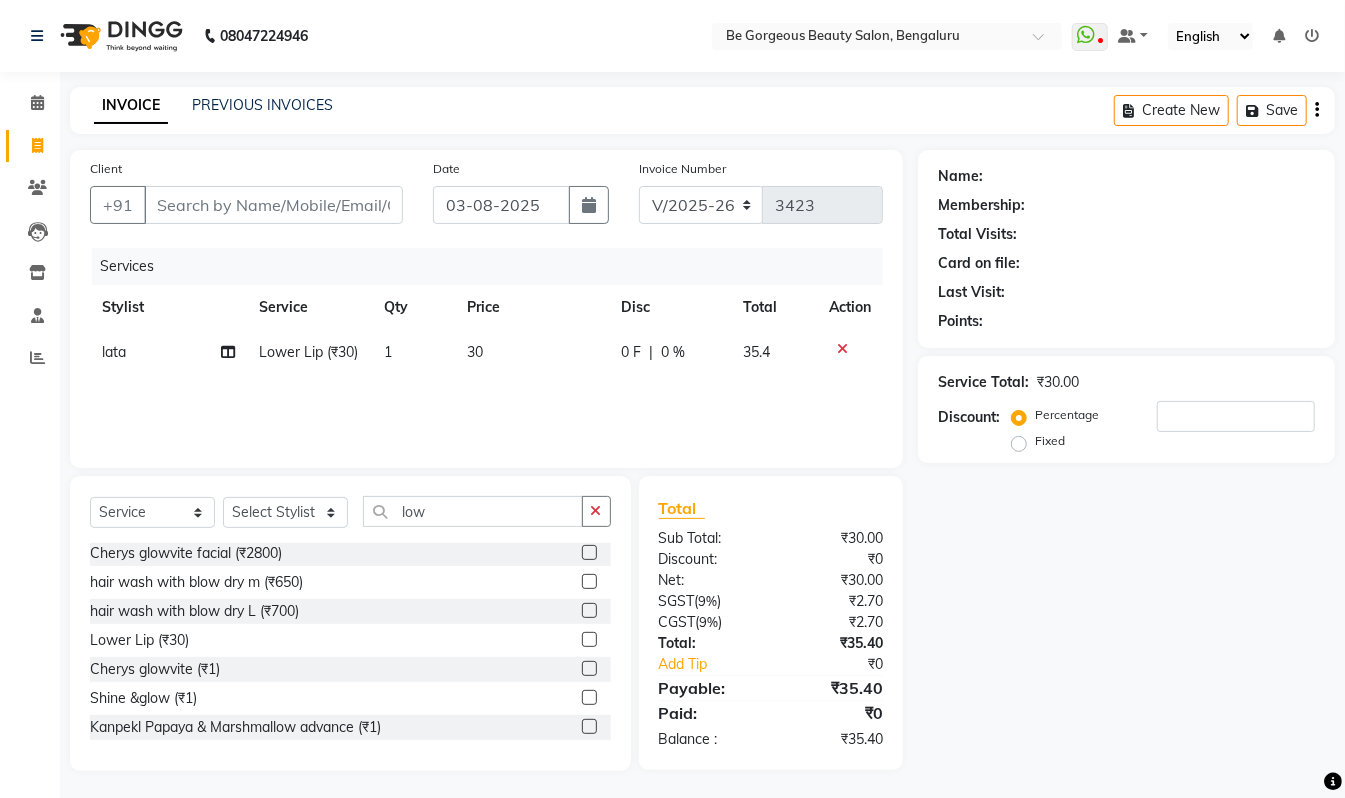 click 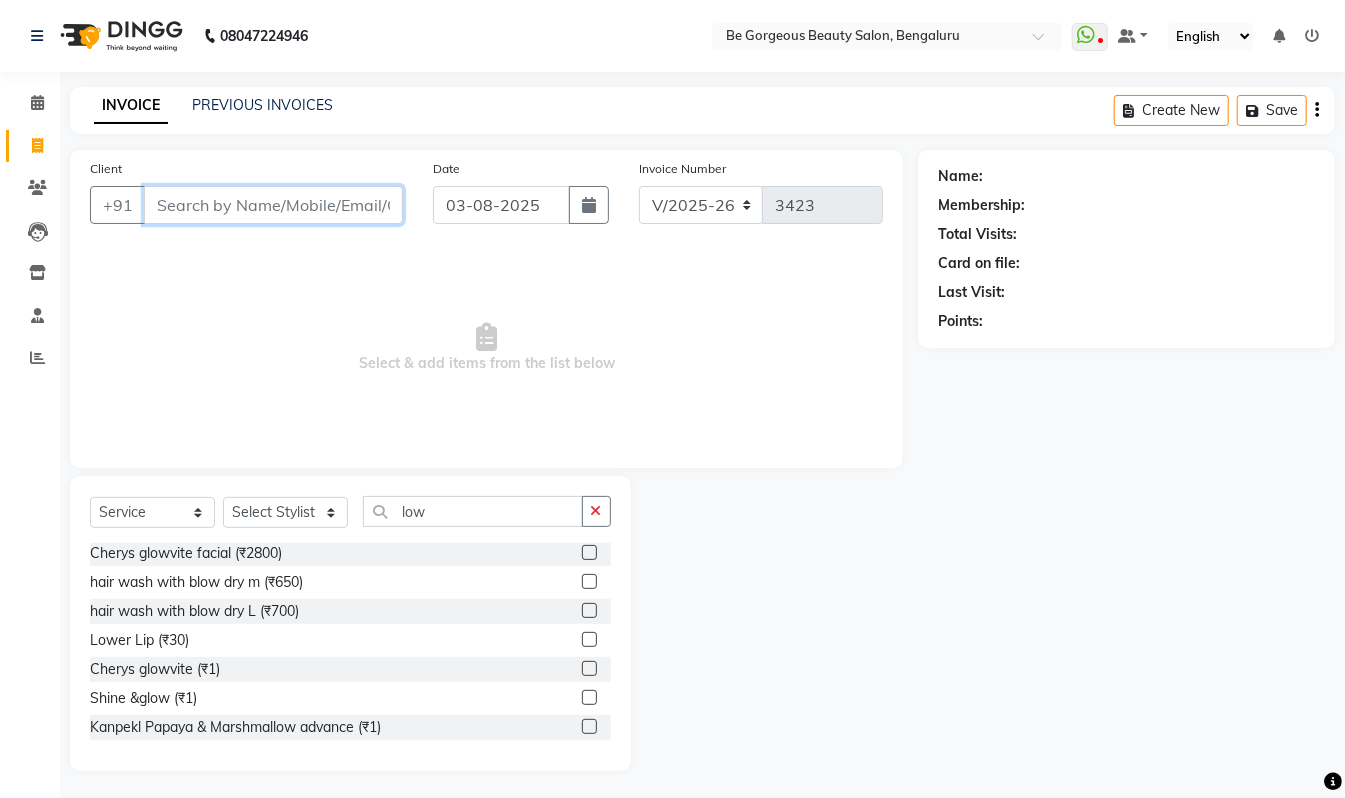 click on "Client" at bounding box center (273, 205) 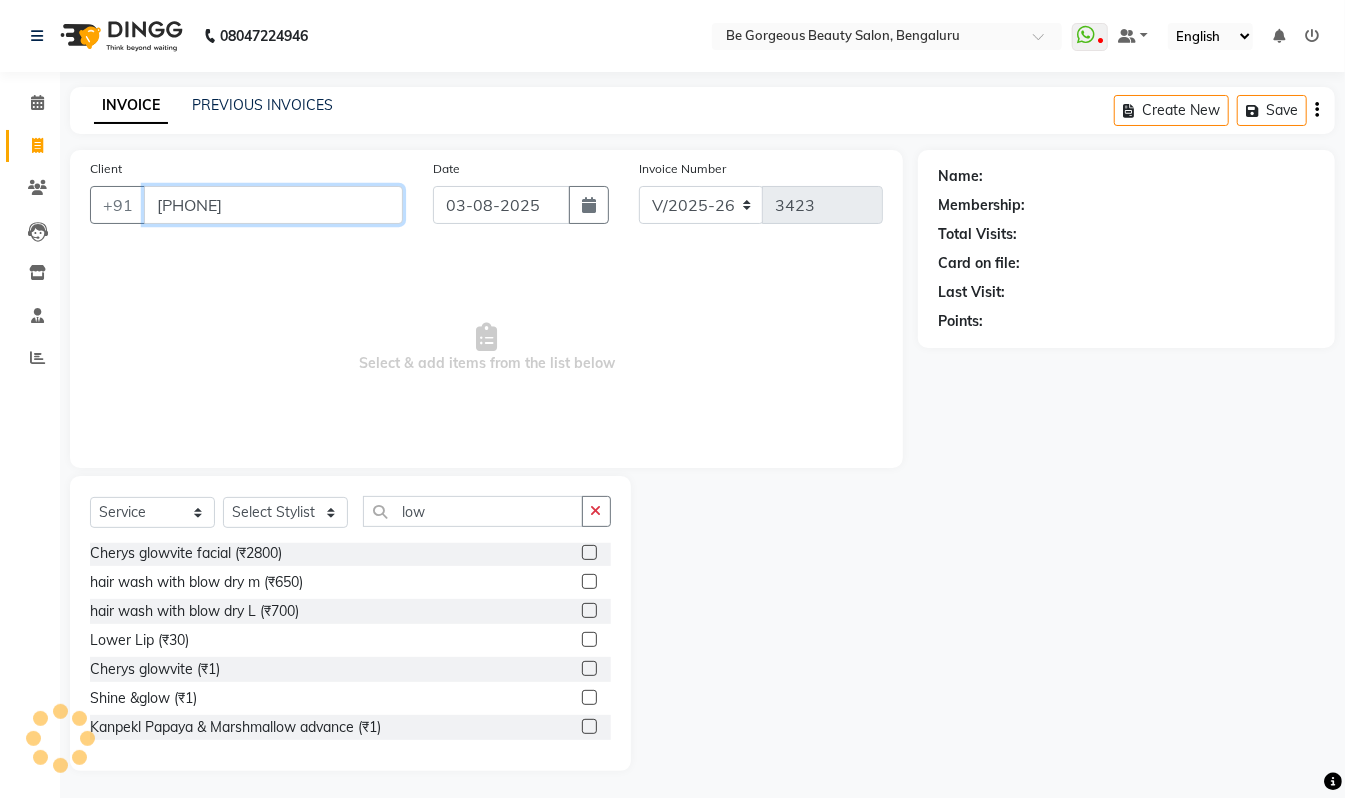 type on "[PHONE]" 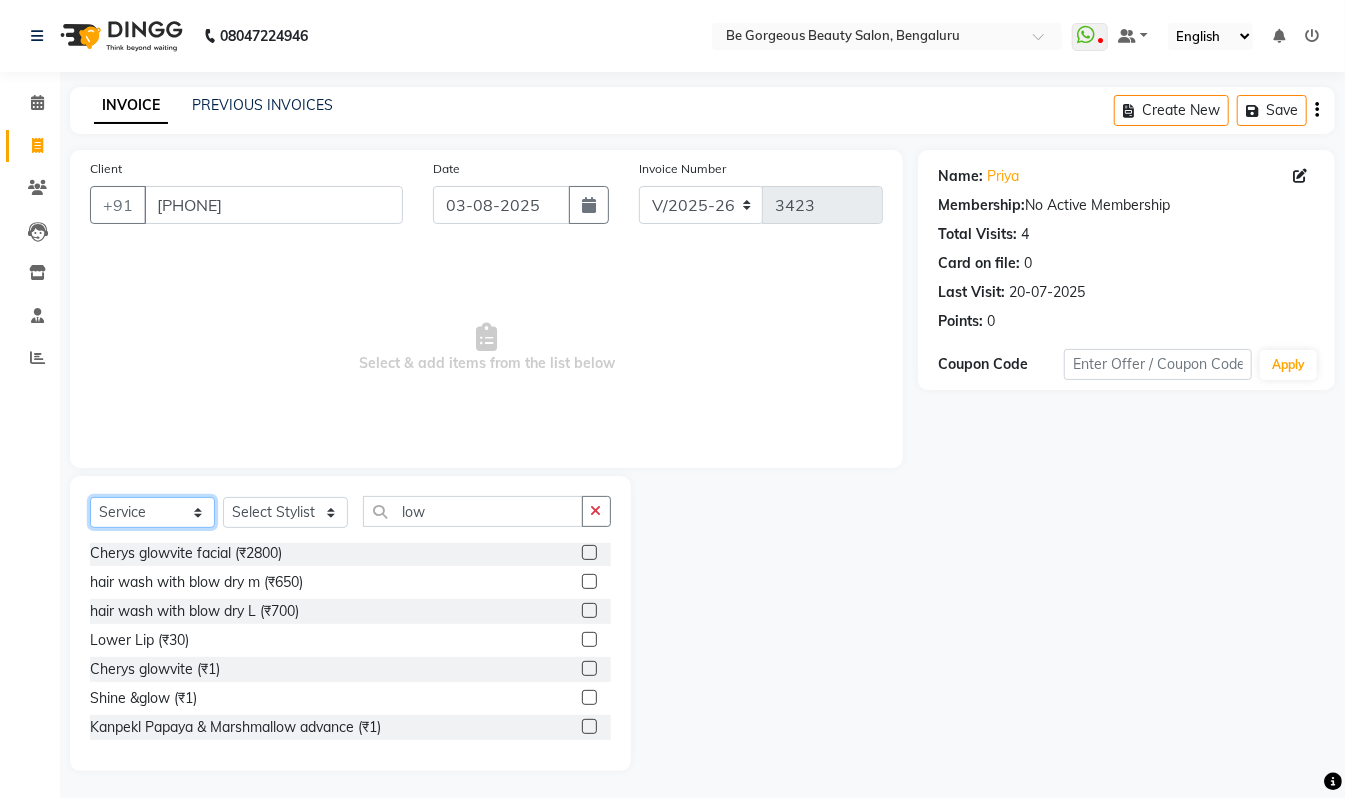 click on "Select  Service  Product  Membership  Package Voucher Prepaid Gift Card" 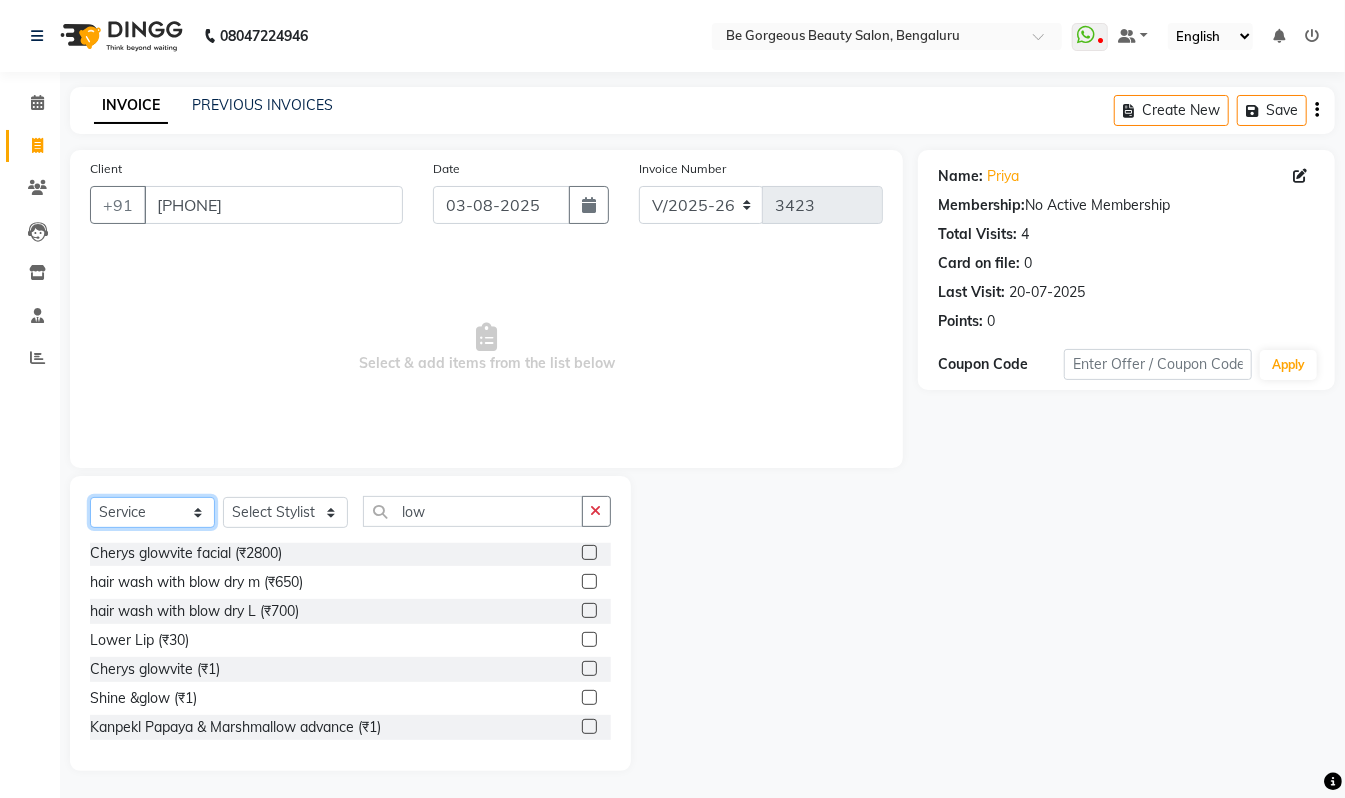 select on "V" 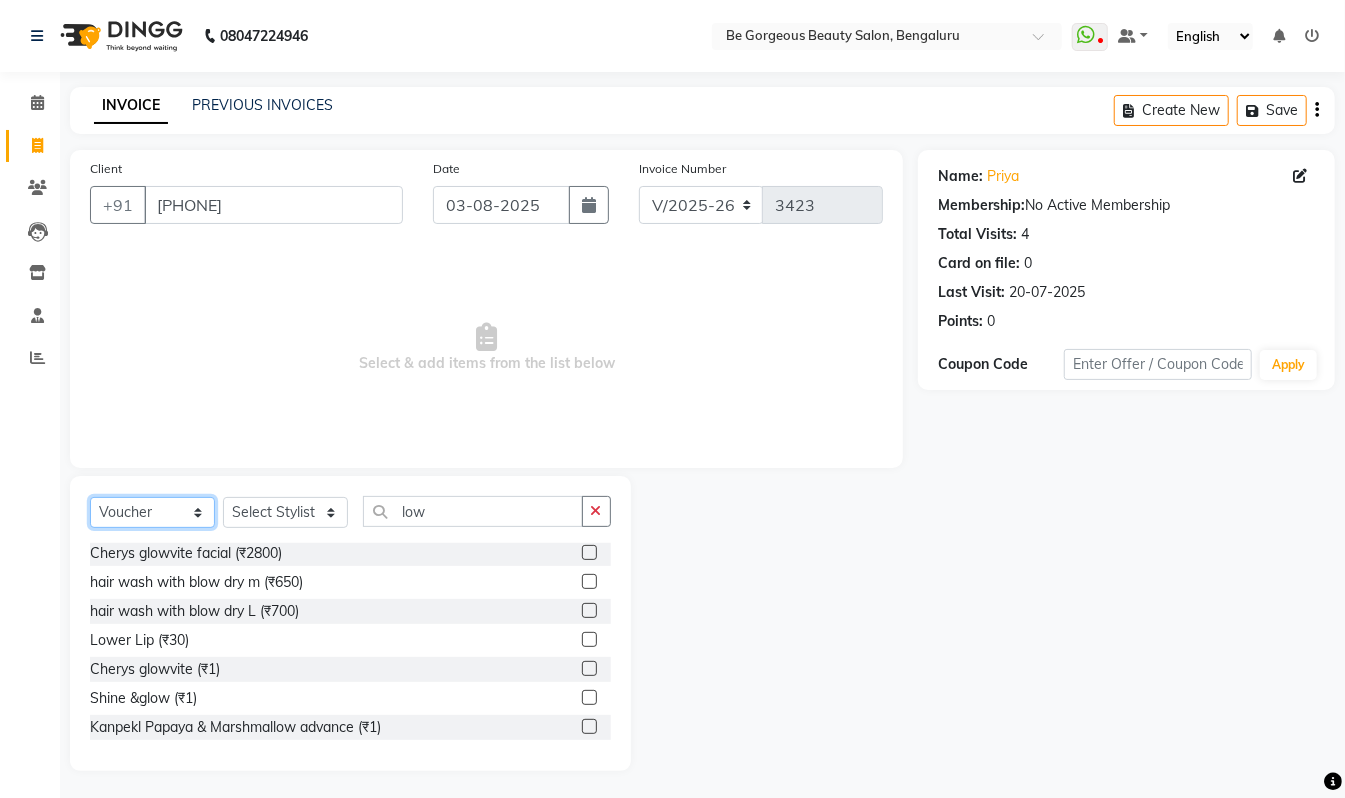 click on "Select  Service  Product  Membership  Package Voucher Prepaid Gift Card" 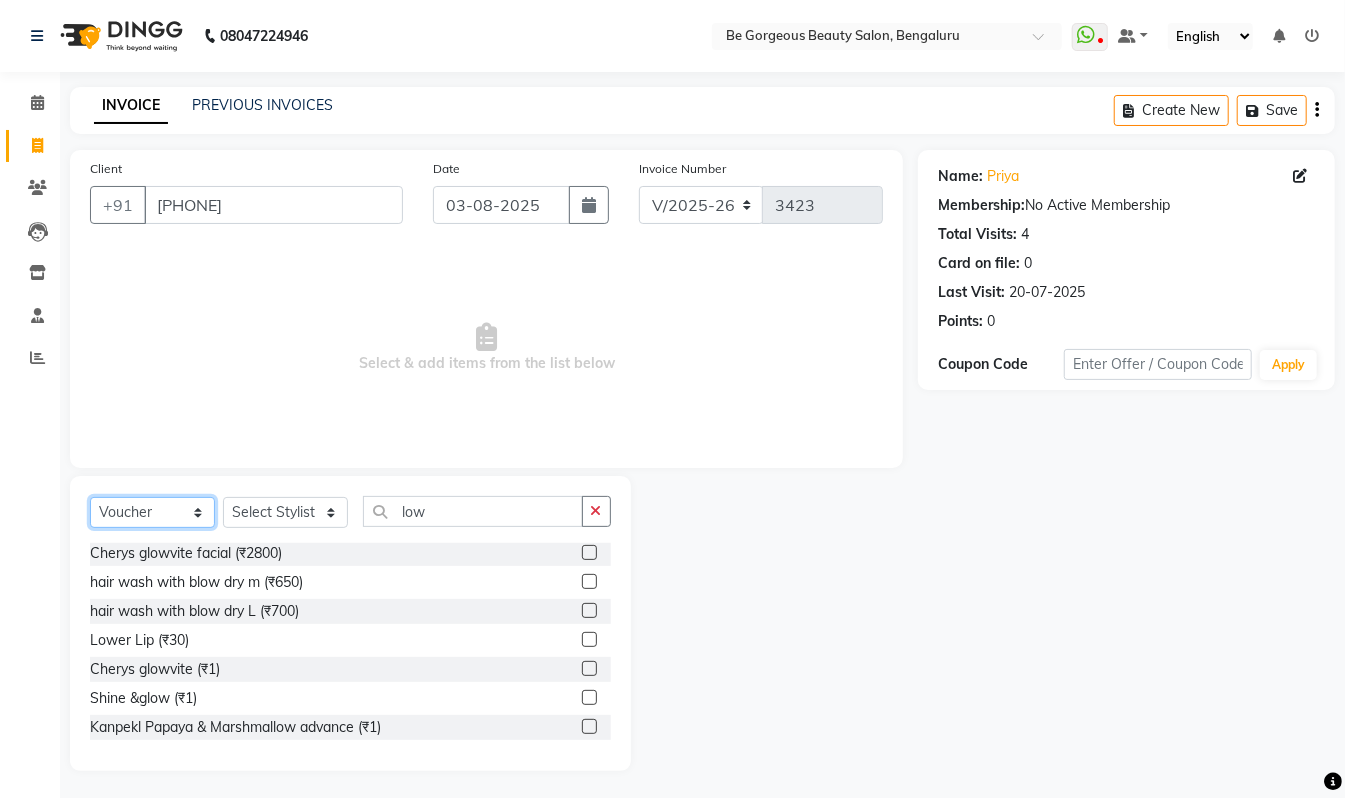 scroll, scrollTop: 0, scrollLeft: 0, axis: both 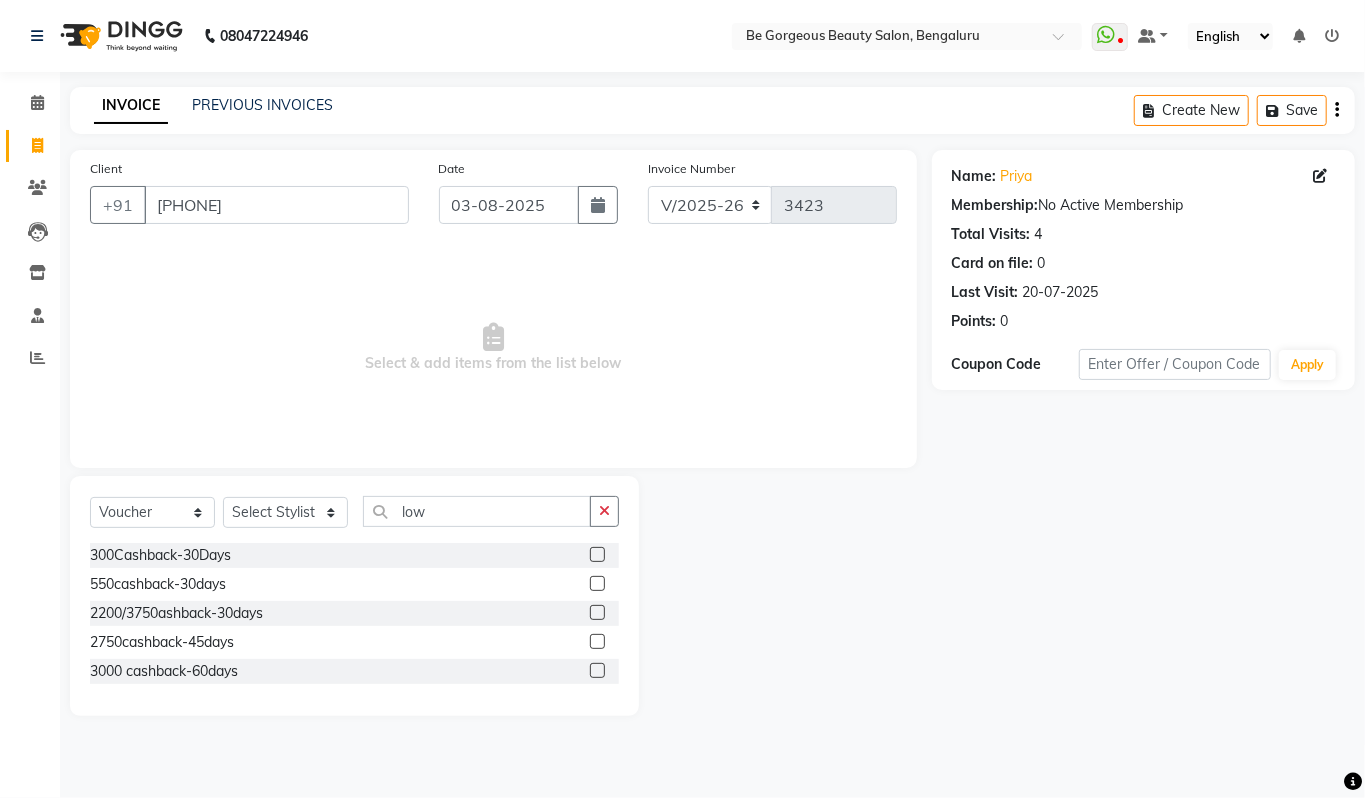 click 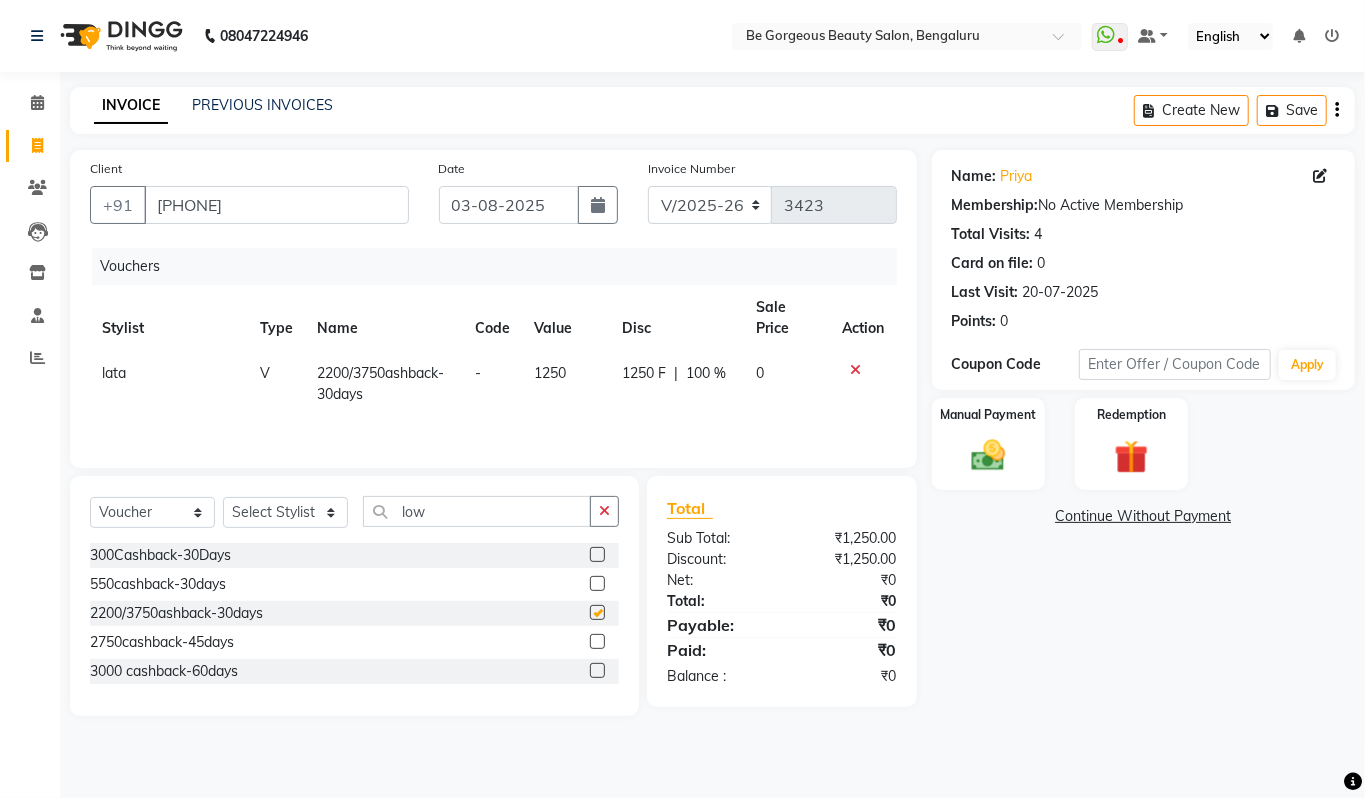 checkbox on "false" 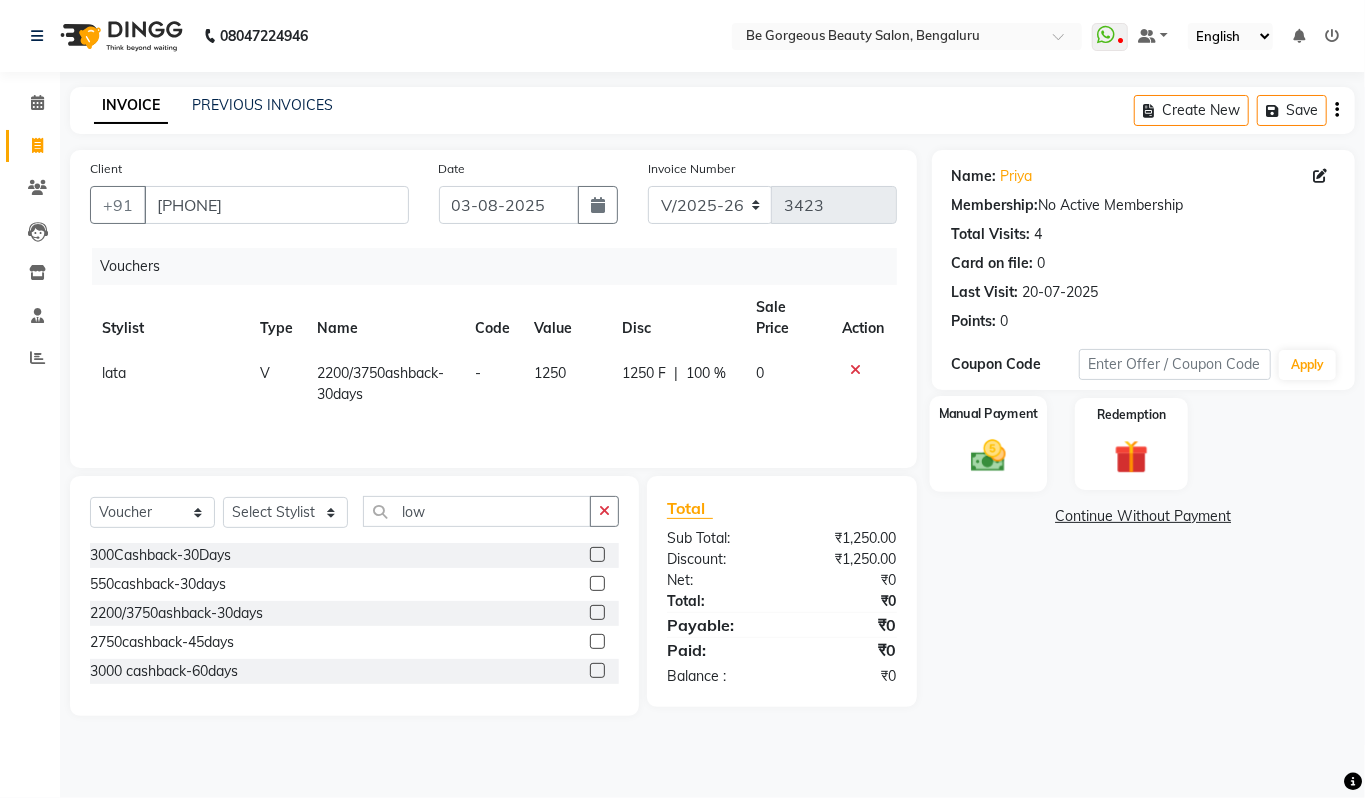click on "Manual Payment" 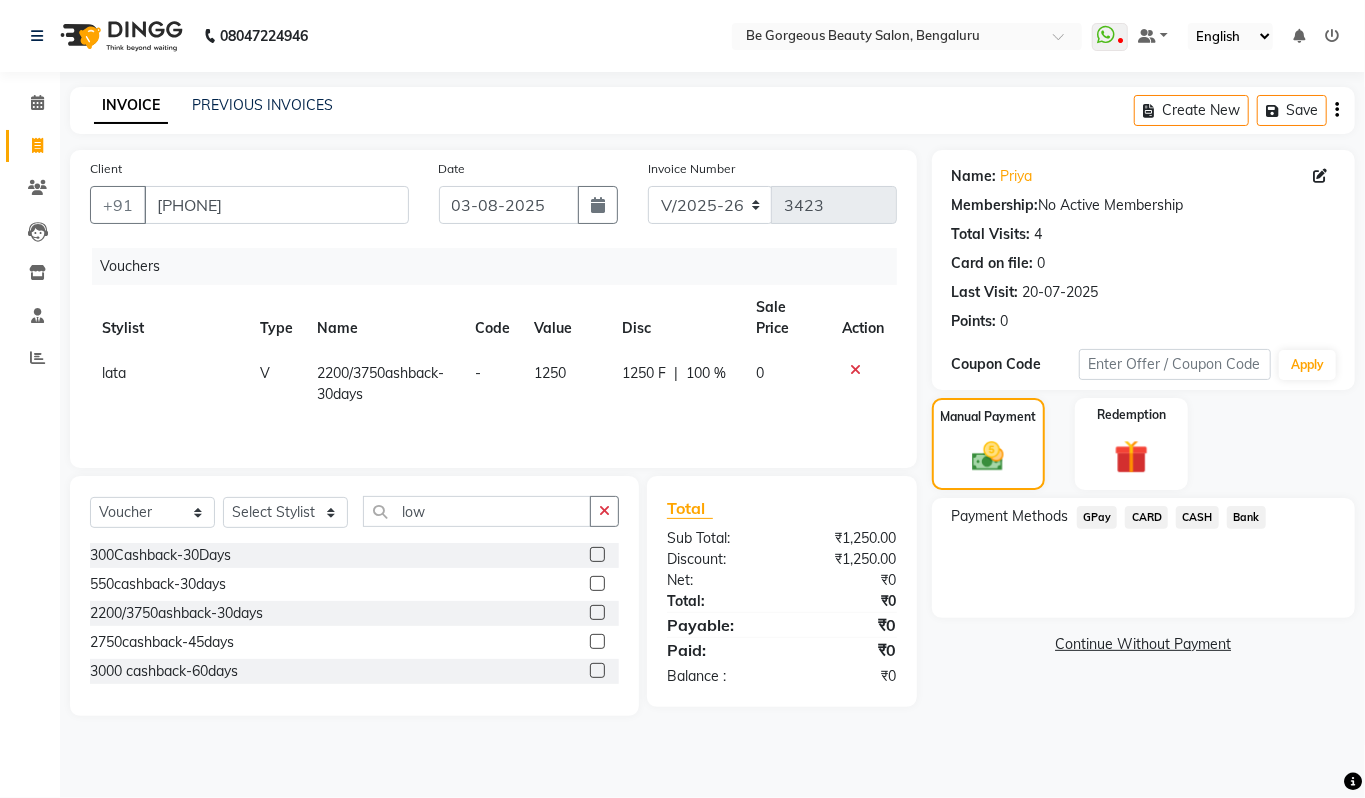 click on "CASH" 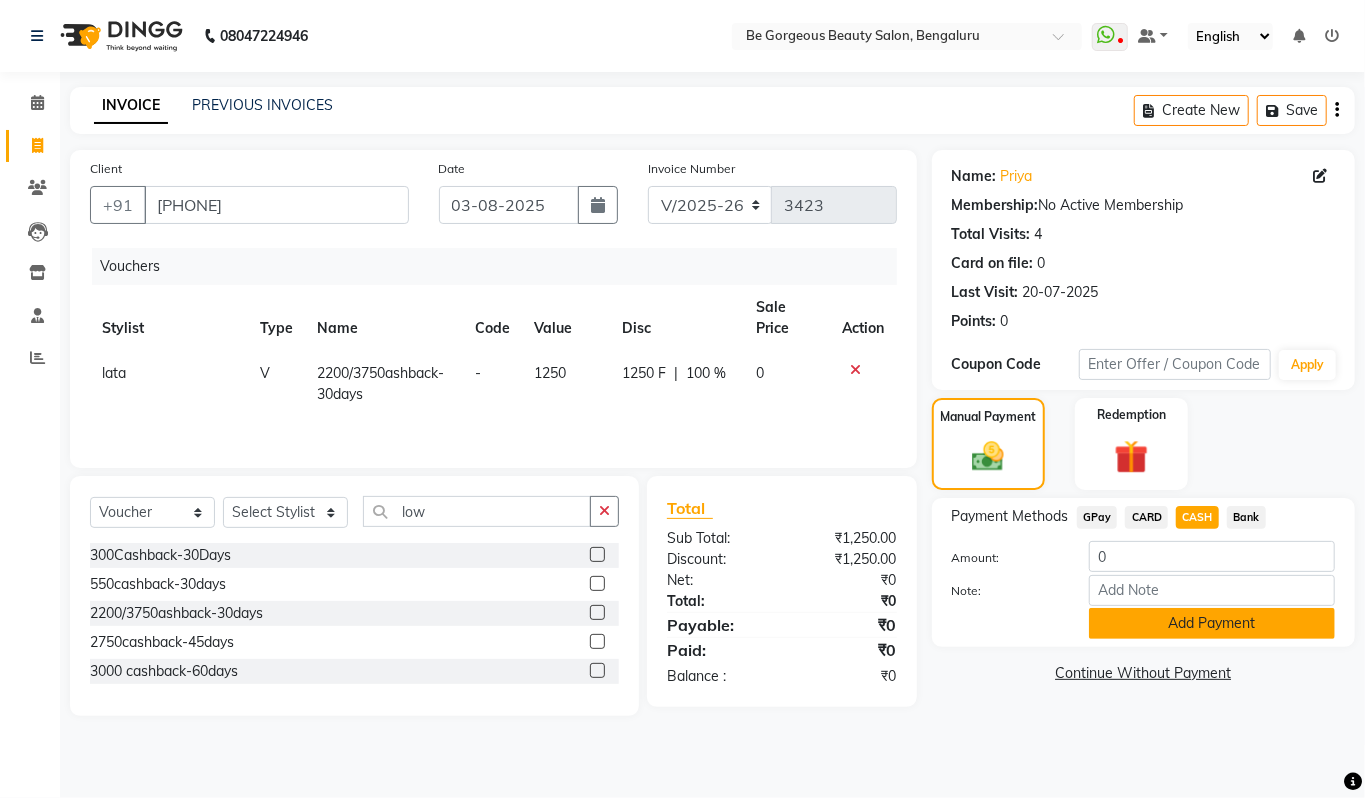 click on "Add Payment" 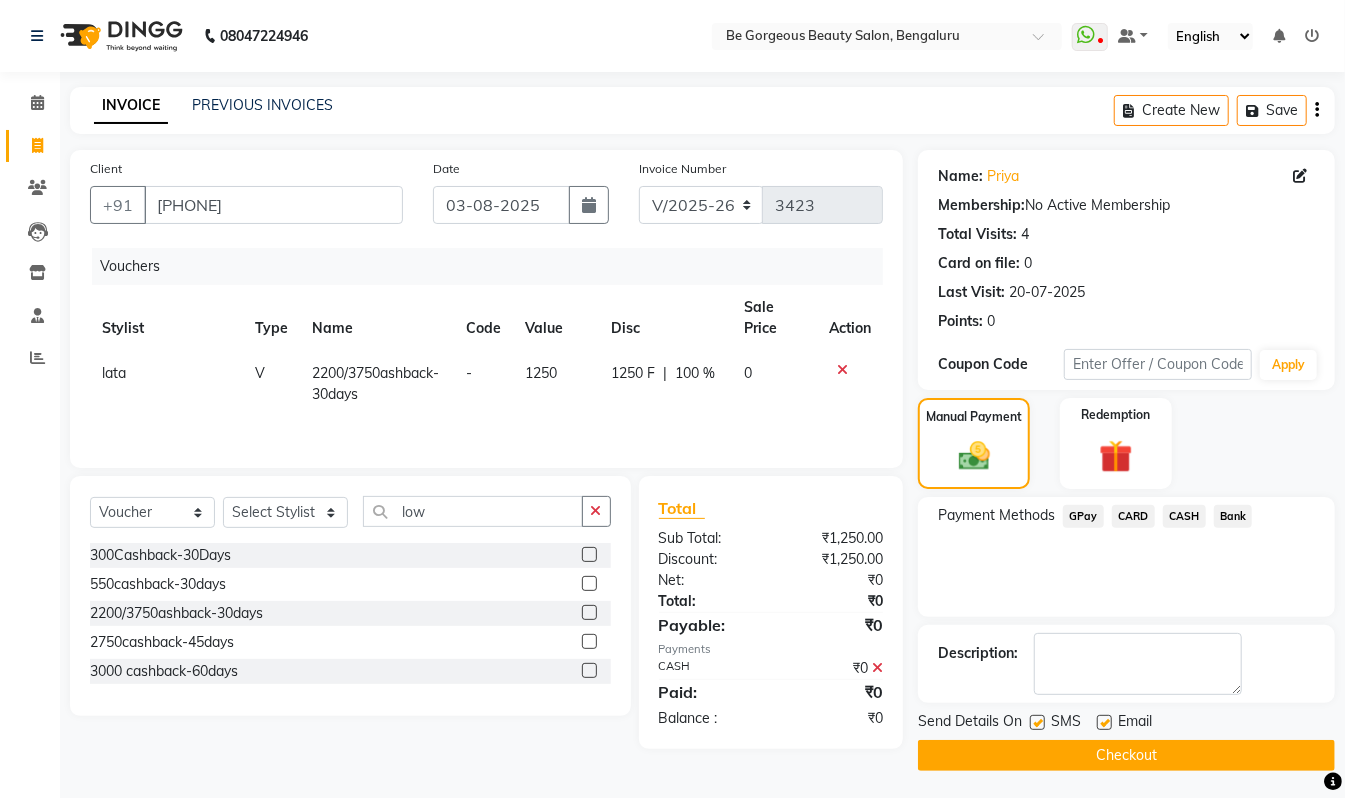 click on "Checkout" 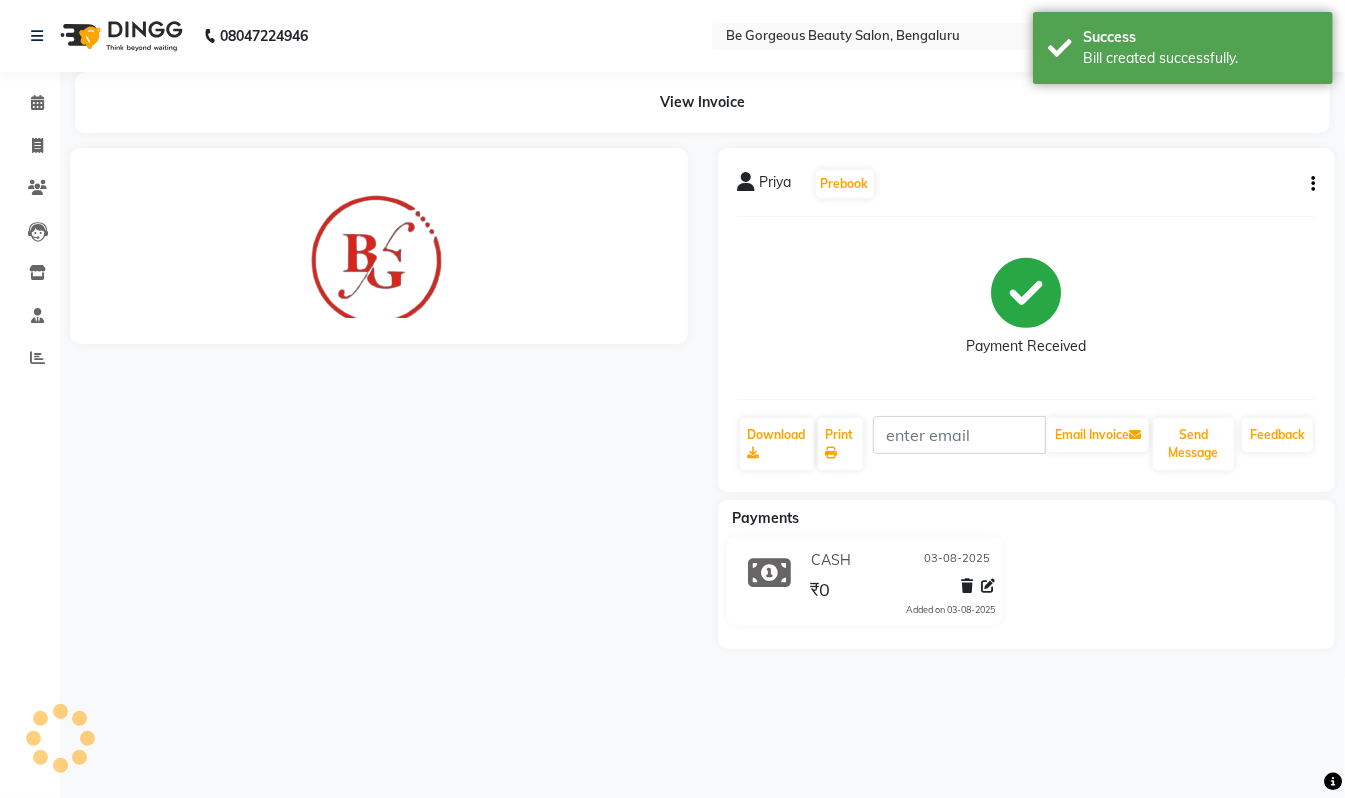 scroll, scrollTop: 0, scrollLeft: 0, axis: both 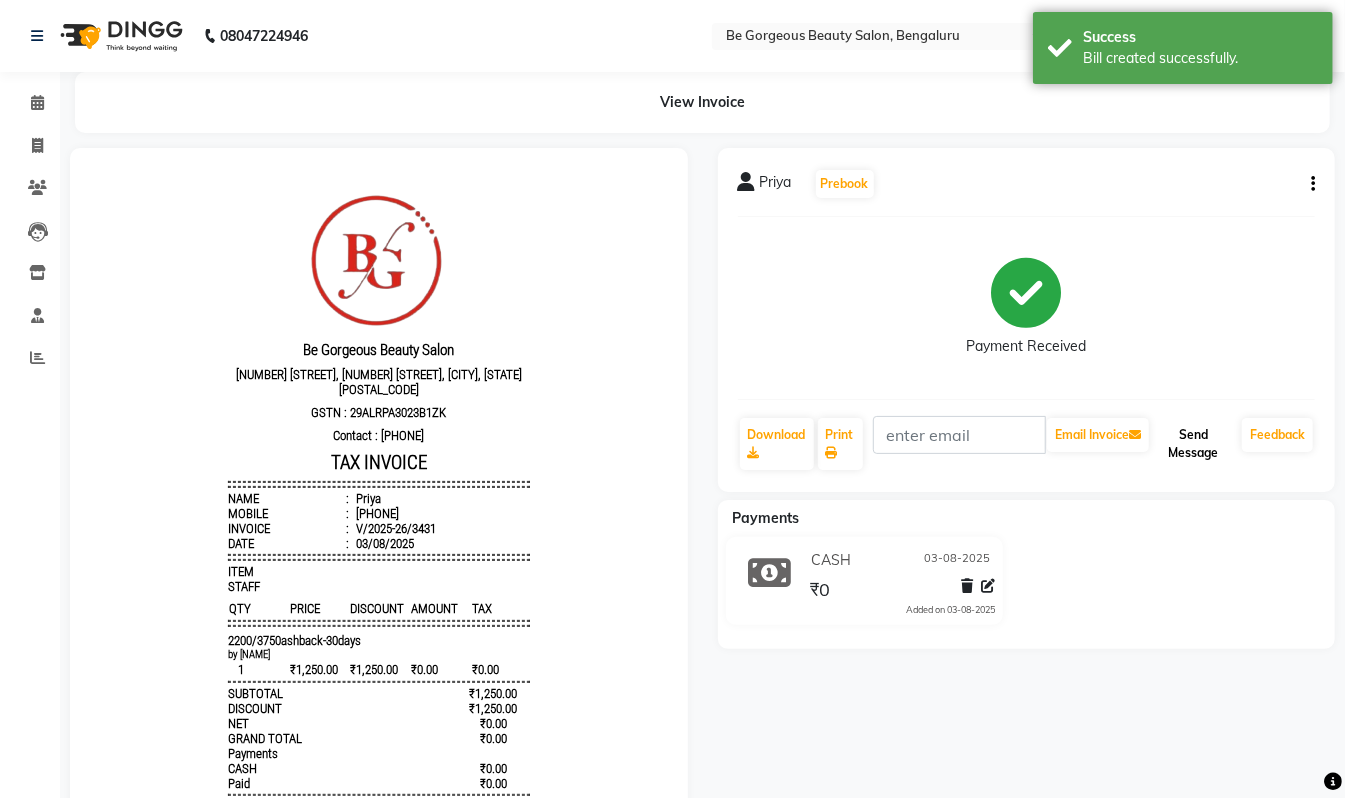 click on "Send Message" 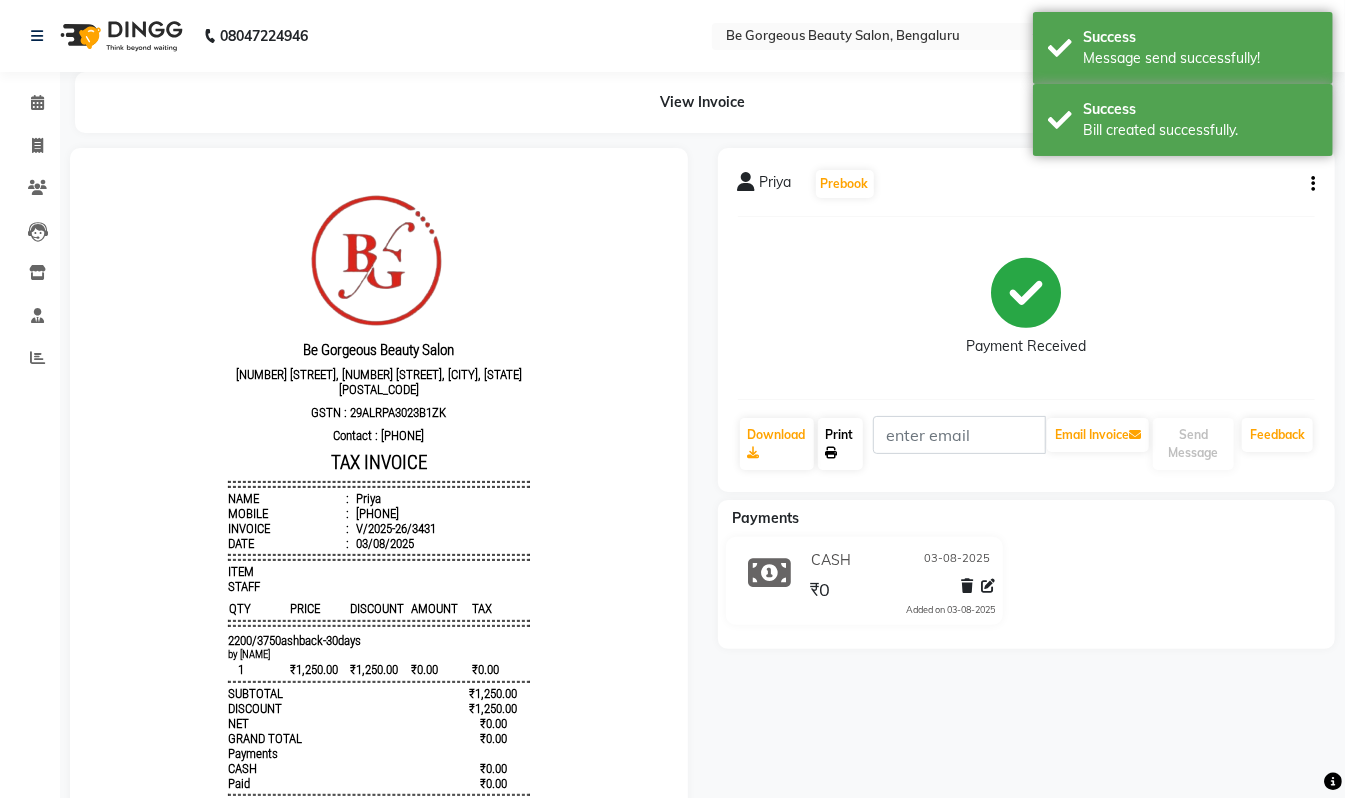 click on "Print" 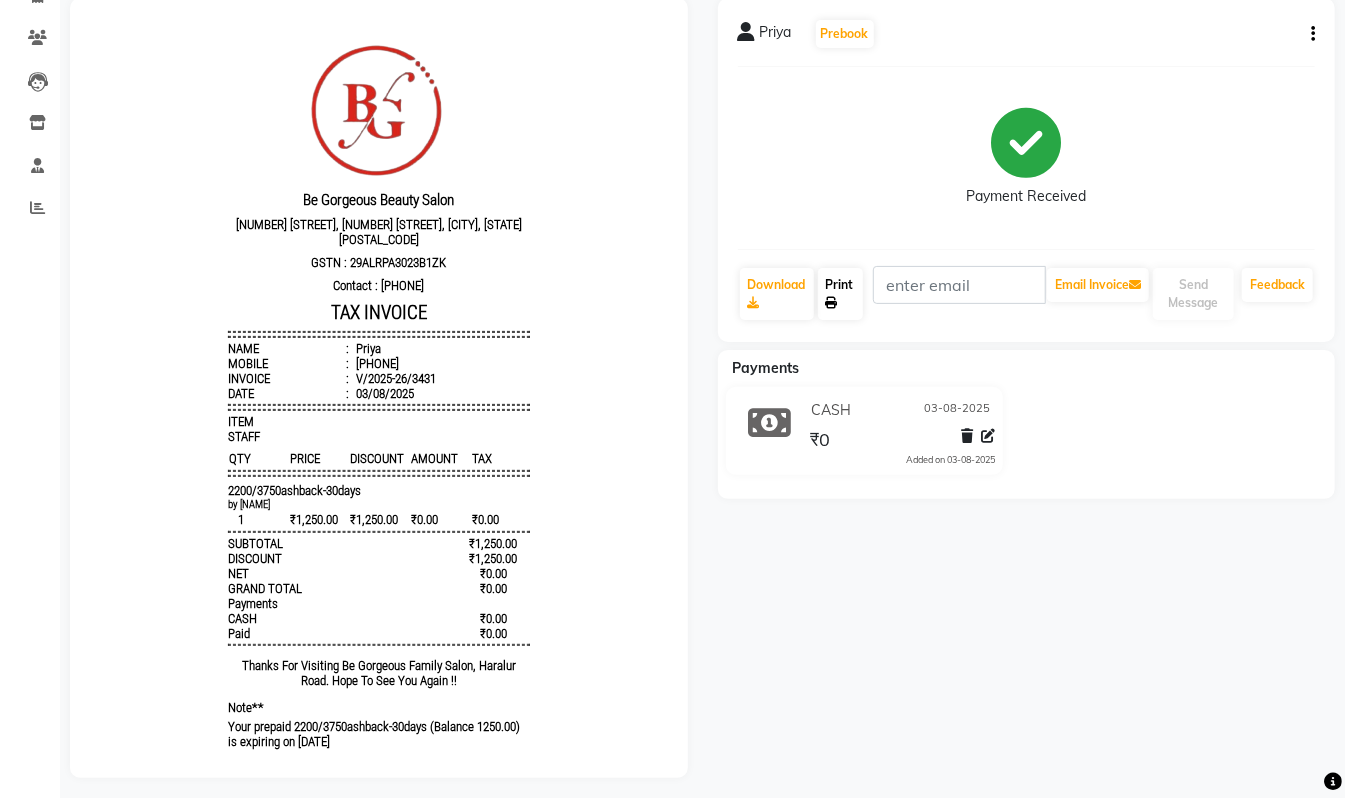 scroll, scrollTop: 180, scrollLeft: 0, axis: vertical 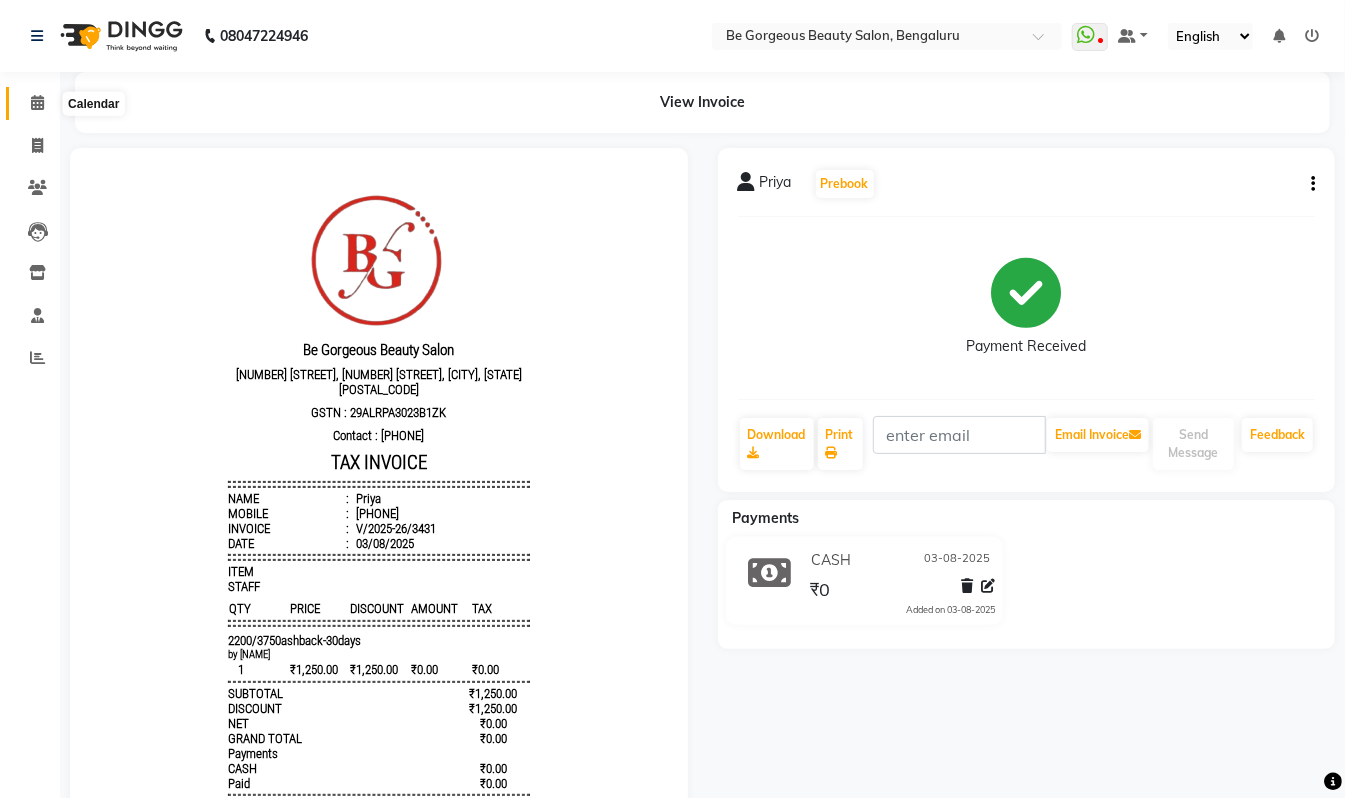 click 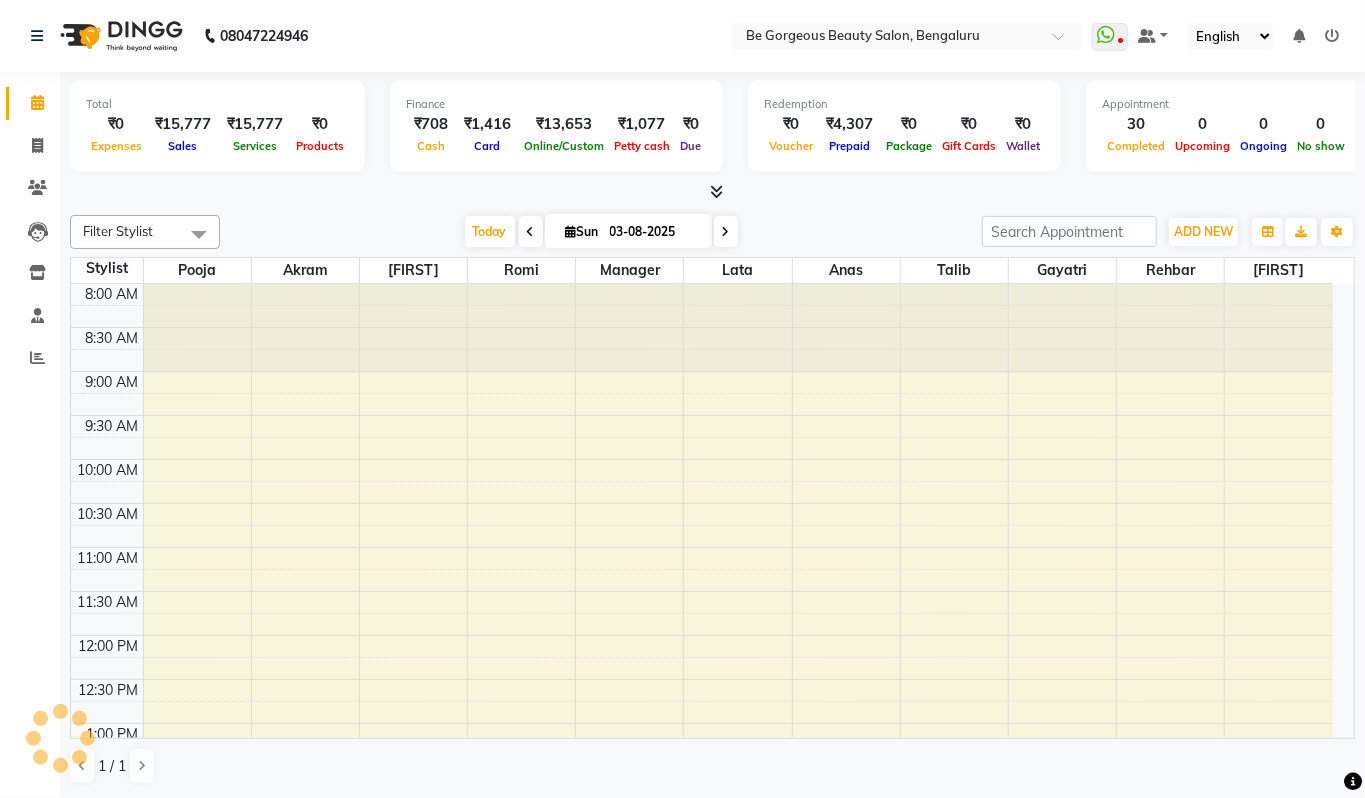 scroll, scrollTop: 0, scrollLeft: 0, axis: both 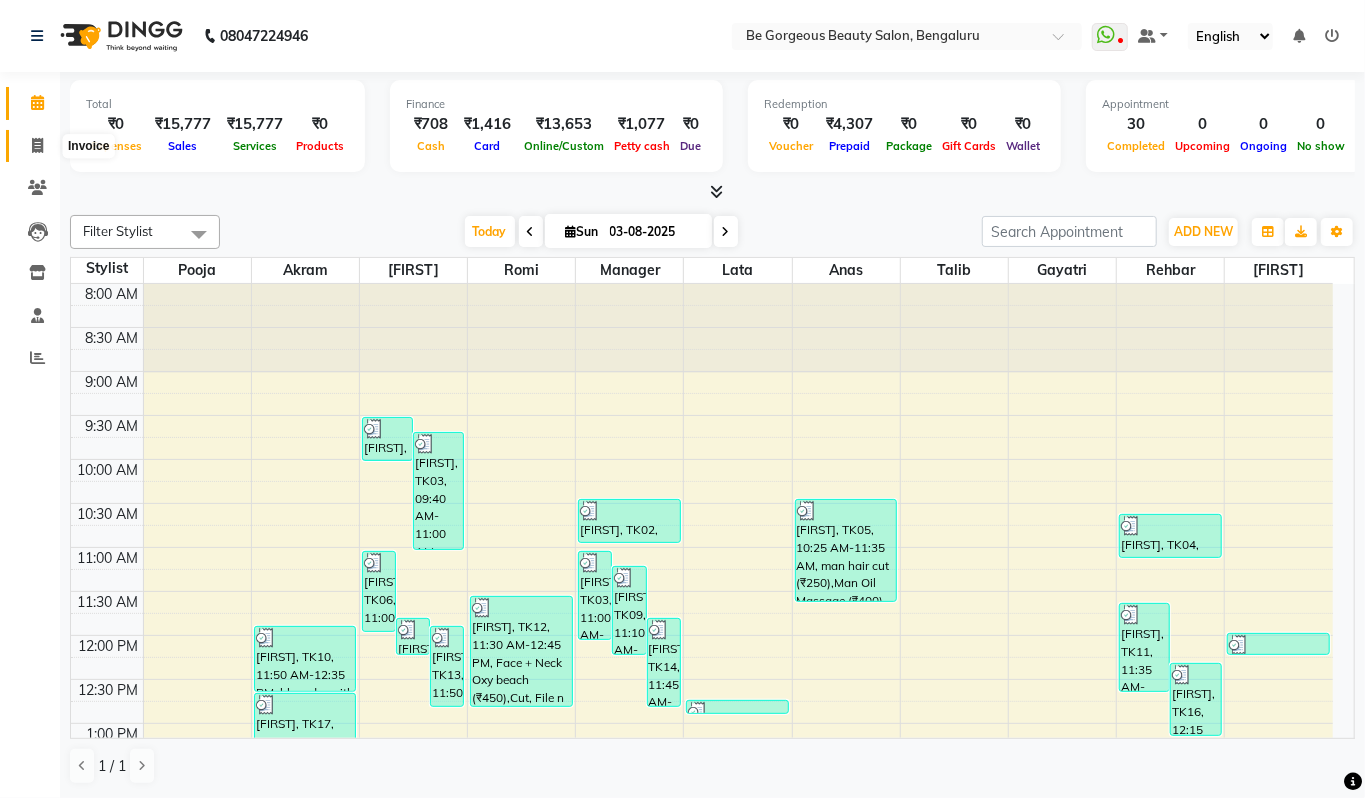 click 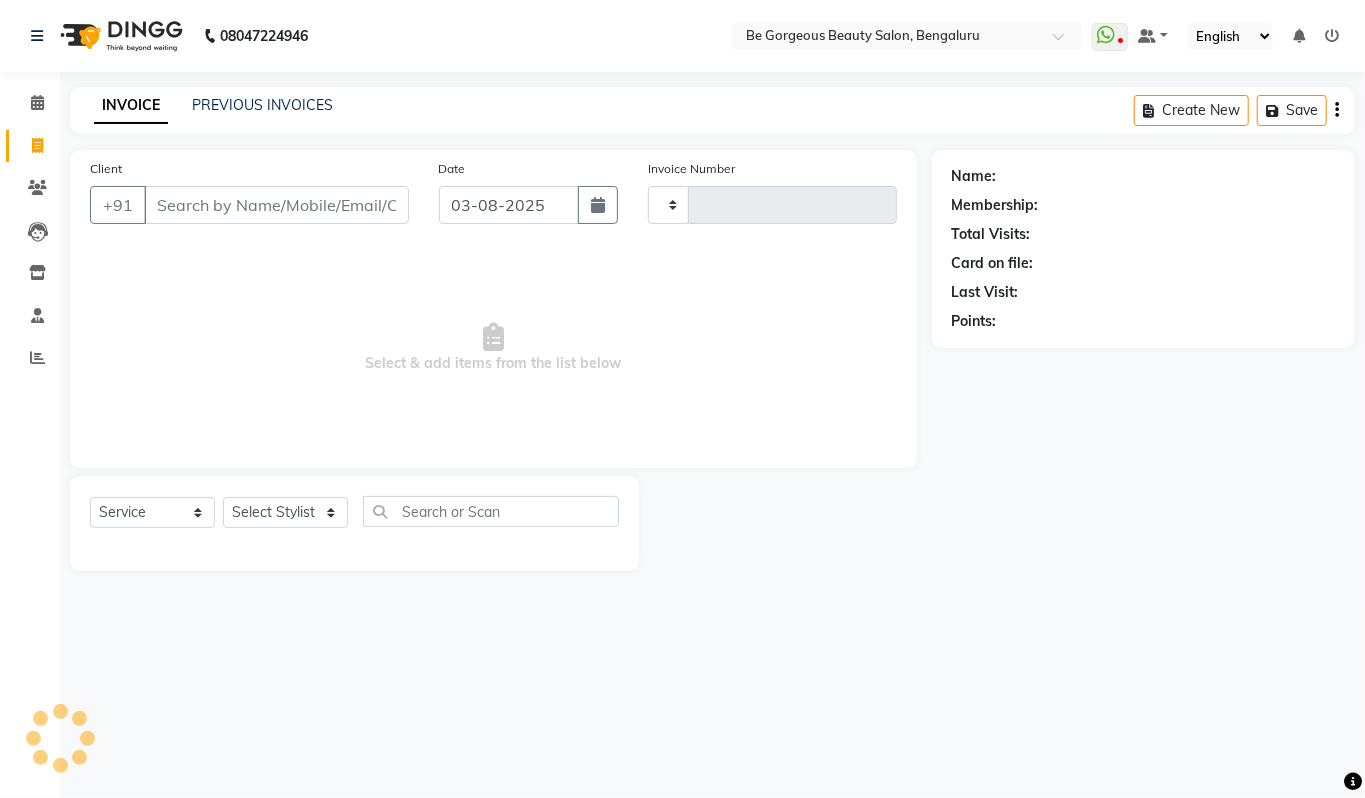 type on "3432" 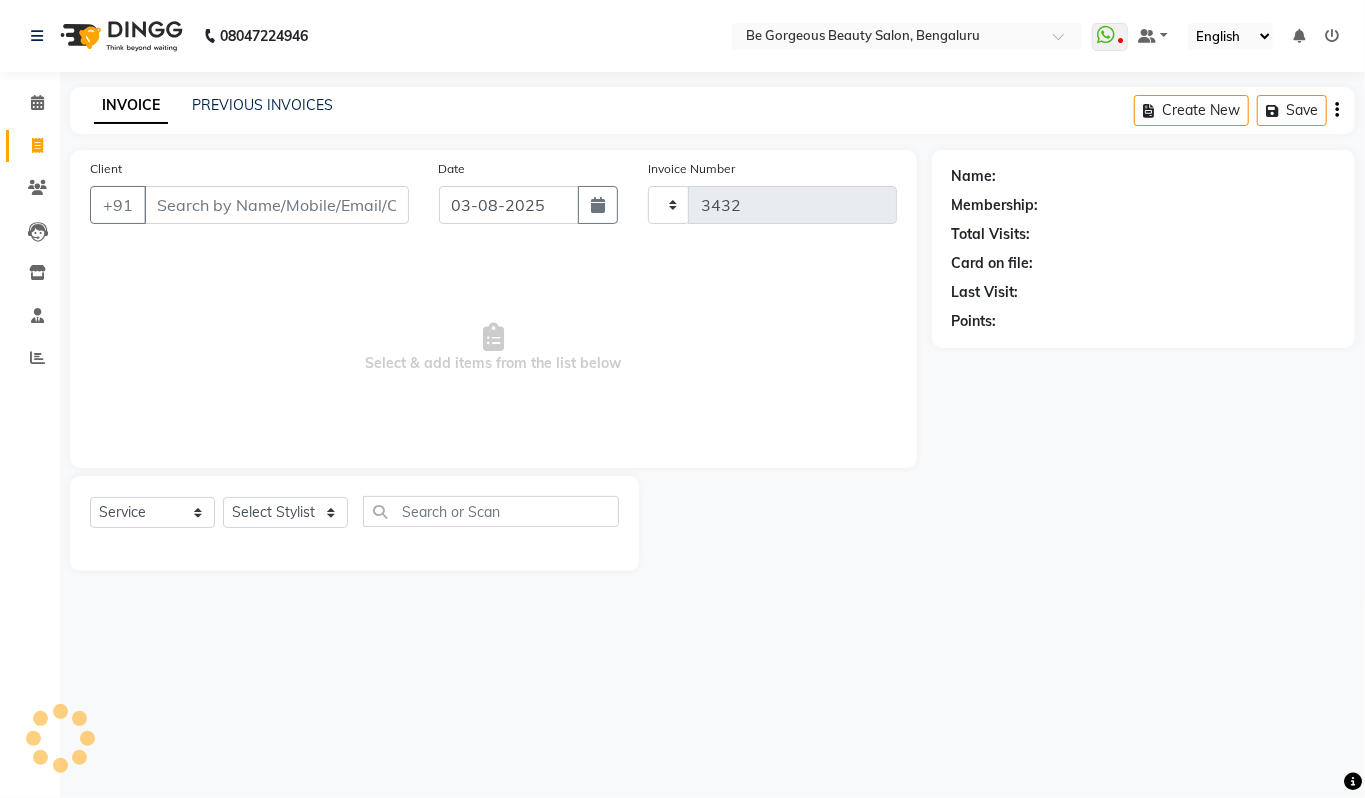 select on "5405" 